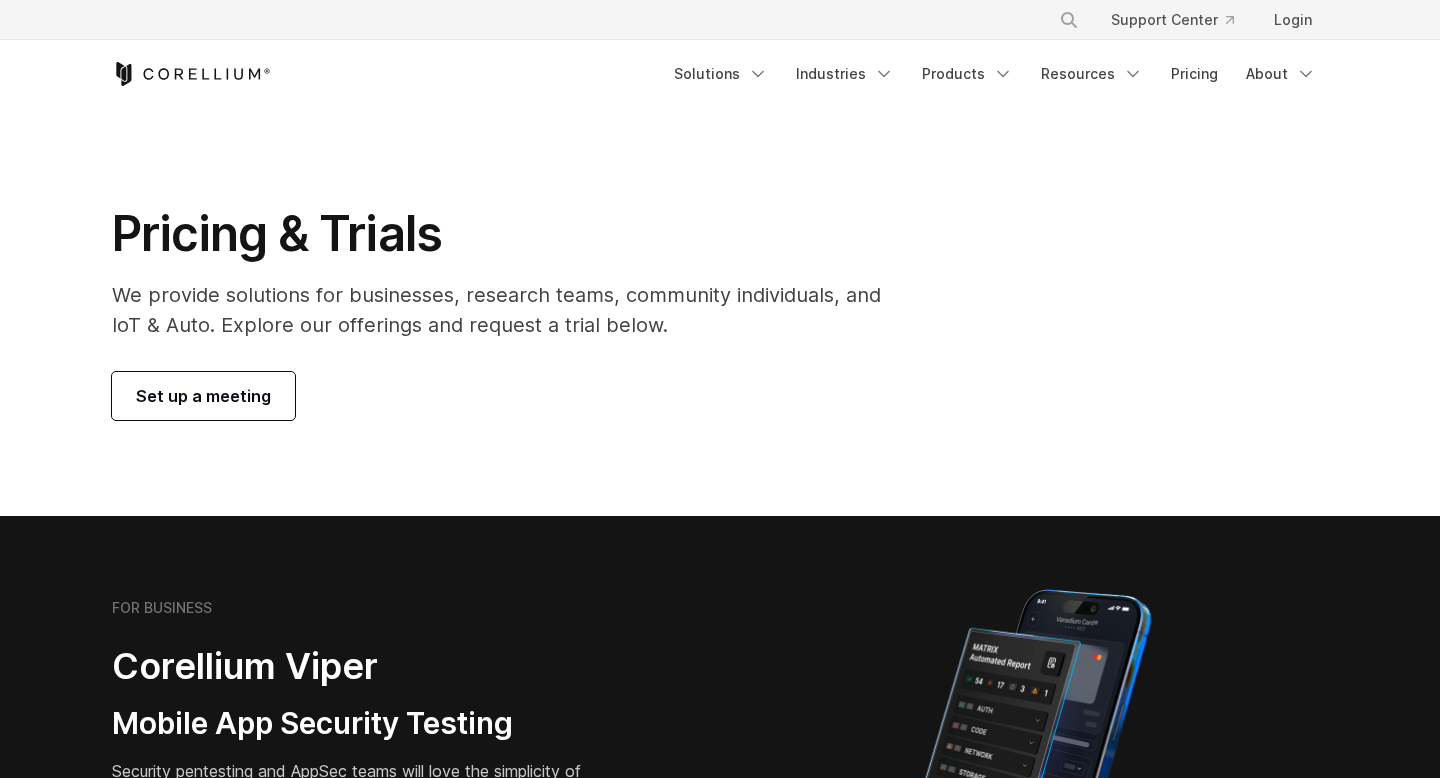 scroll, scrollTop: 135, scrollLeft: 0, axis: vertical 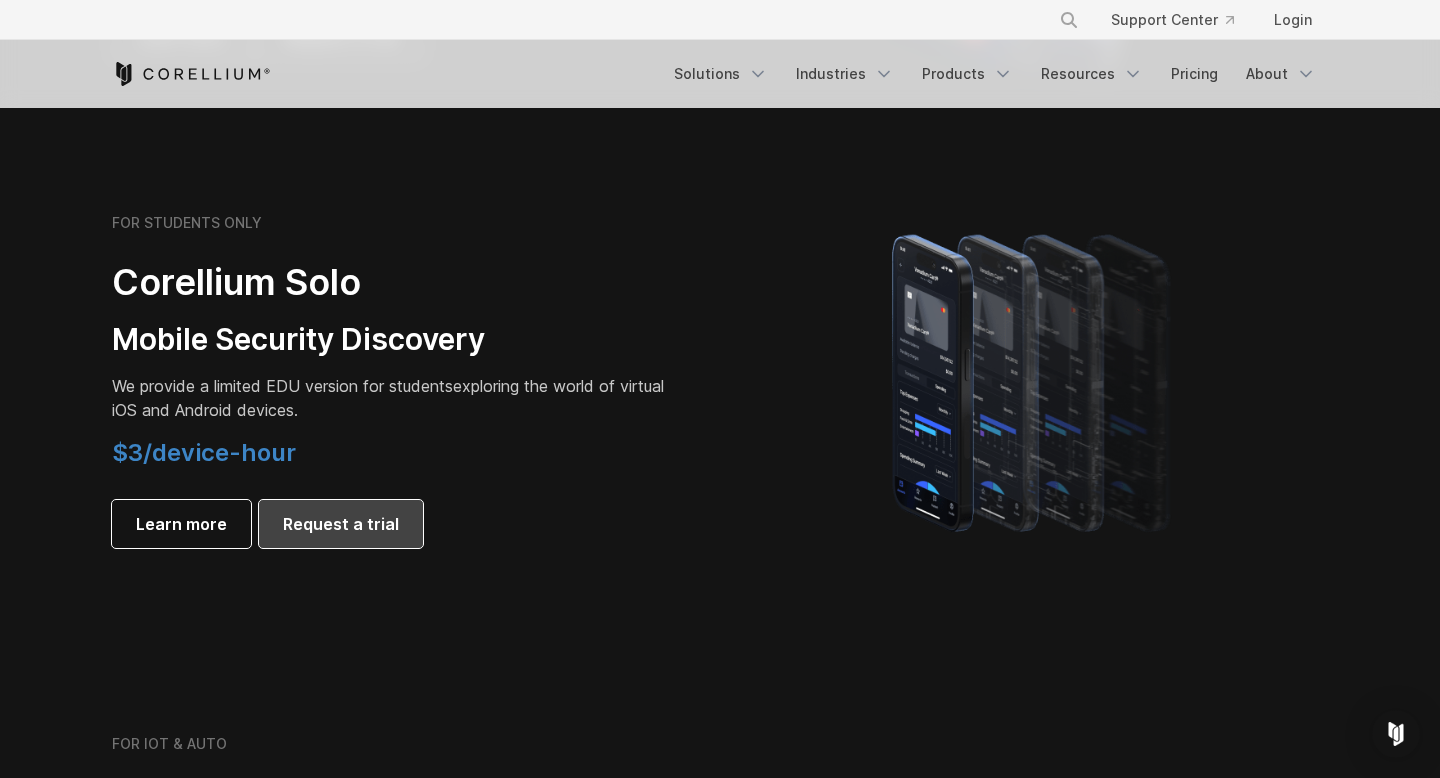 click on "Request a trial" at bounding box center [341, 524] 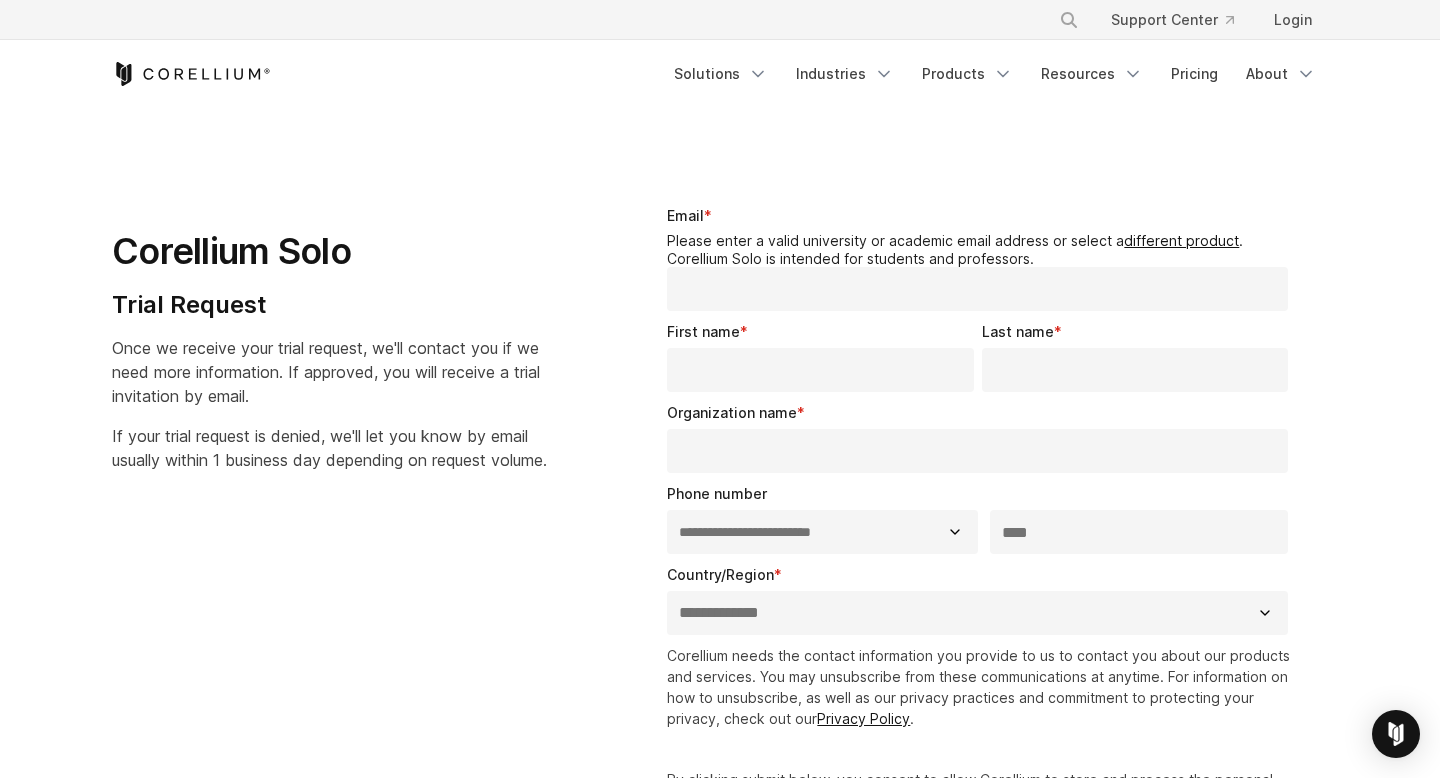 select on "**" 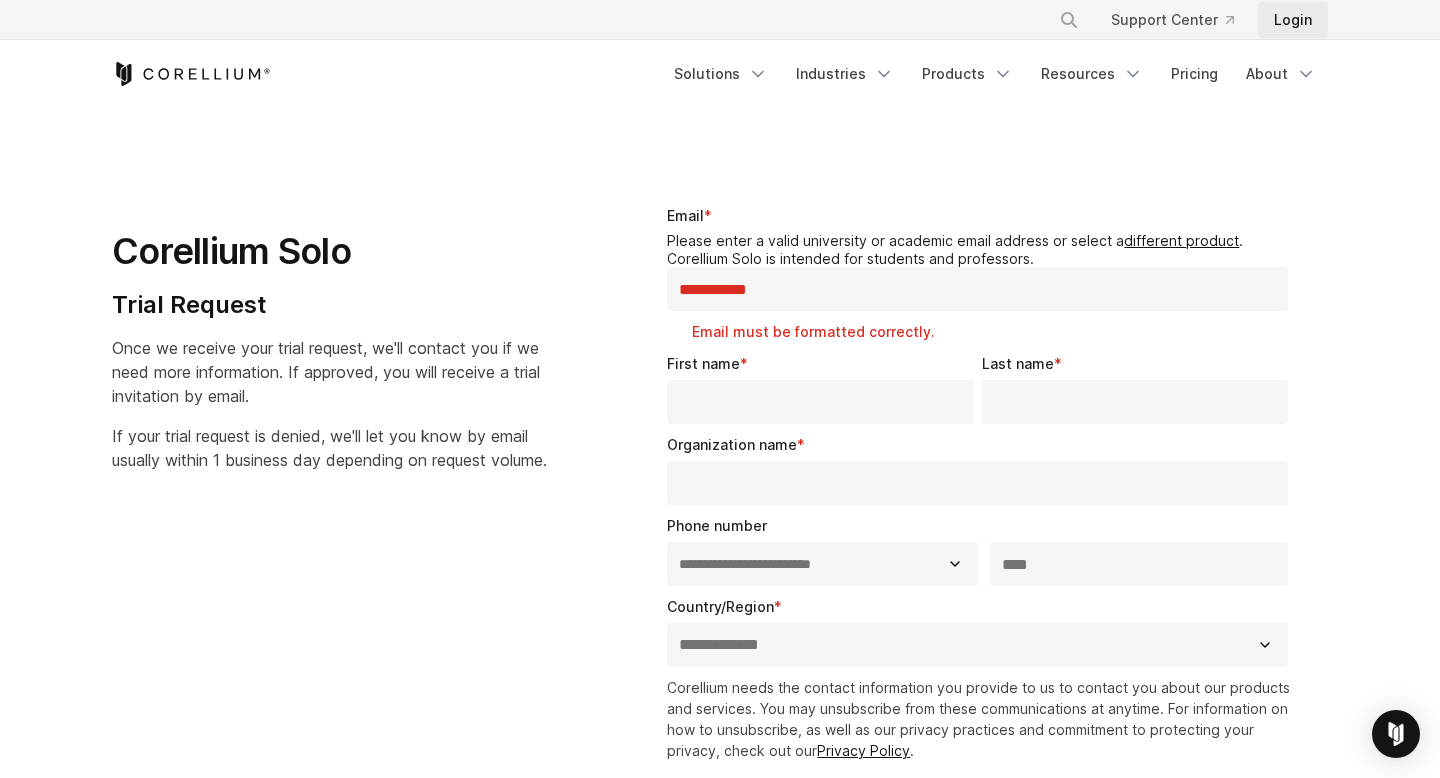 type on "**********" 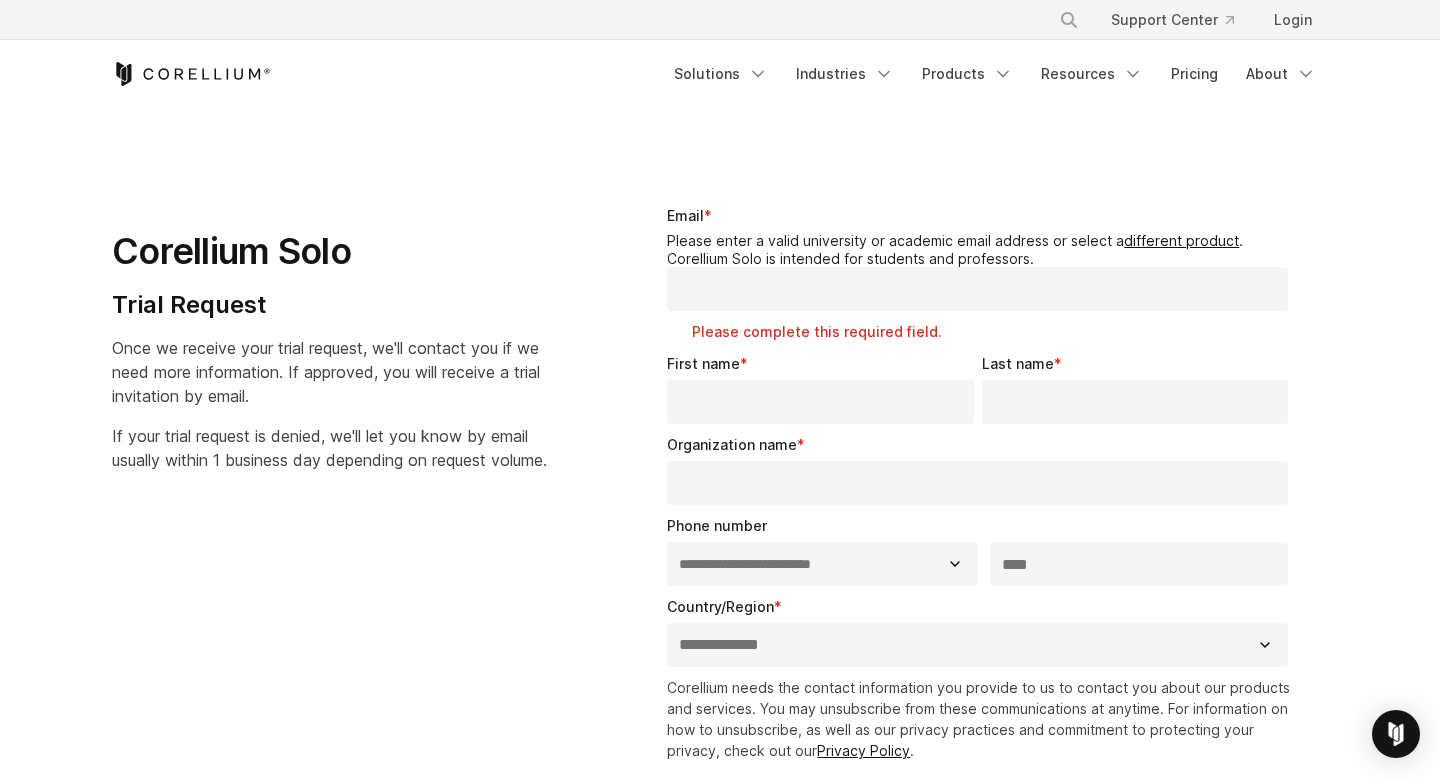 paste on "**********" 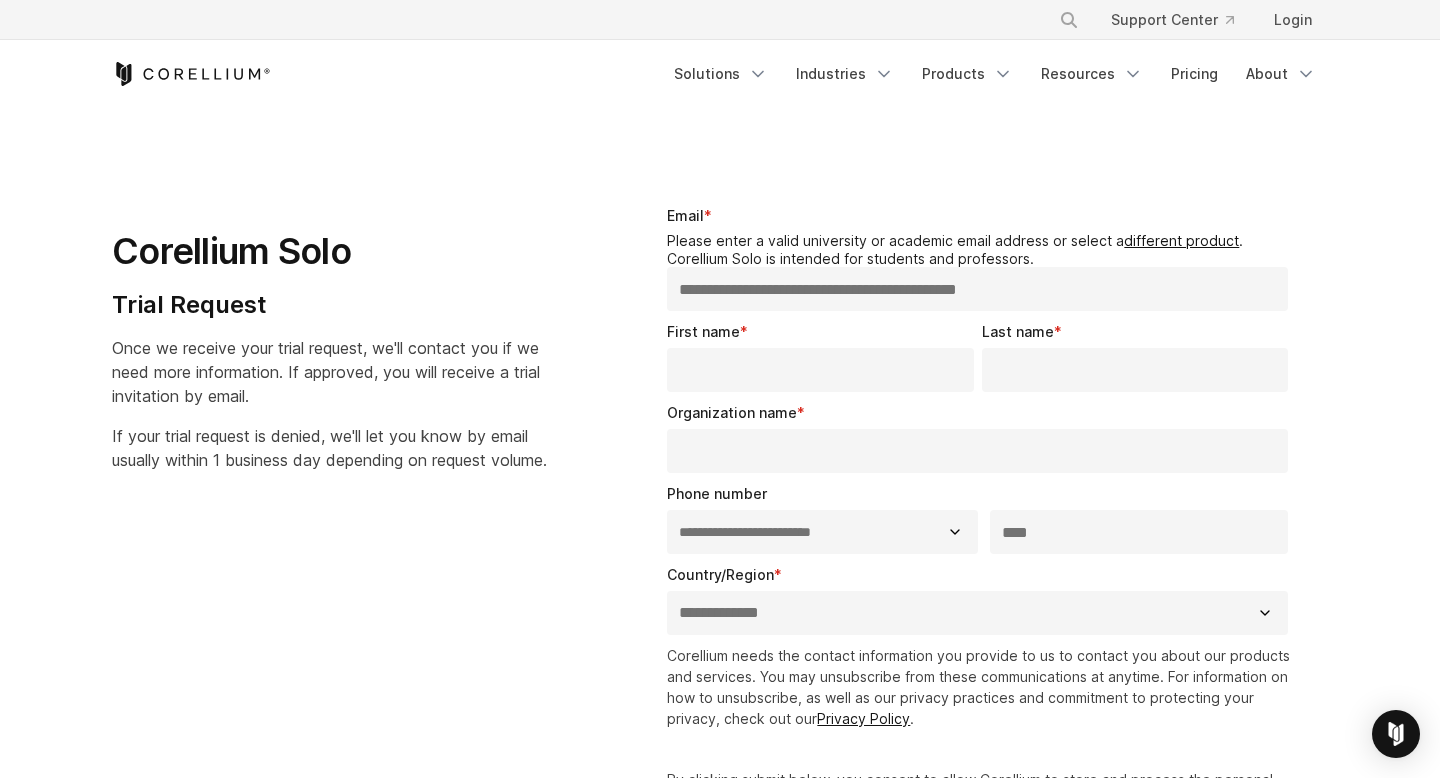 type on "**********" 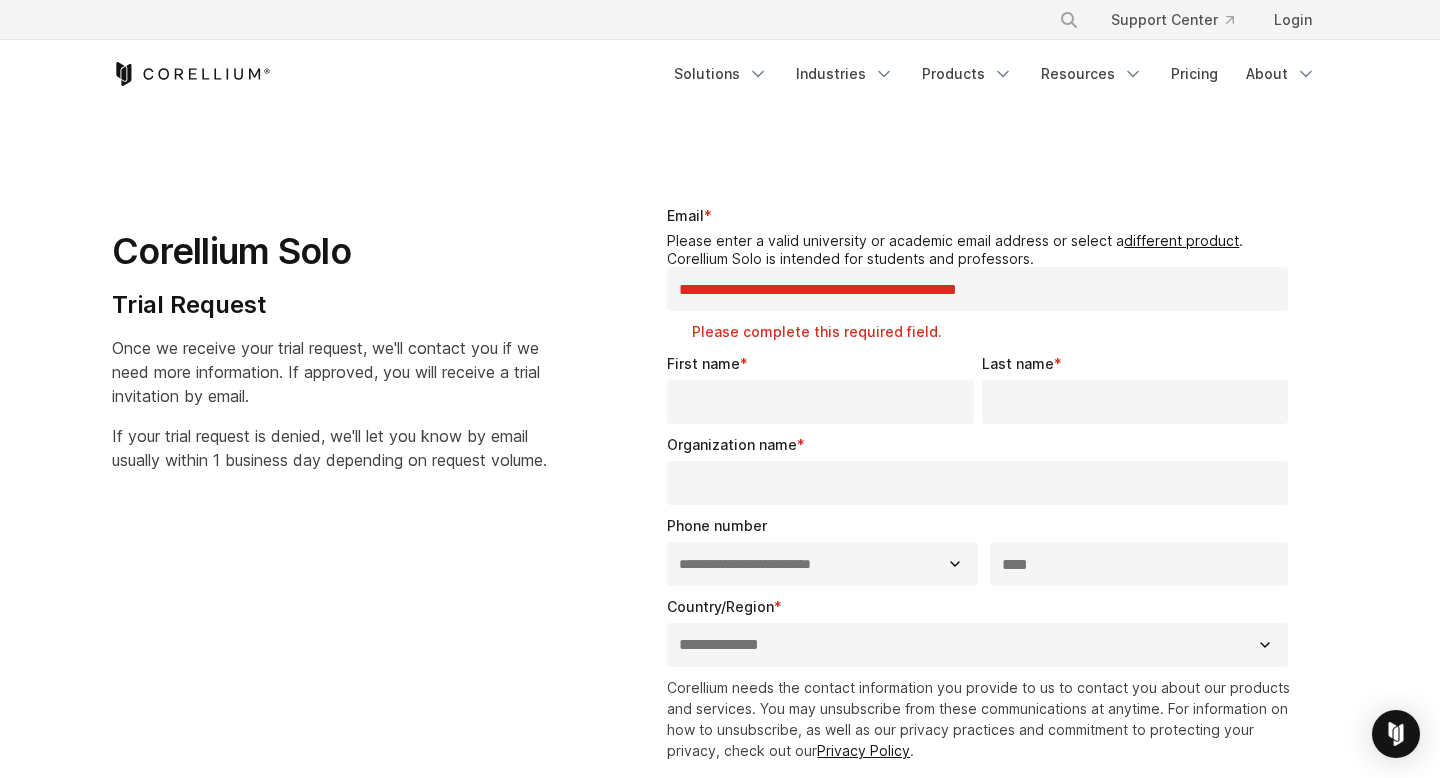 click on "First name *" at bounding box center (824, 388) 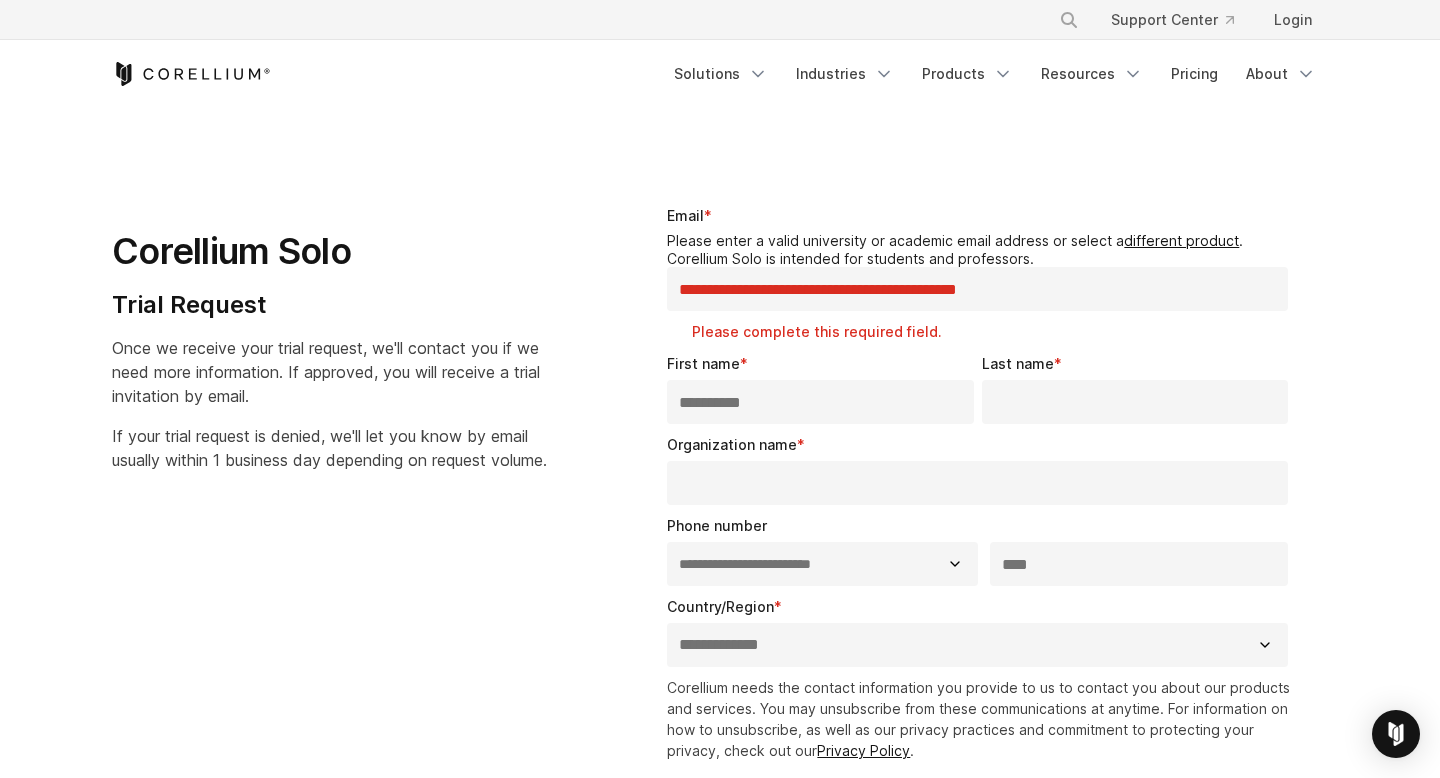 type on "**********" 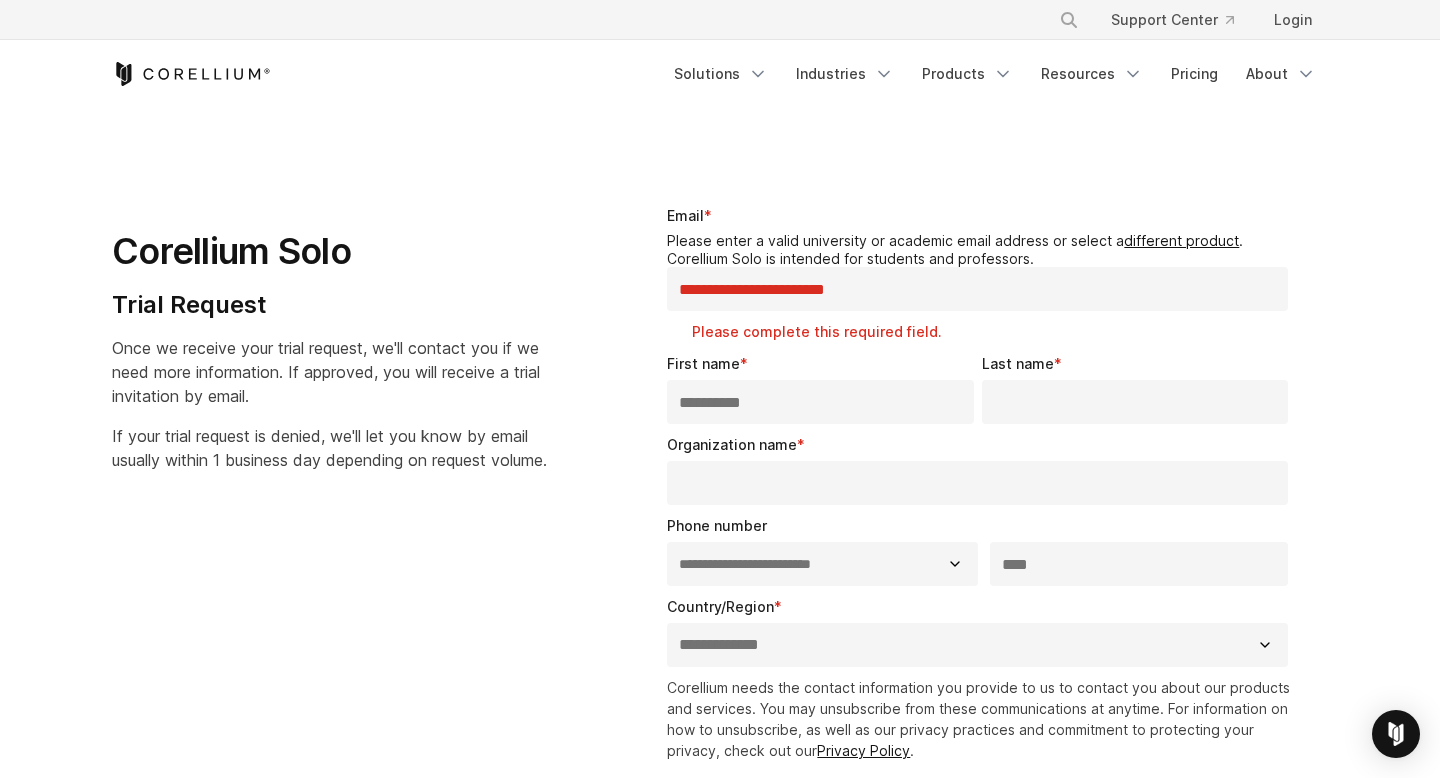 type on "********" 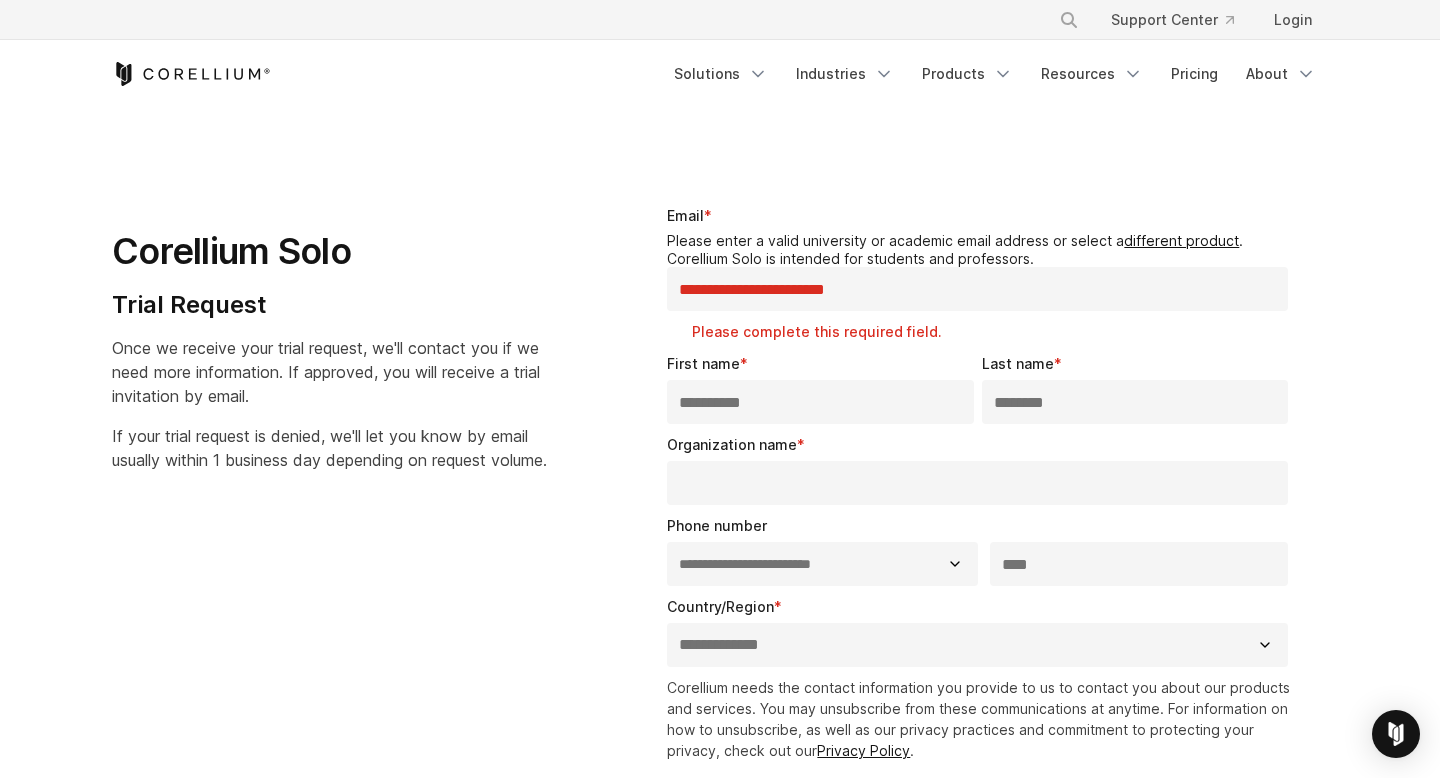 select on "*******" 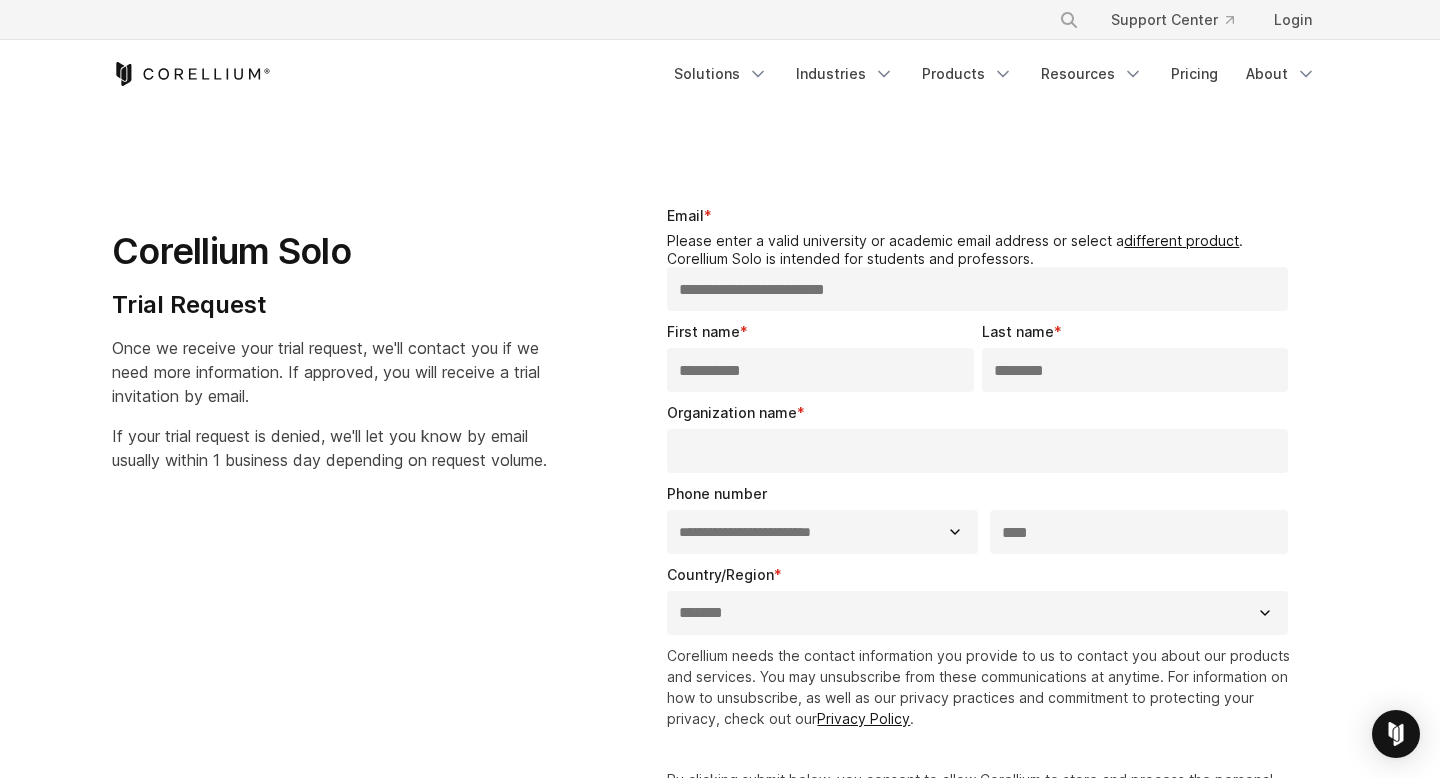 click on "**********" at bounding box center (977, 289) 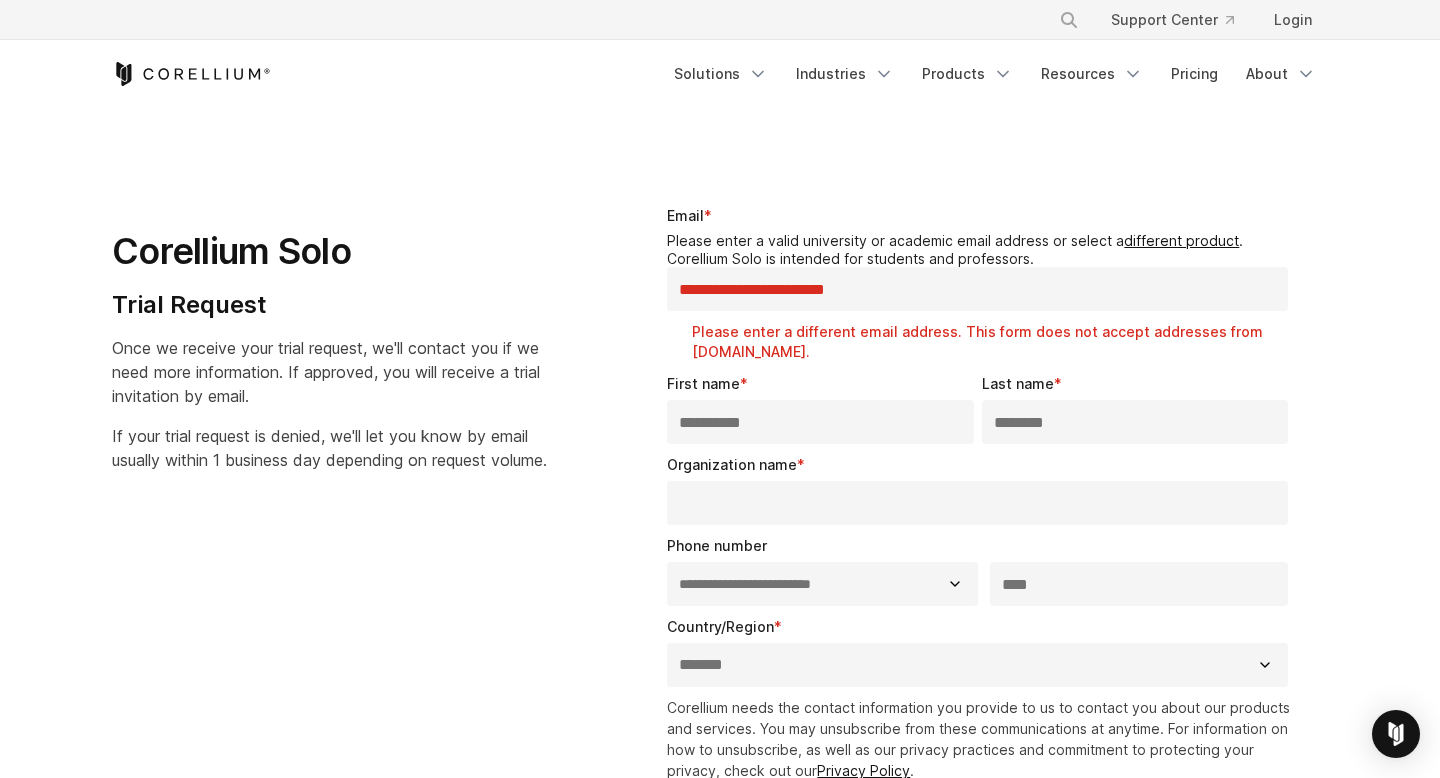 paste on "**********" 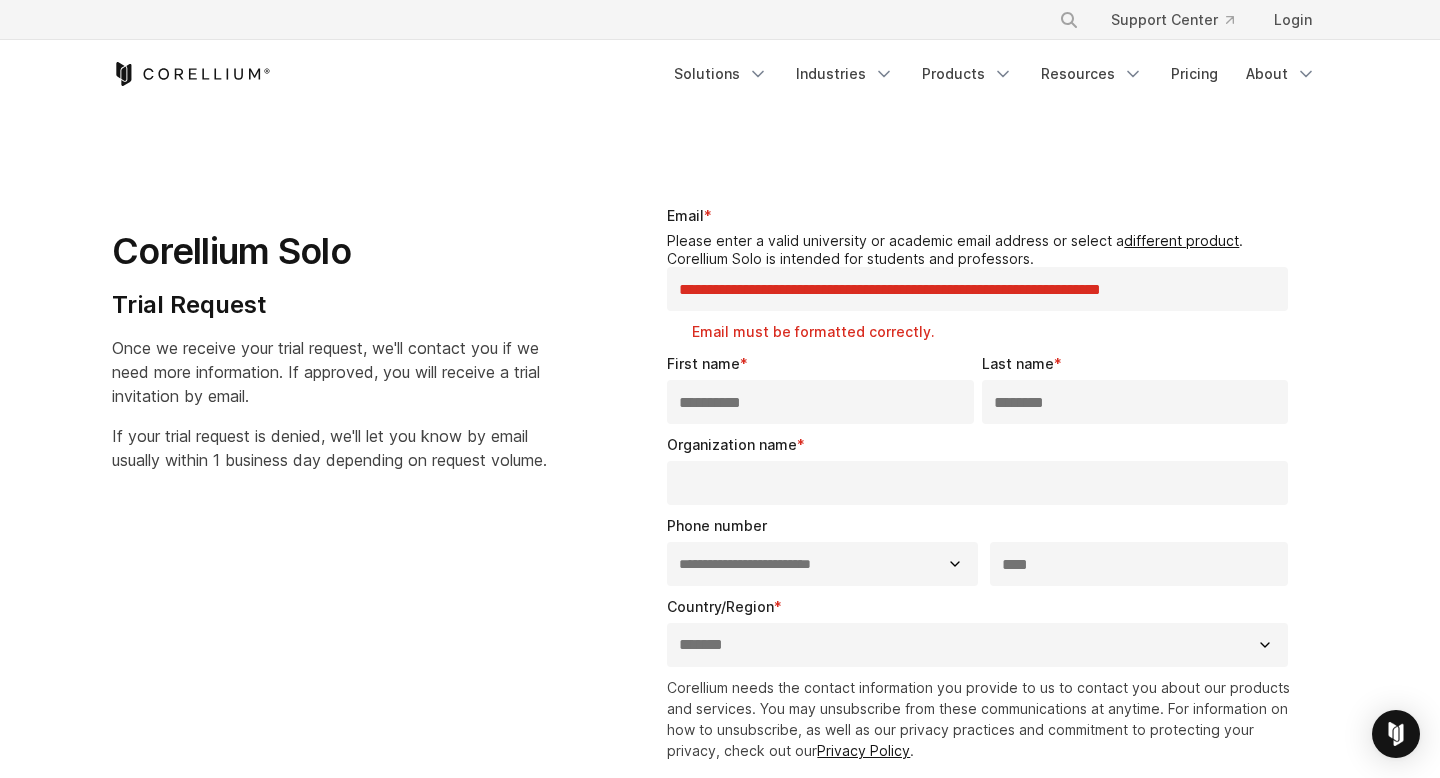 drag, startPoint x: 676, startPoint y: 286, endPoint x: 1273, endPoint y: 304, distance: 597.2713 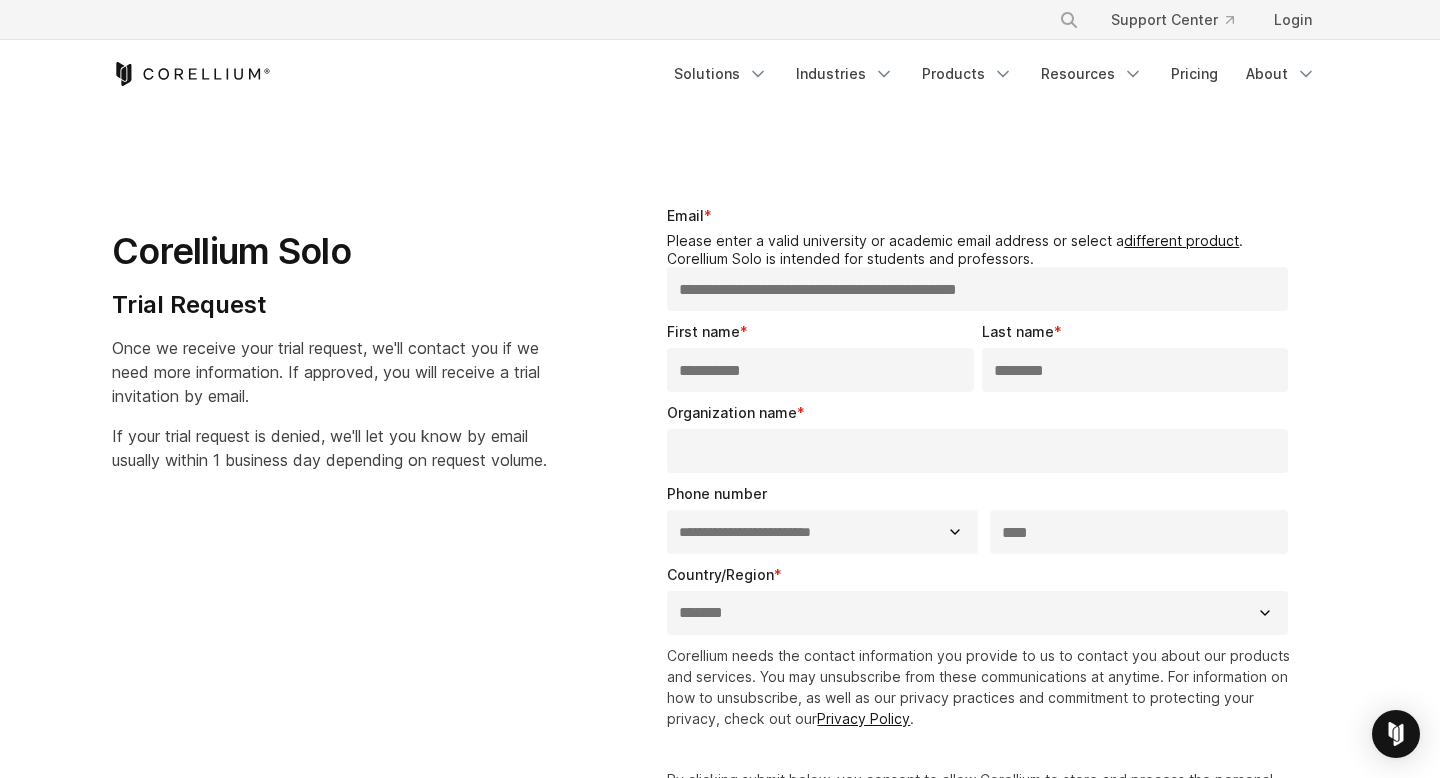 type on "**********" 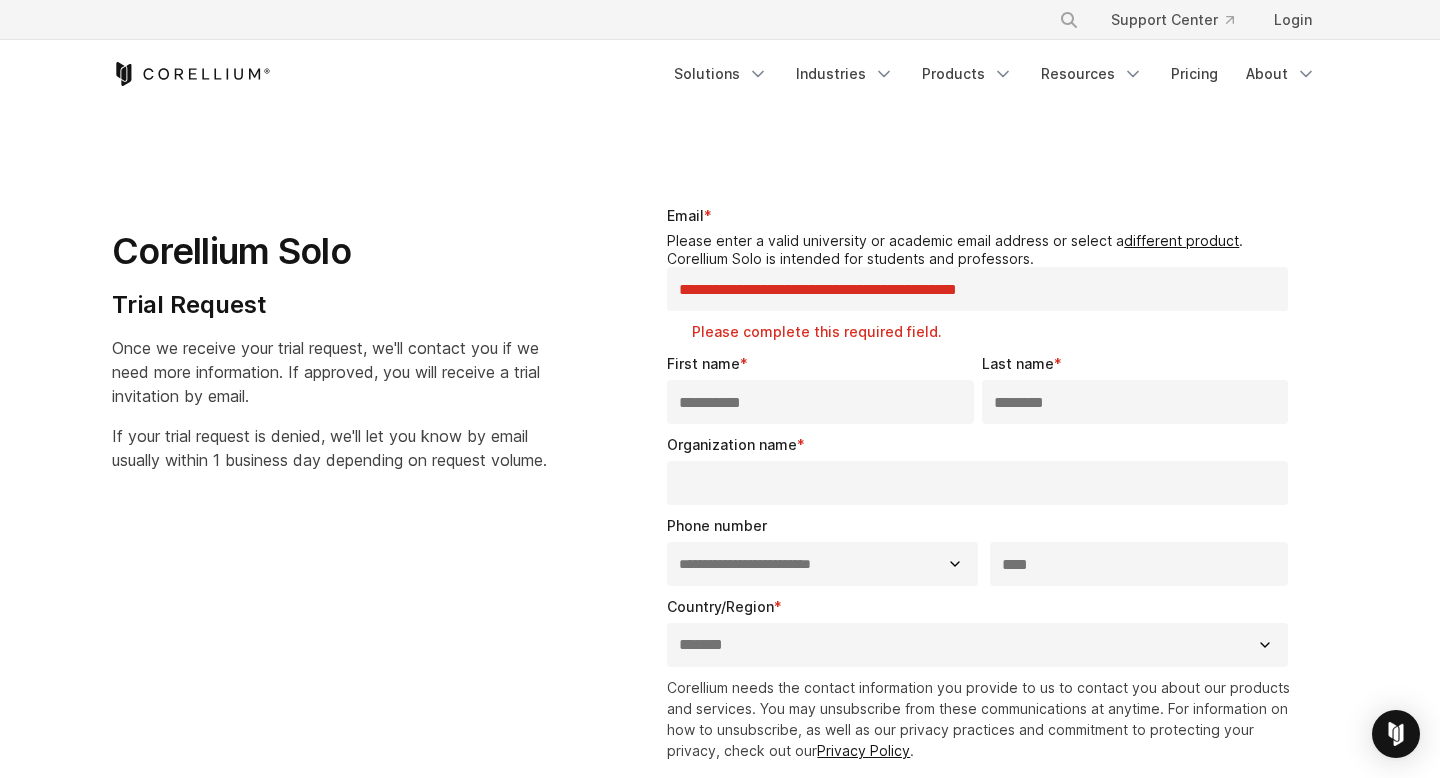 click on "**********" at bounding box center [981, 579] 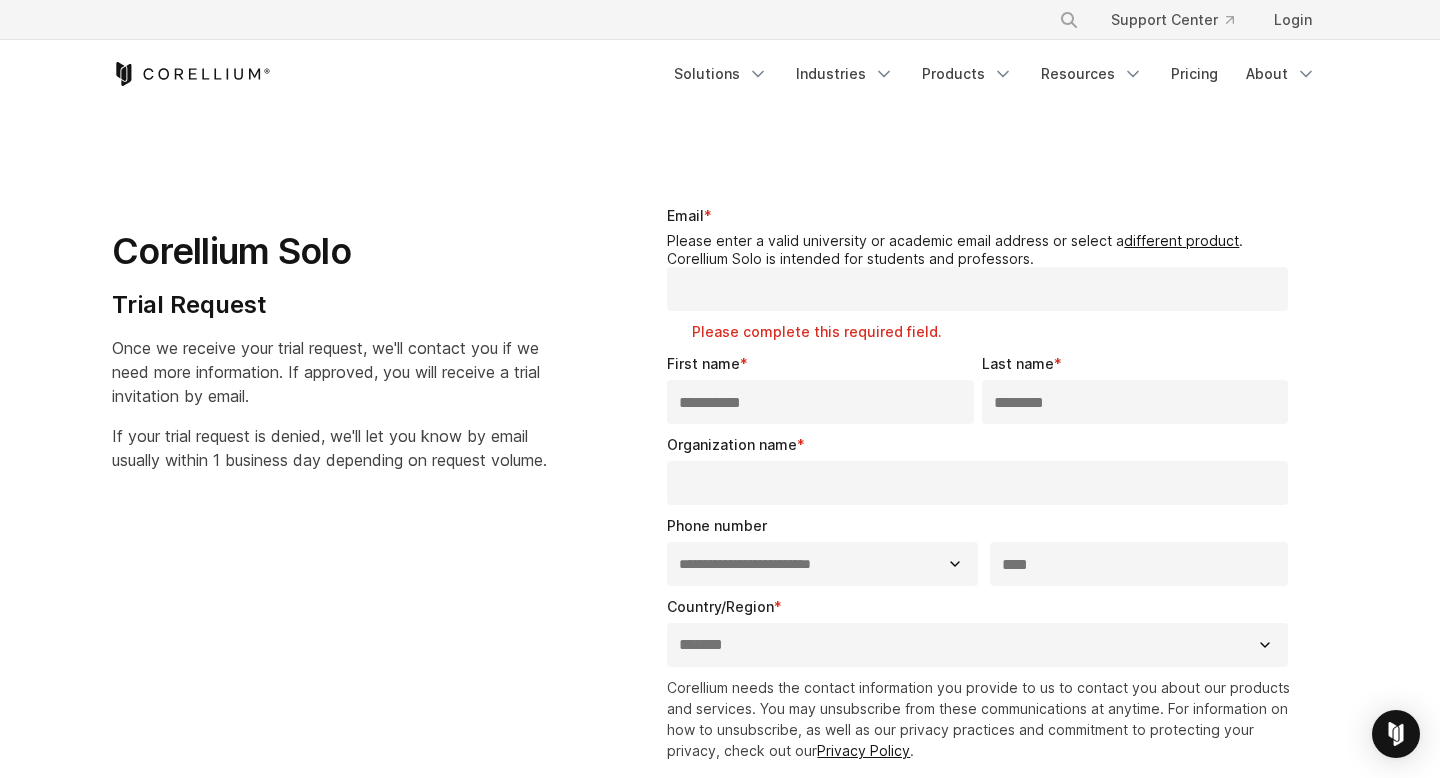 paste on "**********" 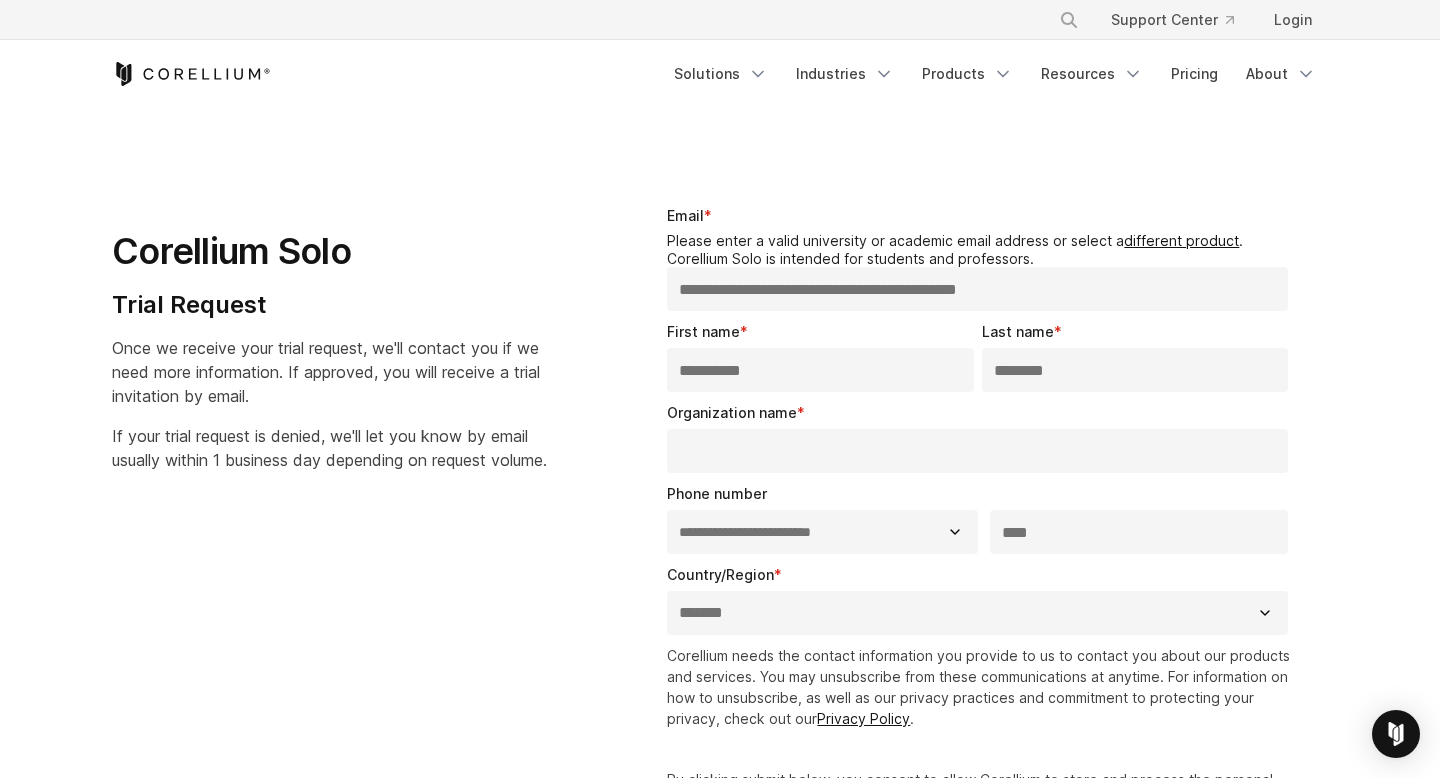 type on "**********" 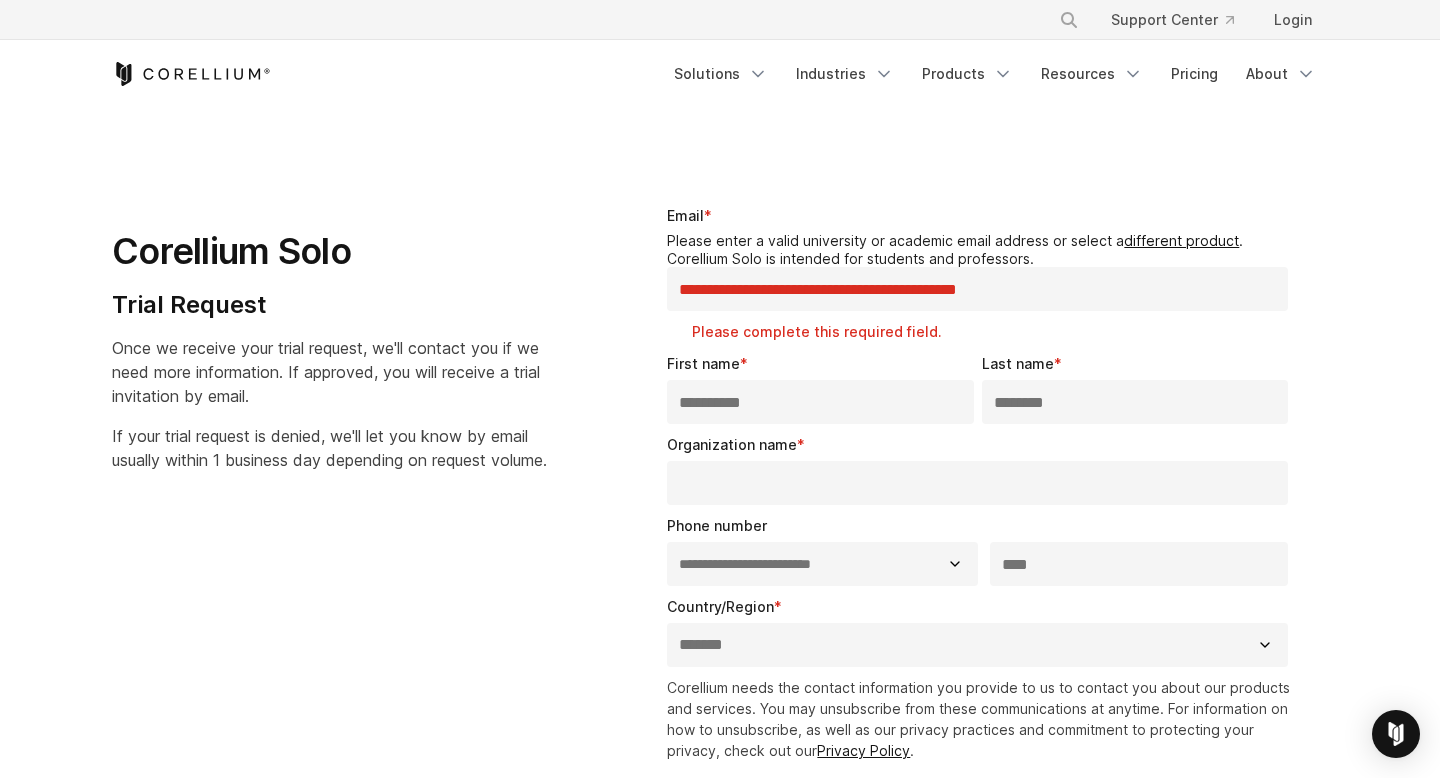 click on "**********" at bounding box center (977, 289) 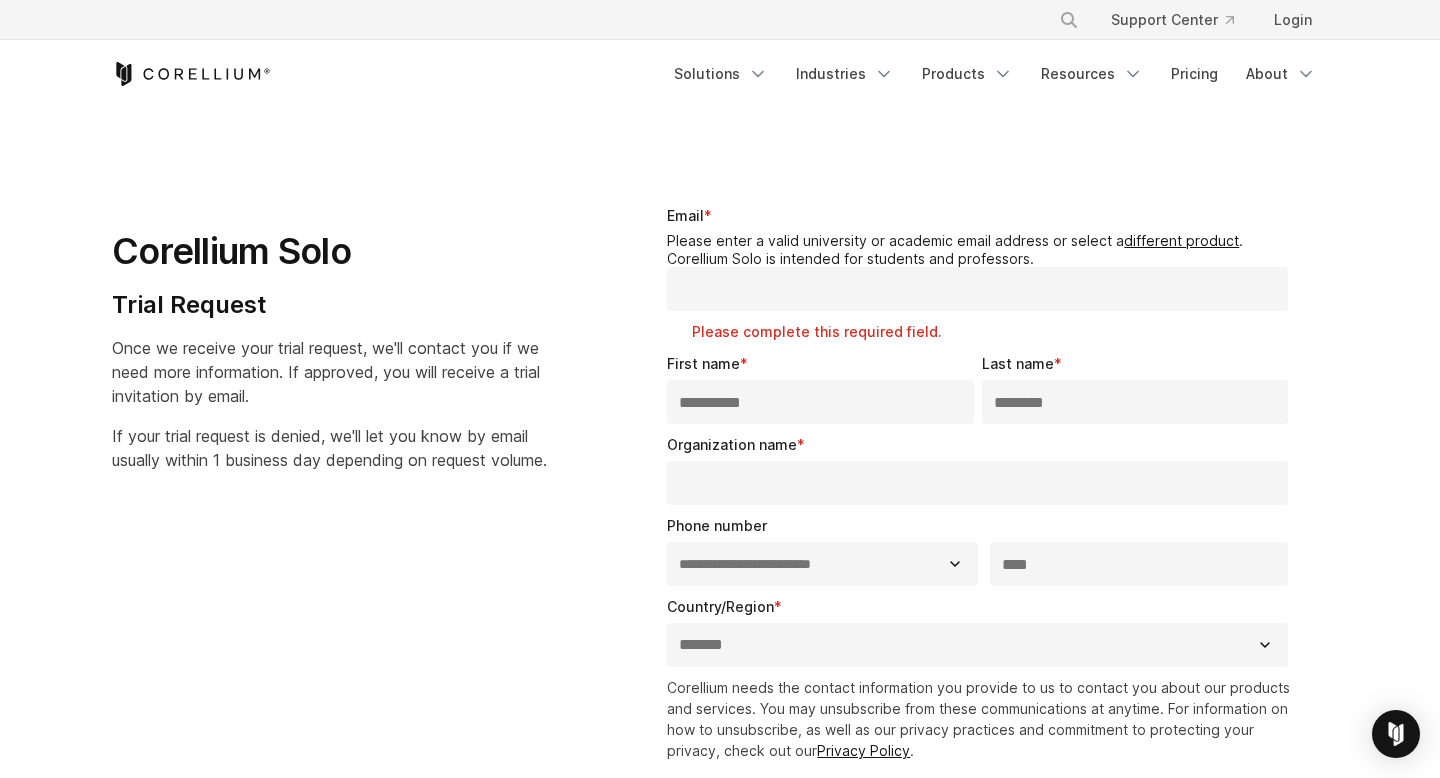 paste on "**********" 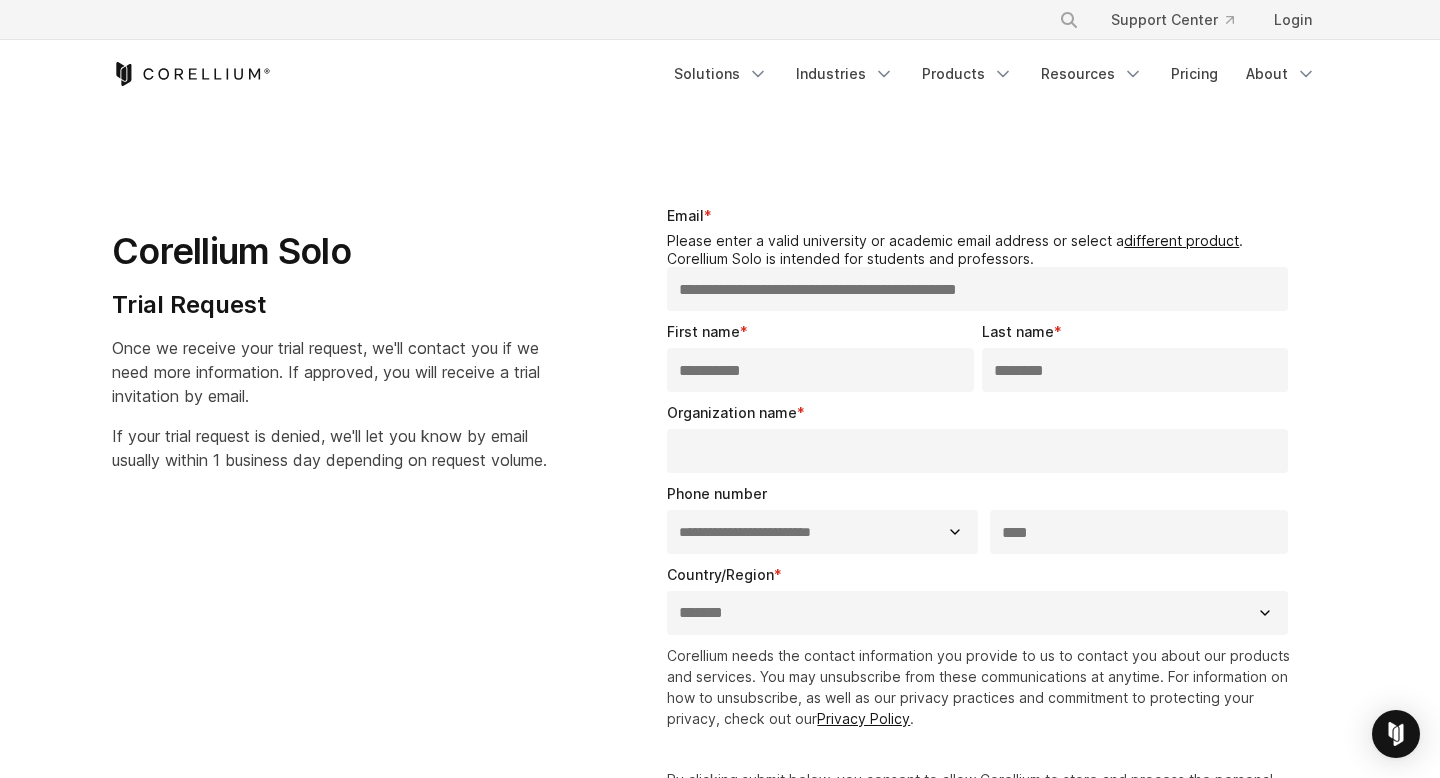 type on "**********" 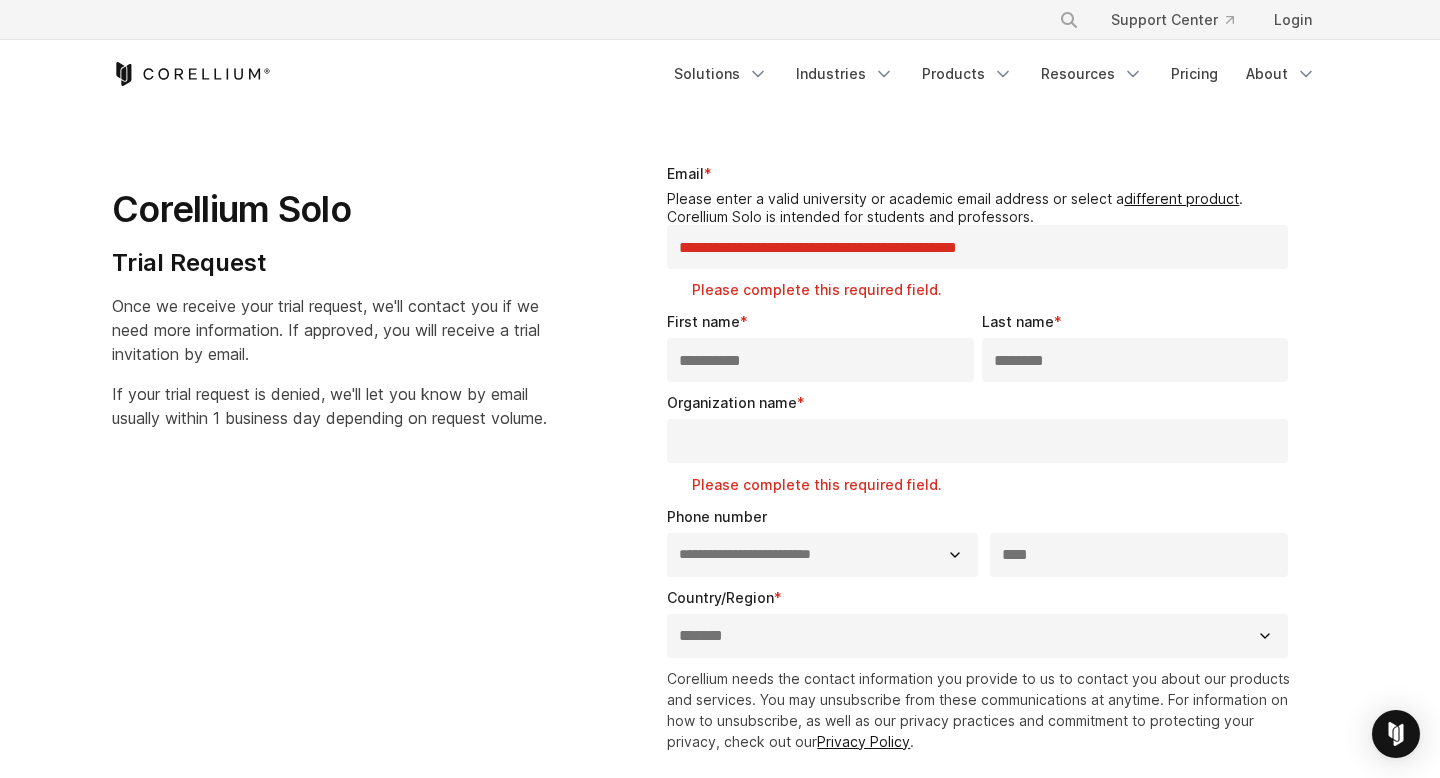 scroll, scrollTop: 36, scrollLeft: 0, axis: vertical 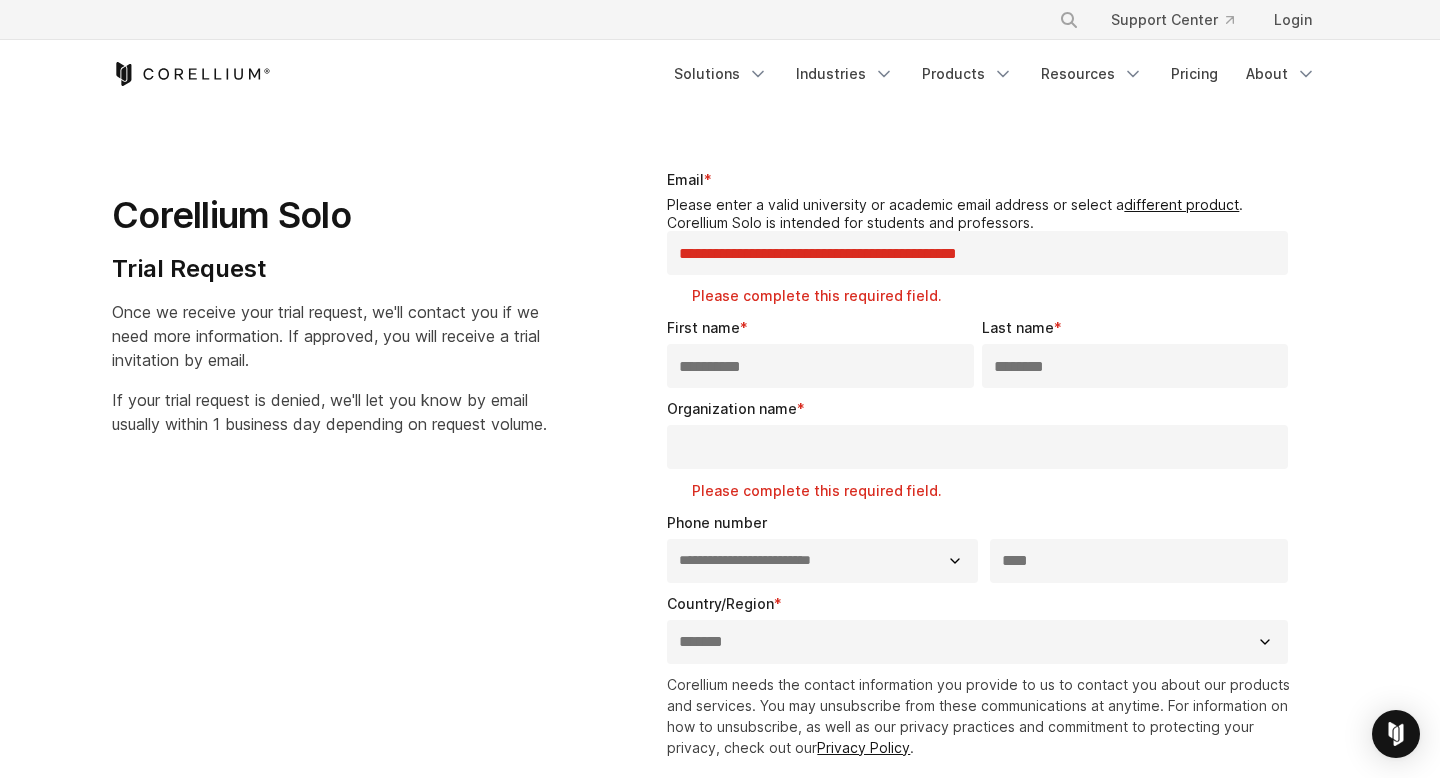 click on "**********" at bounding box center (977, 253) 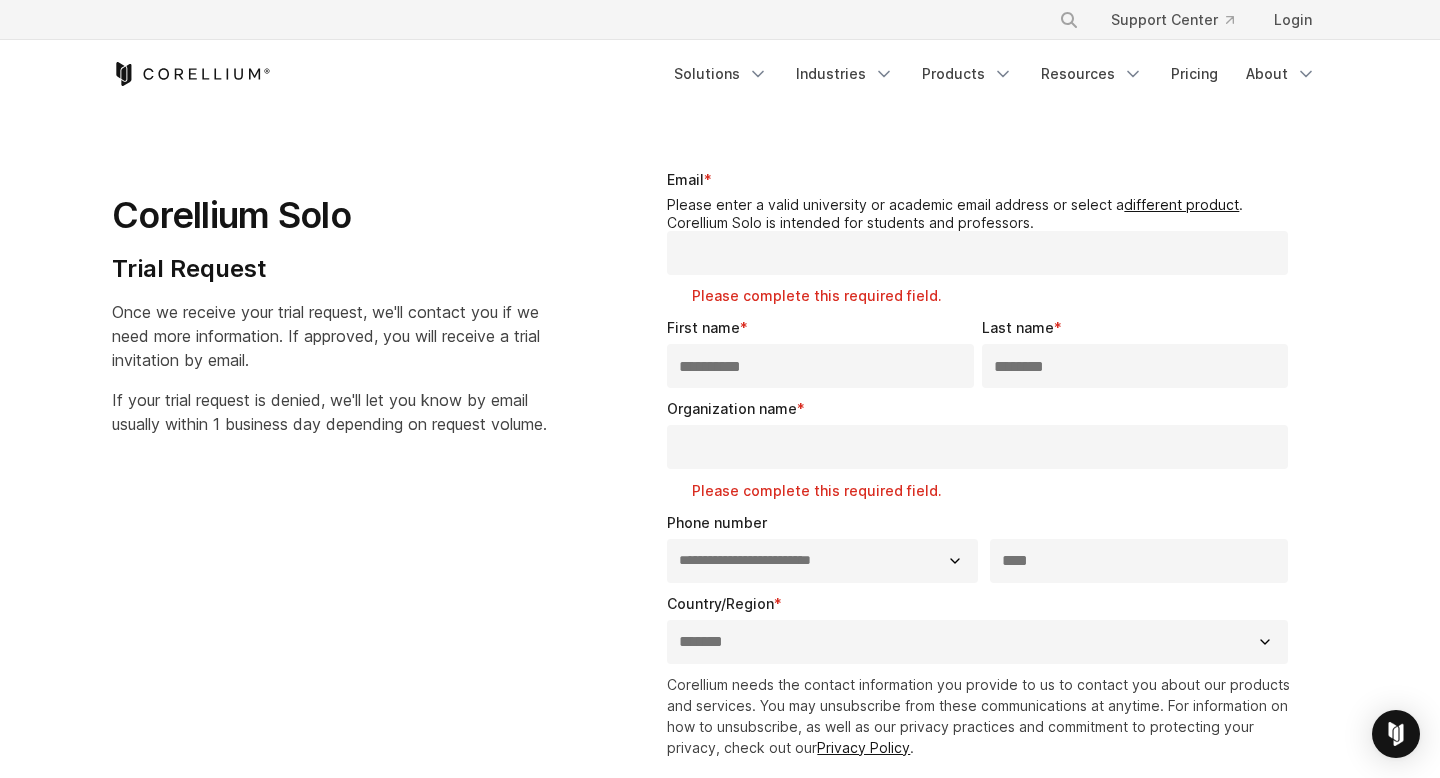 paste on "**********" 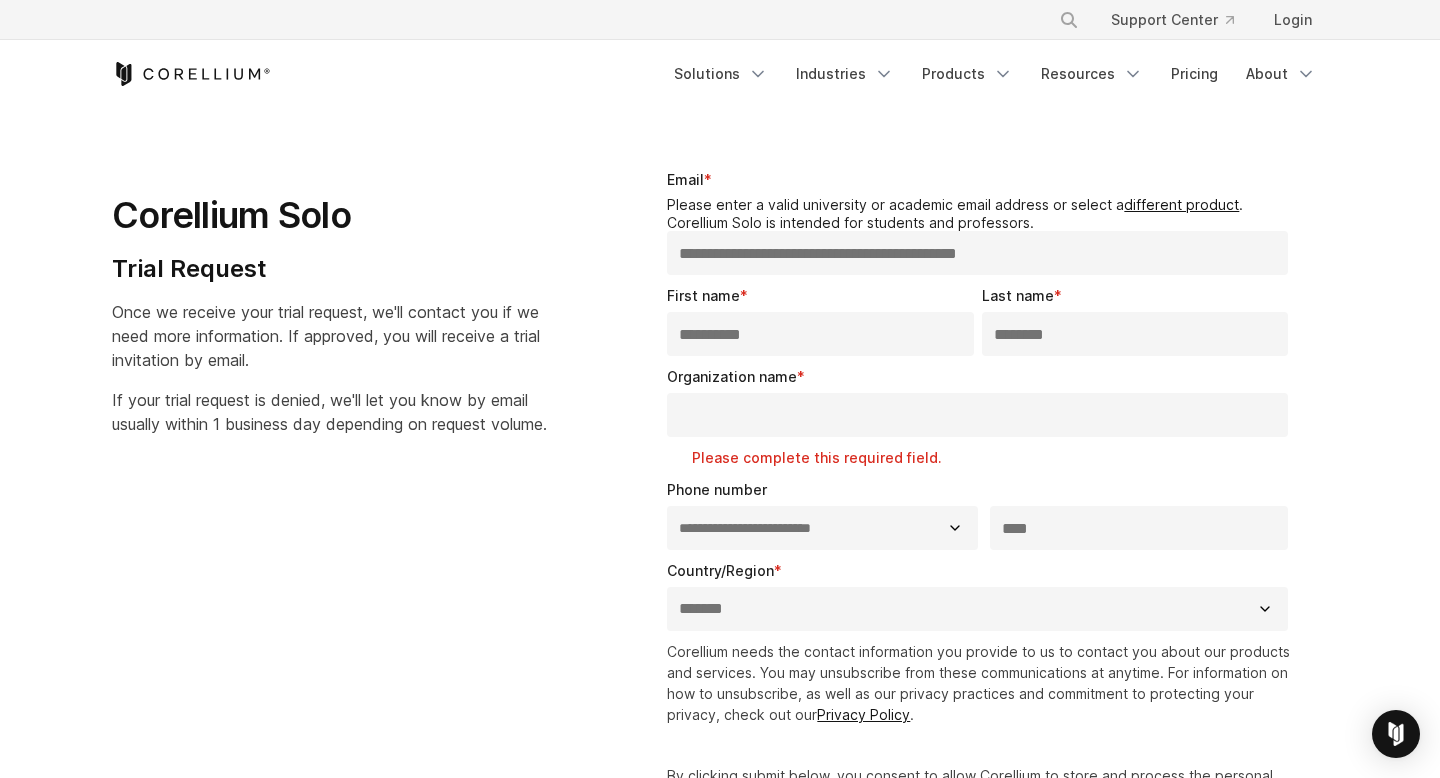 type on "**********" 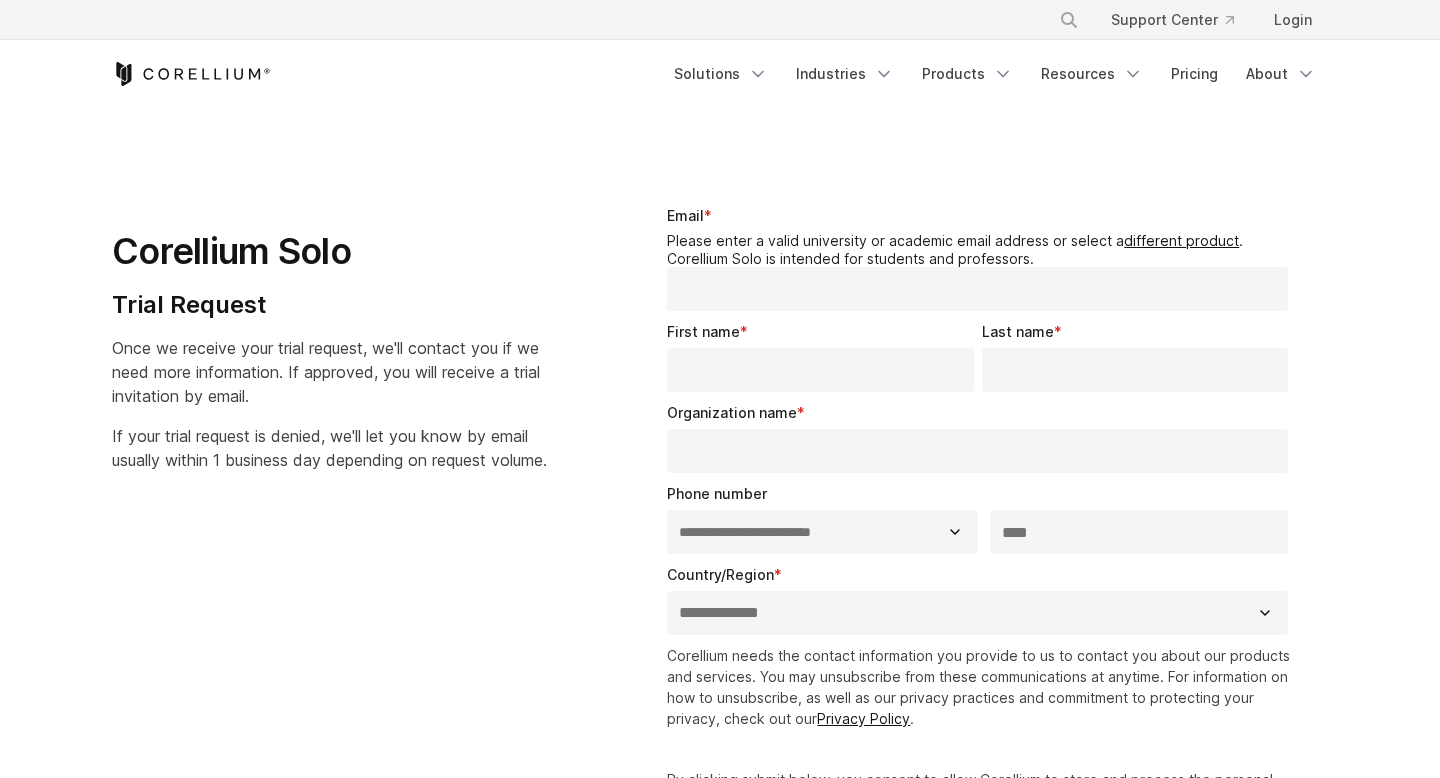 select on "**" 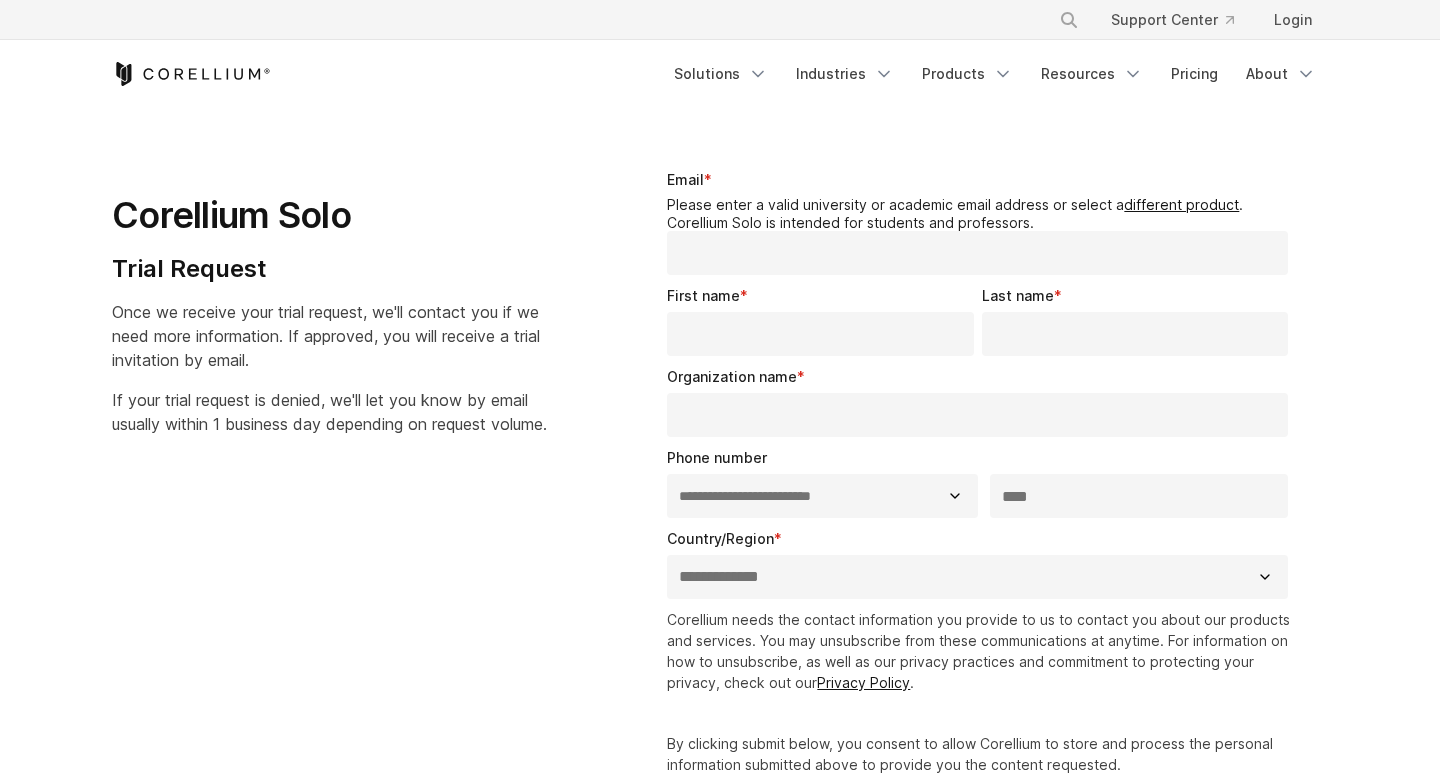 scroll, scrollTop: 0, scrollLeft: 0, axis: both 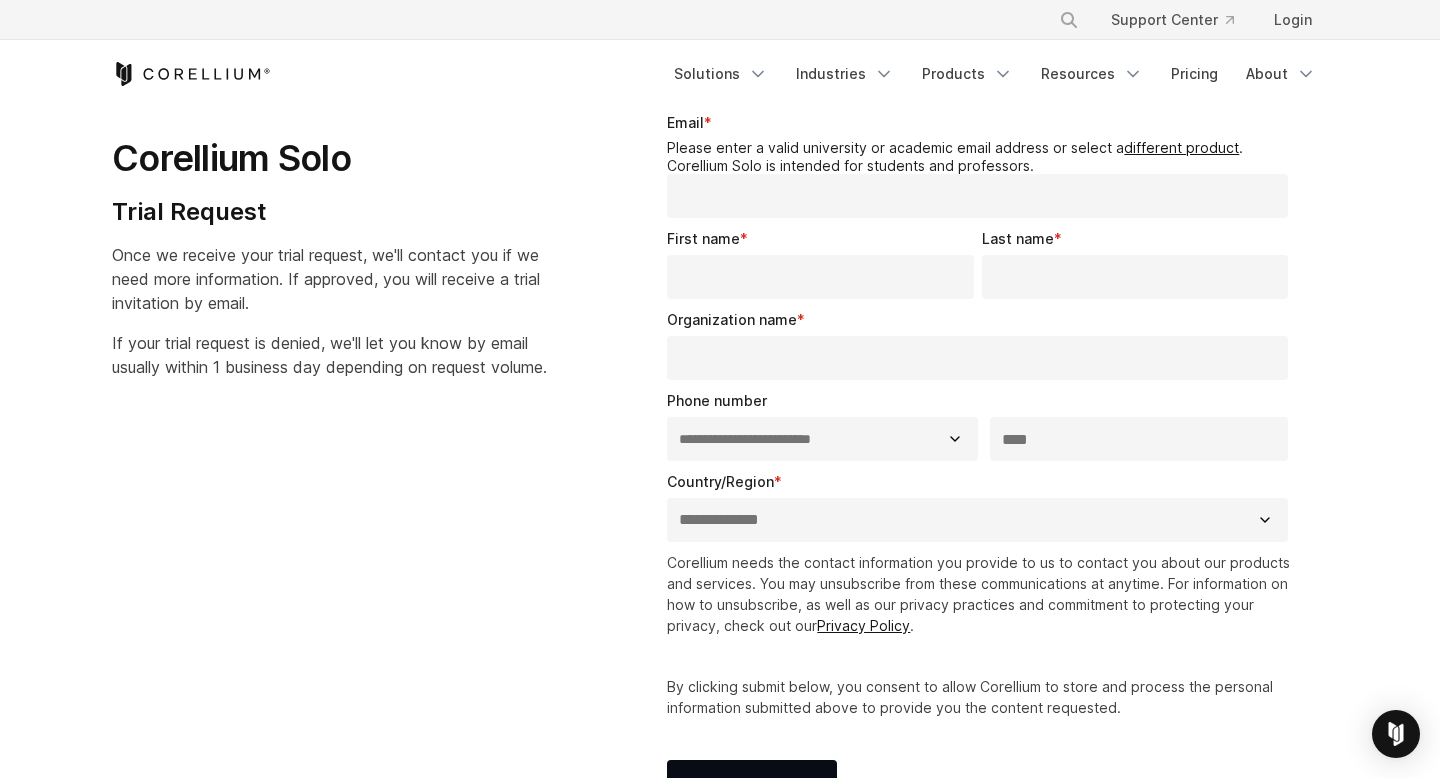 click on "Email *" at bounding box center (977, 196) 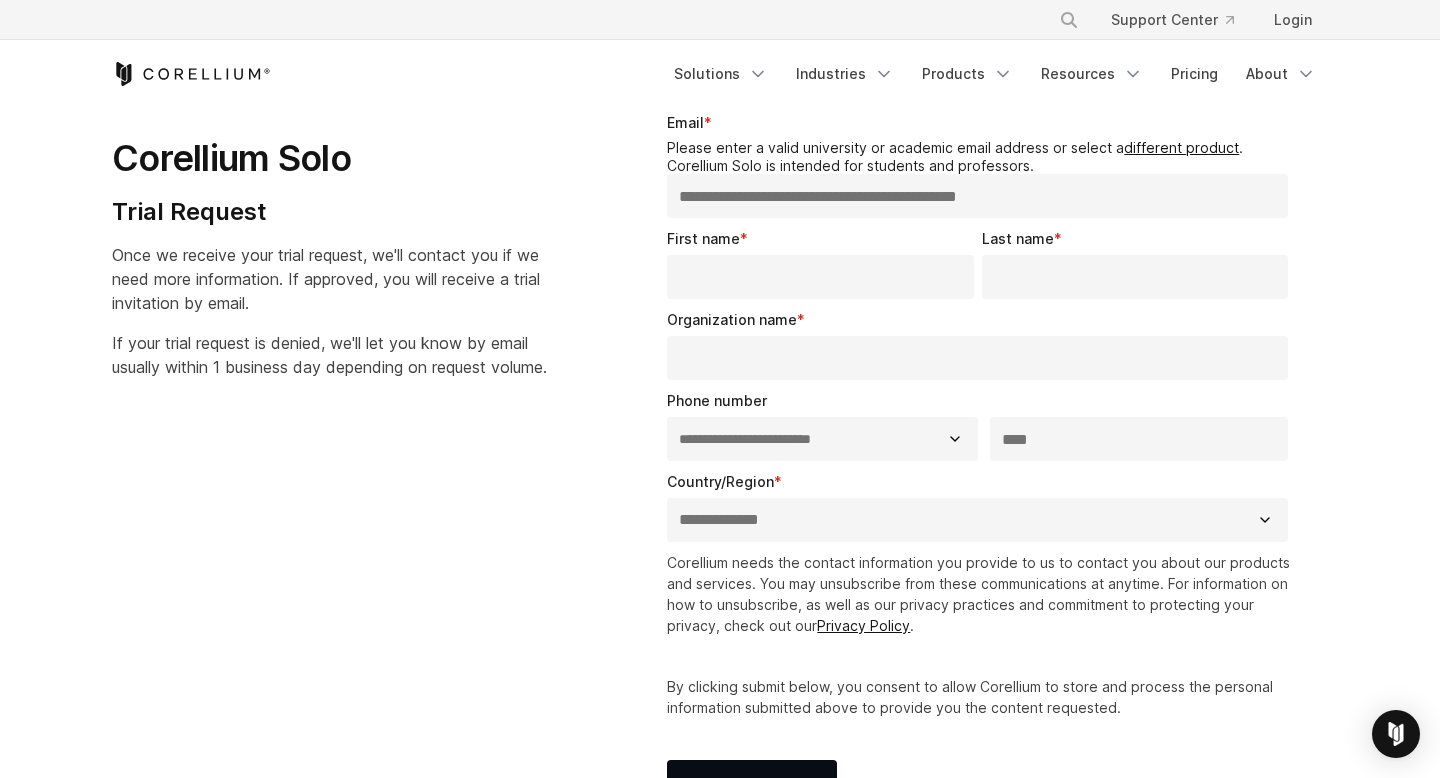 type on "**********" 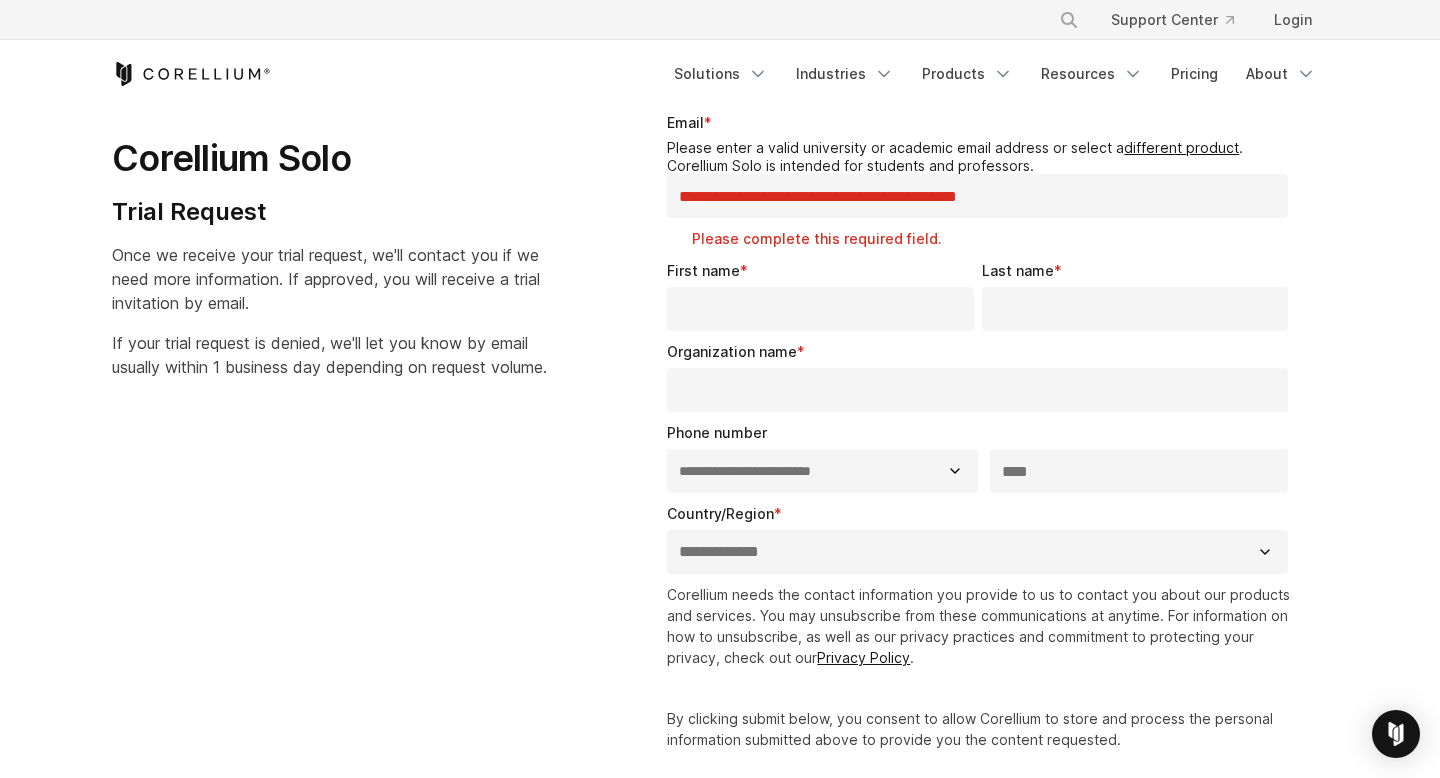 click on "First name *" at bounding box center [824, 295] 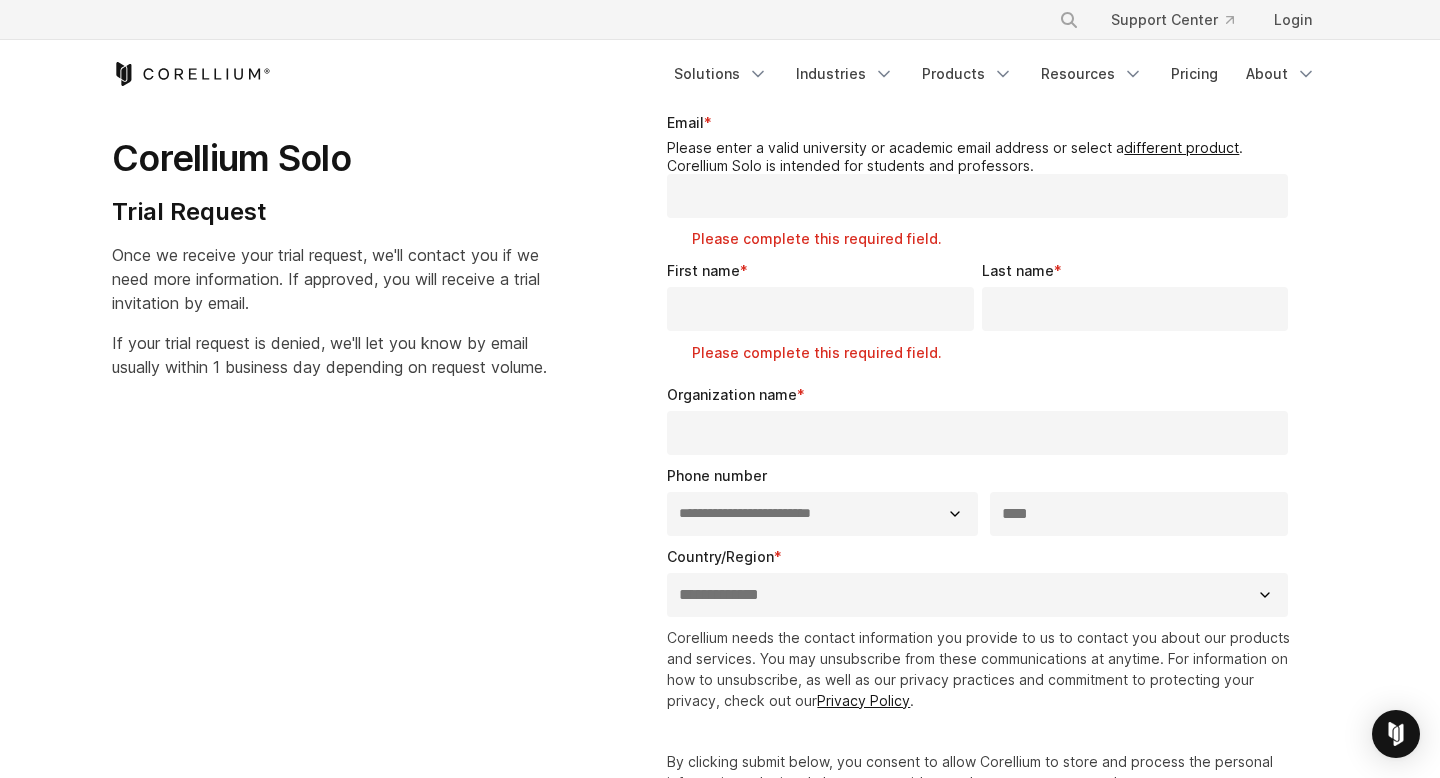 paste on "**********" 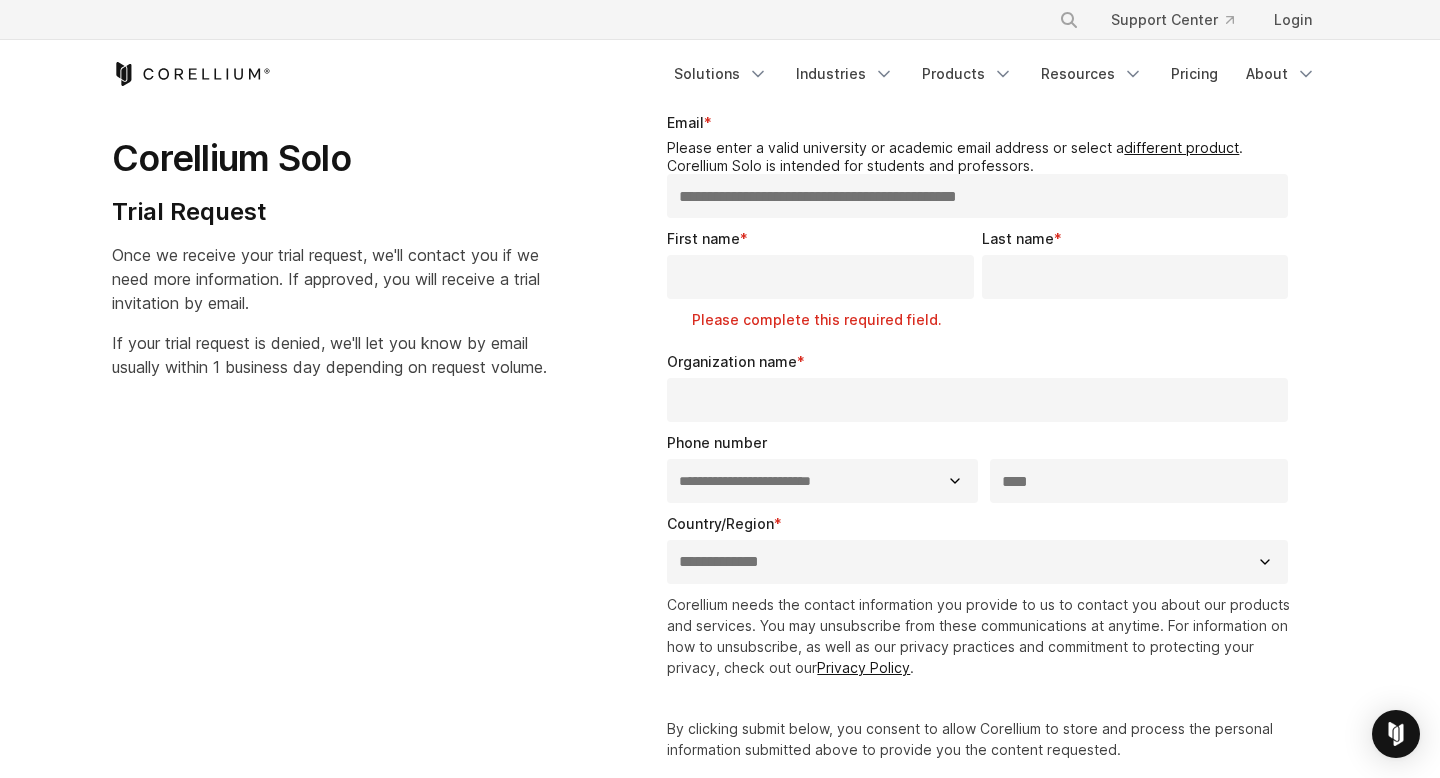 click on "**********" at bounding box center (977, 196) 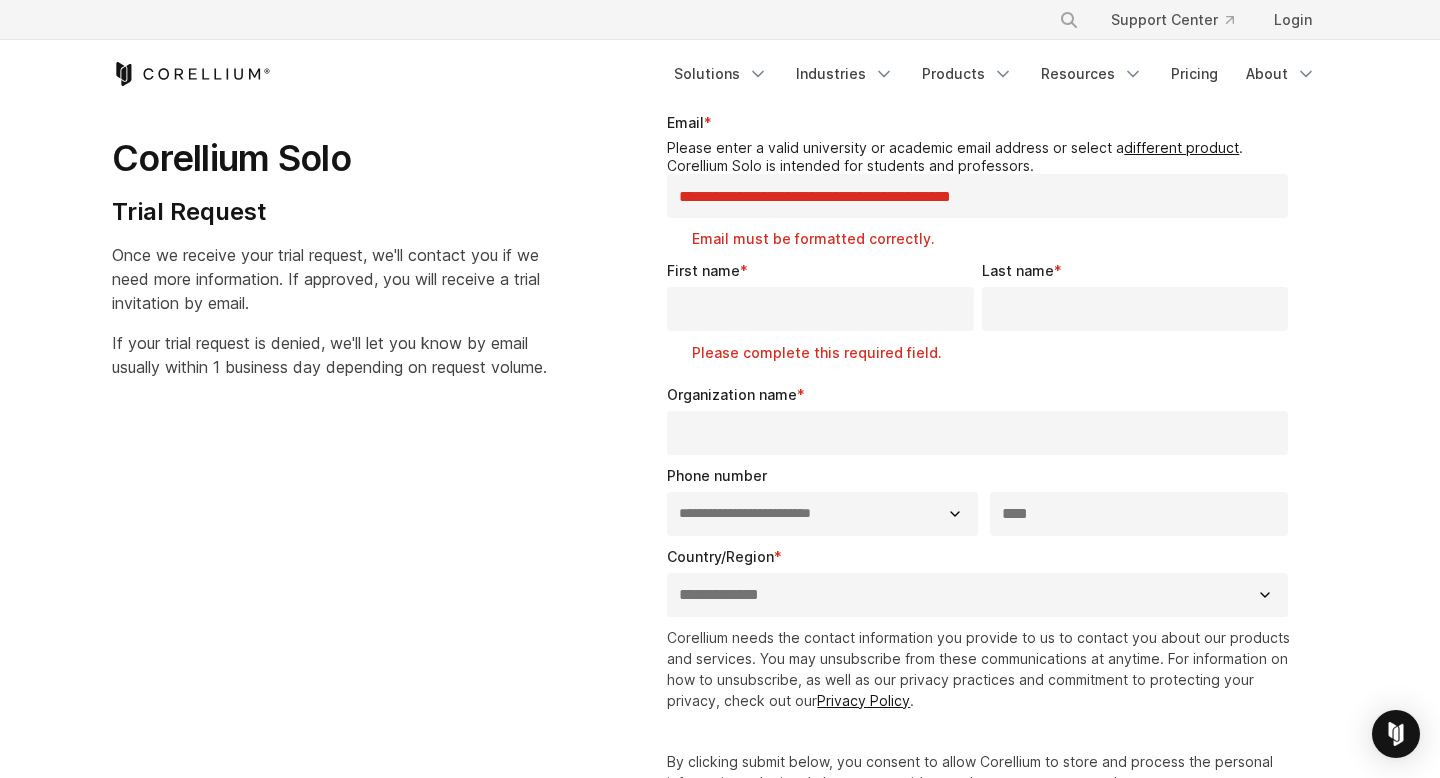 type on "**********" 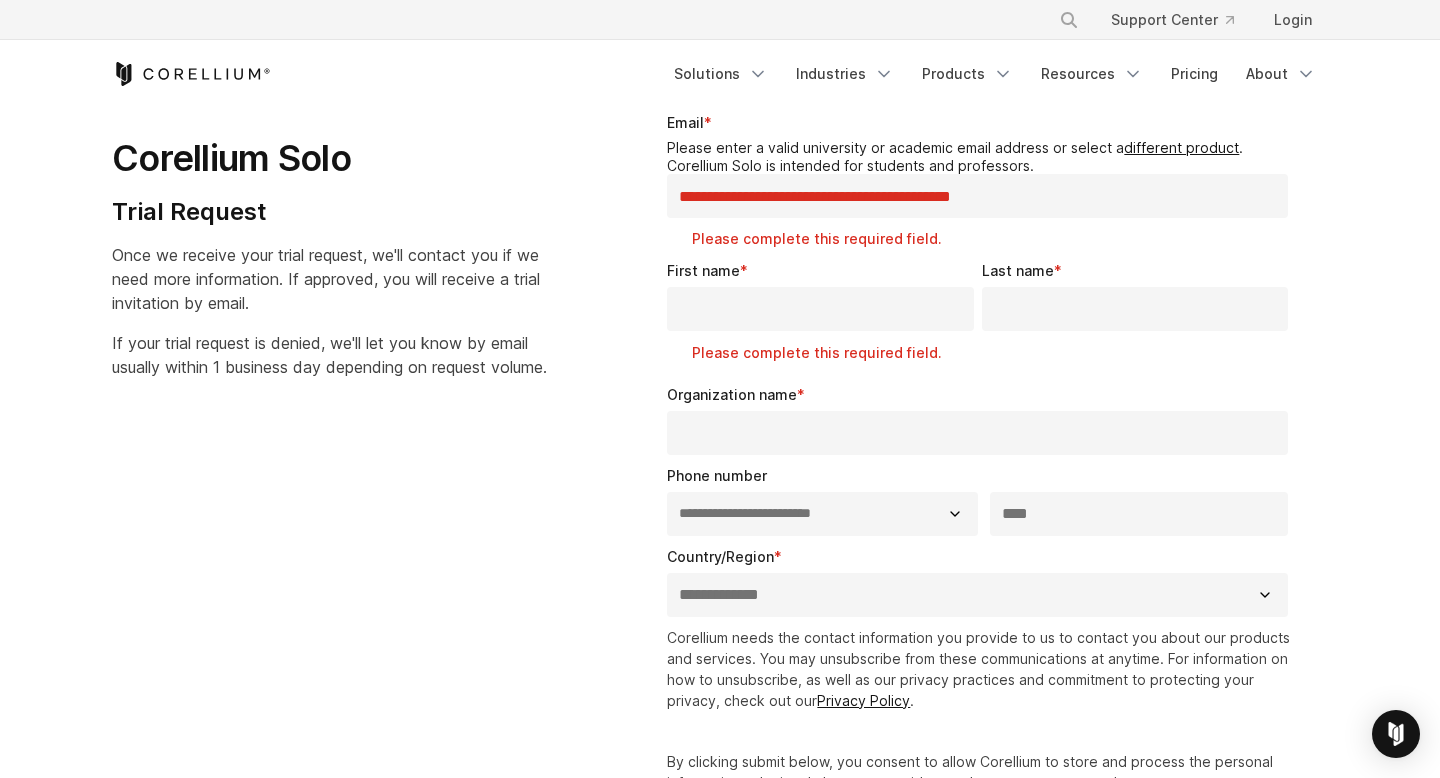 click on "**********" at bounding box center [977, 196] 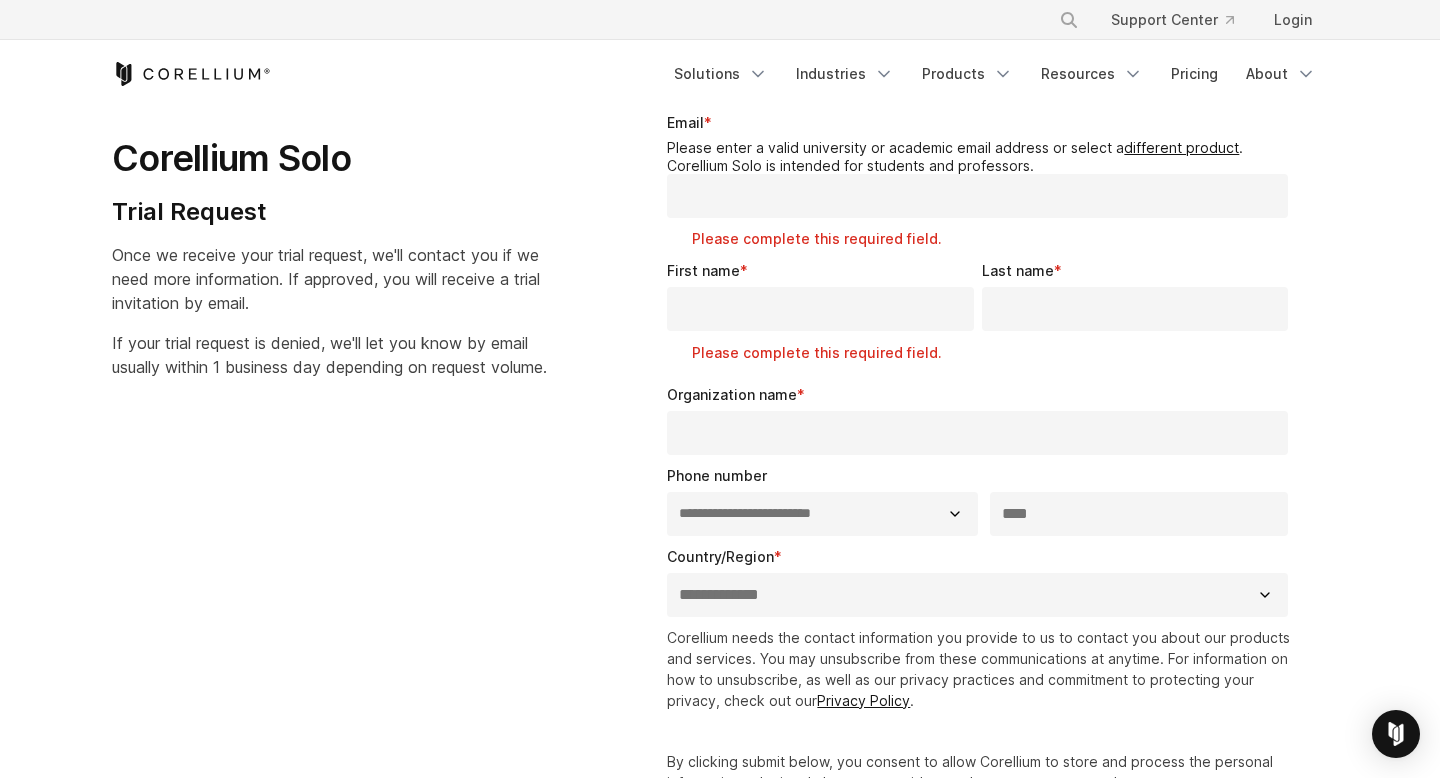 paste on "**********" 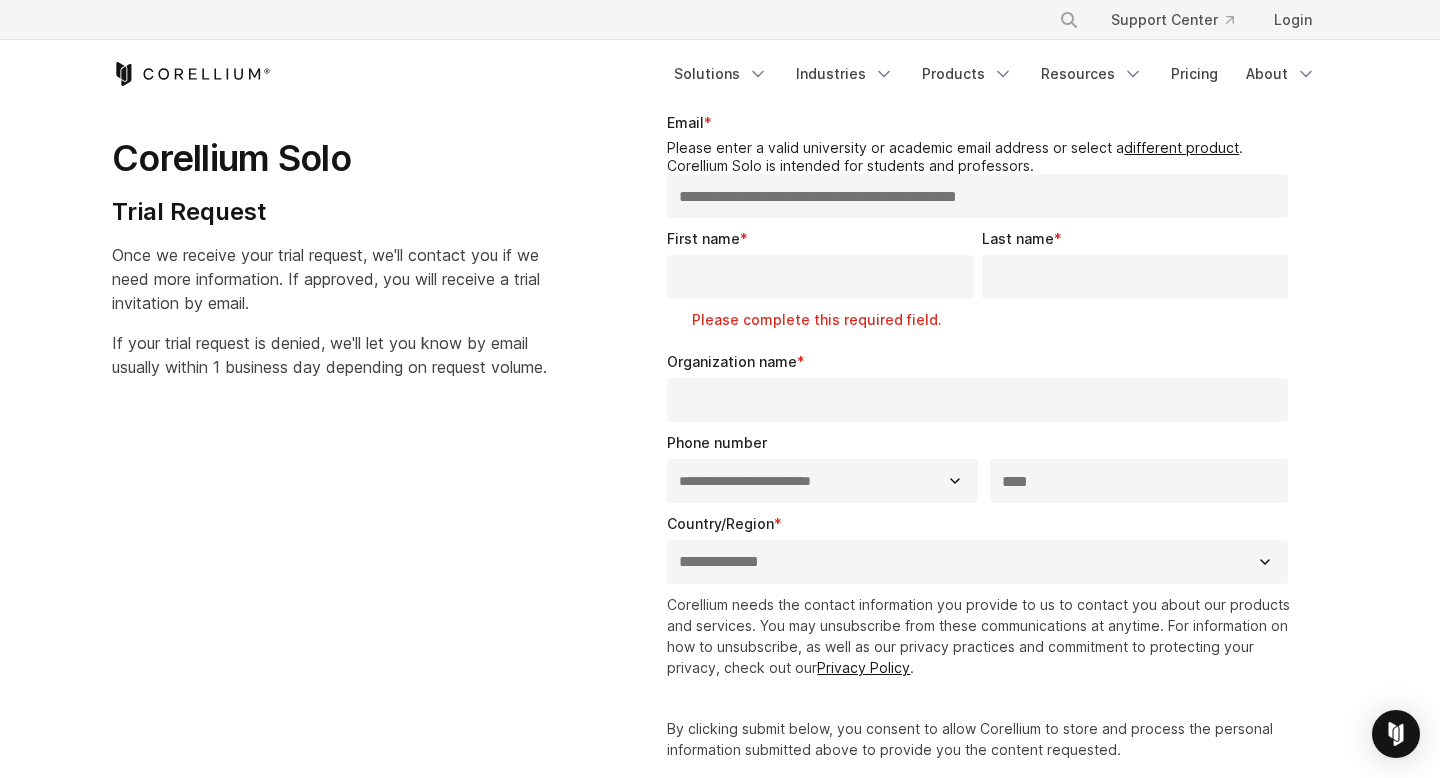 click on "**********" at bounding box center (977, 196) 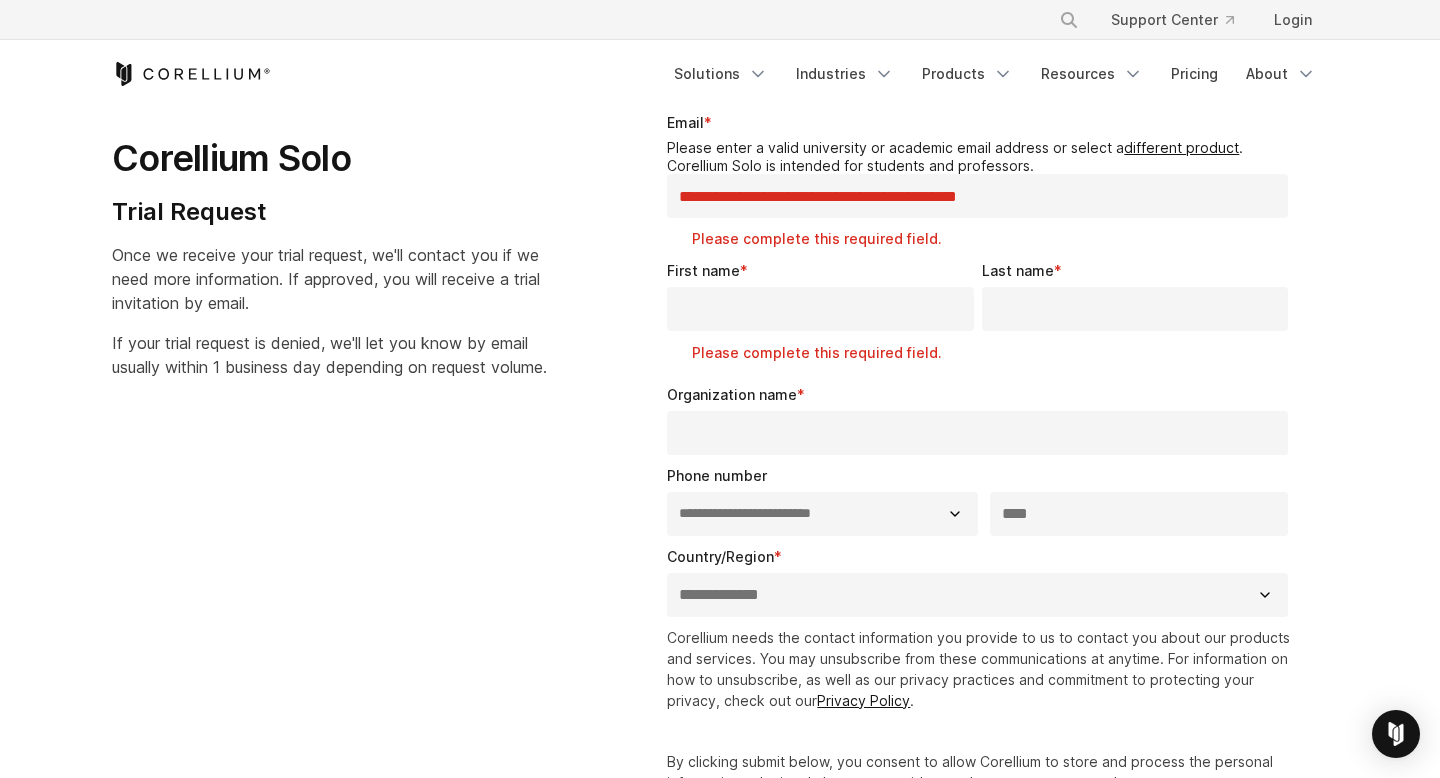 click on "First name * Please complete this required field." at bounding box center (824, 316) 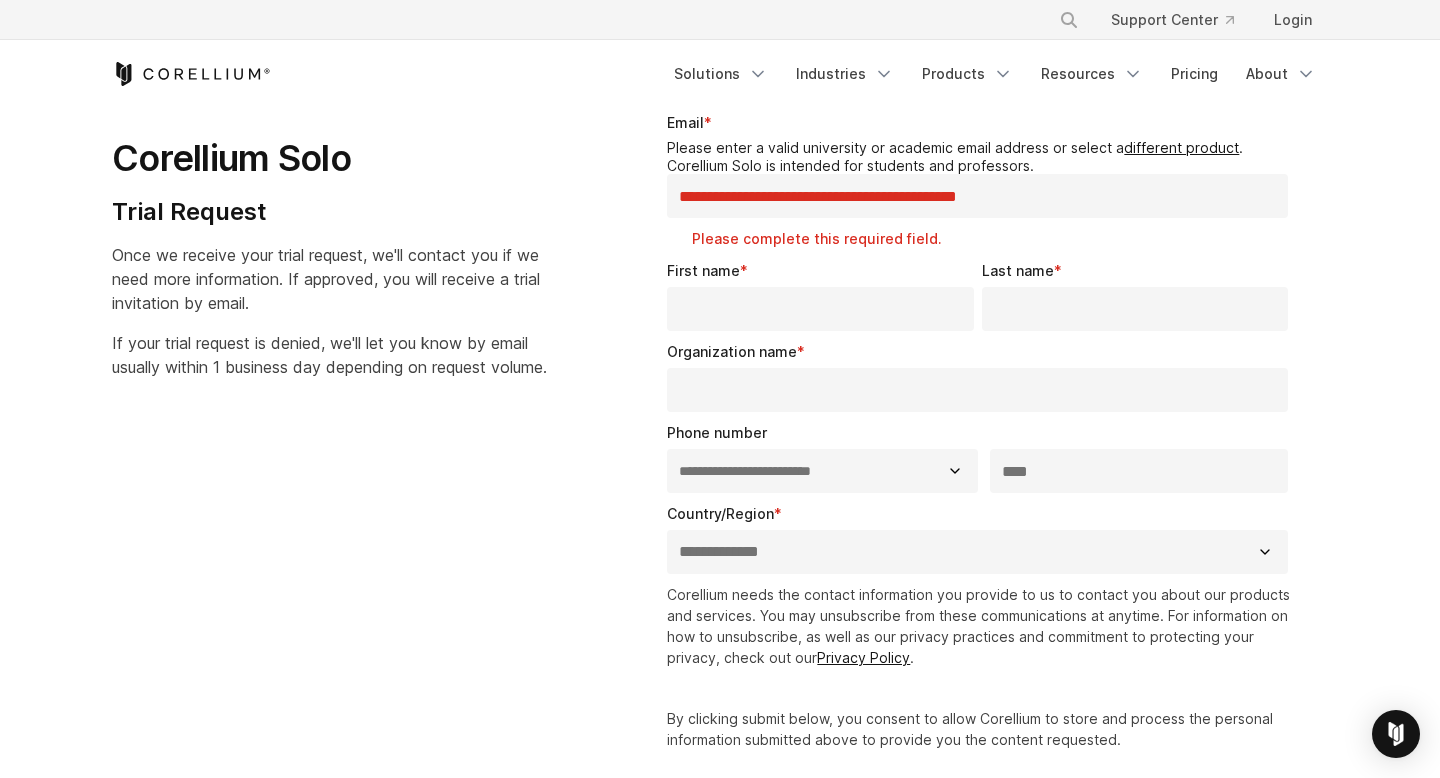 type on "**********" 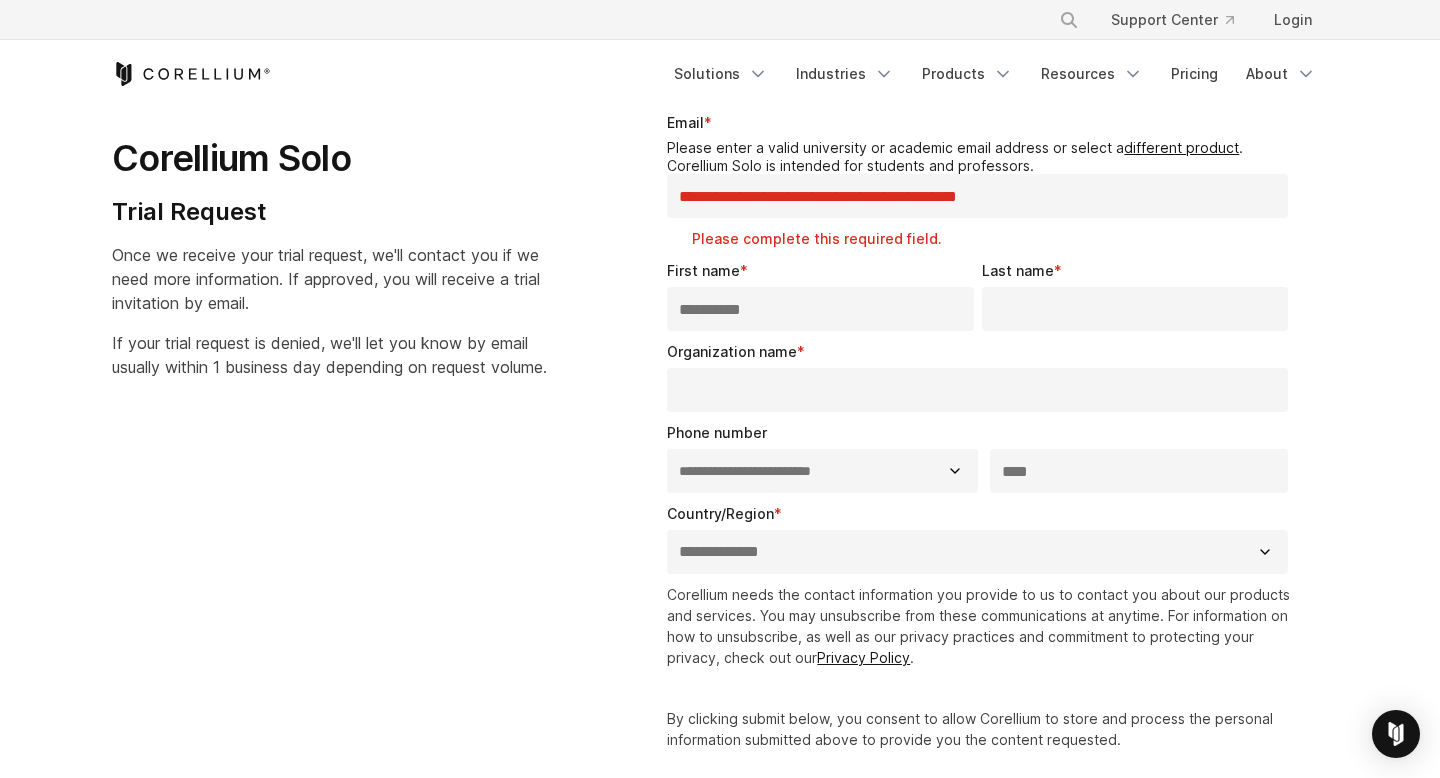 type on "**********" 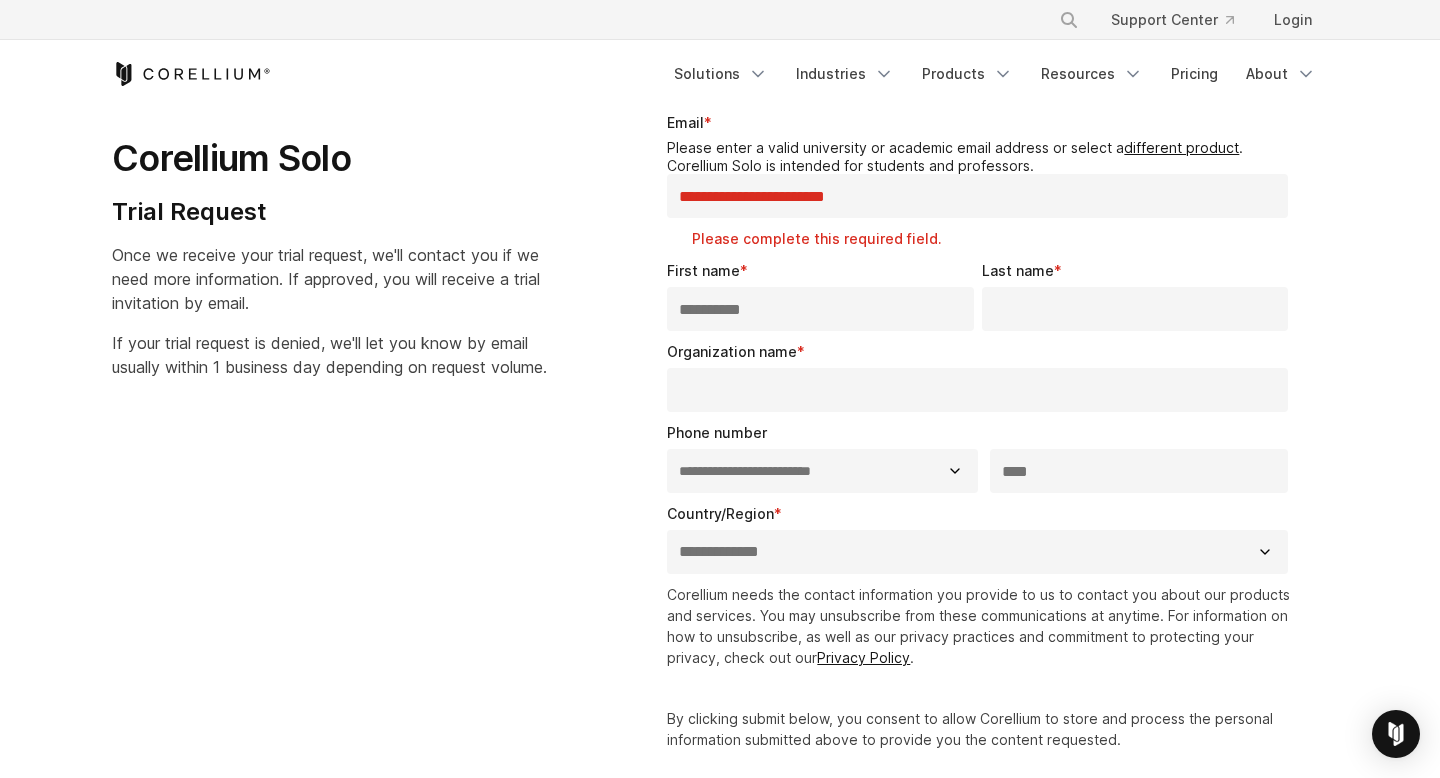 type on "********" 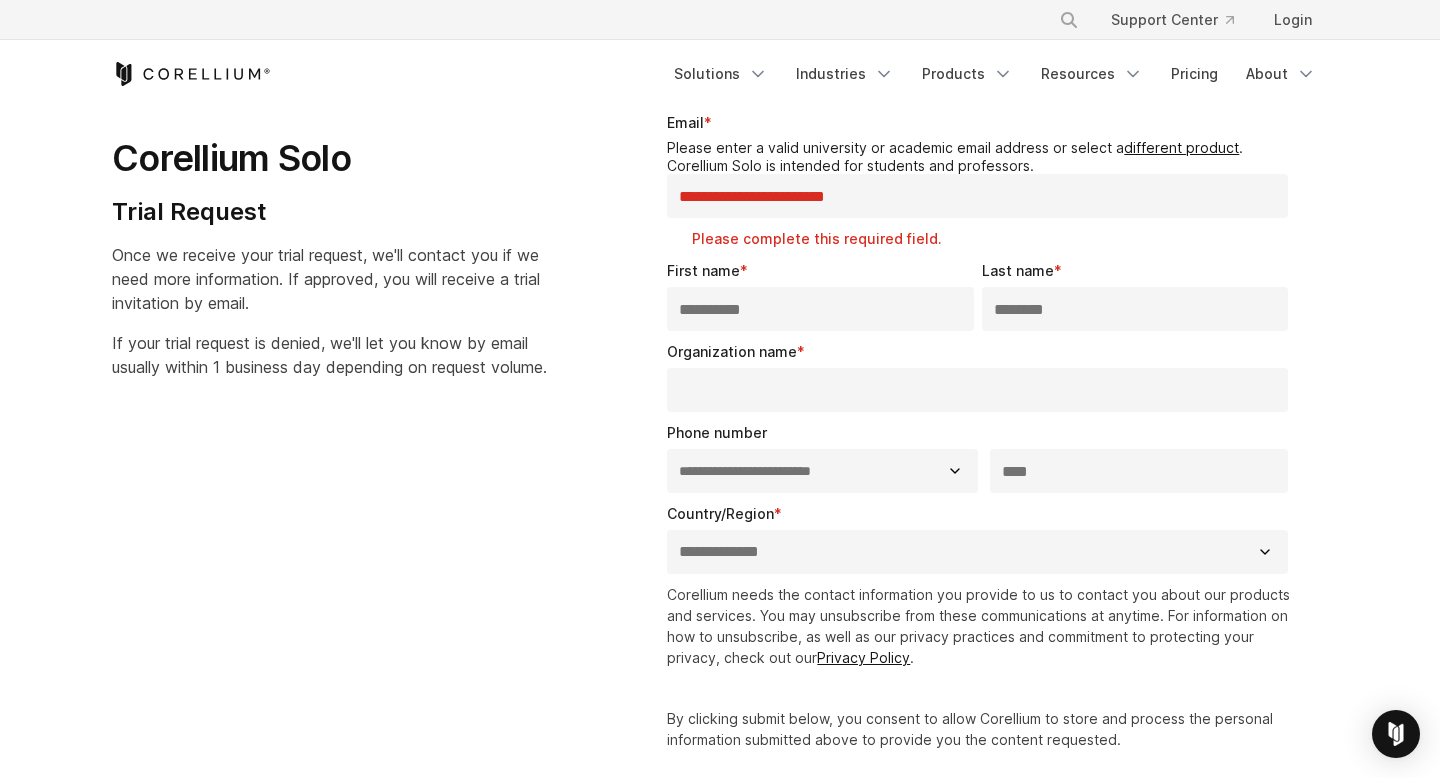 select on "*******" 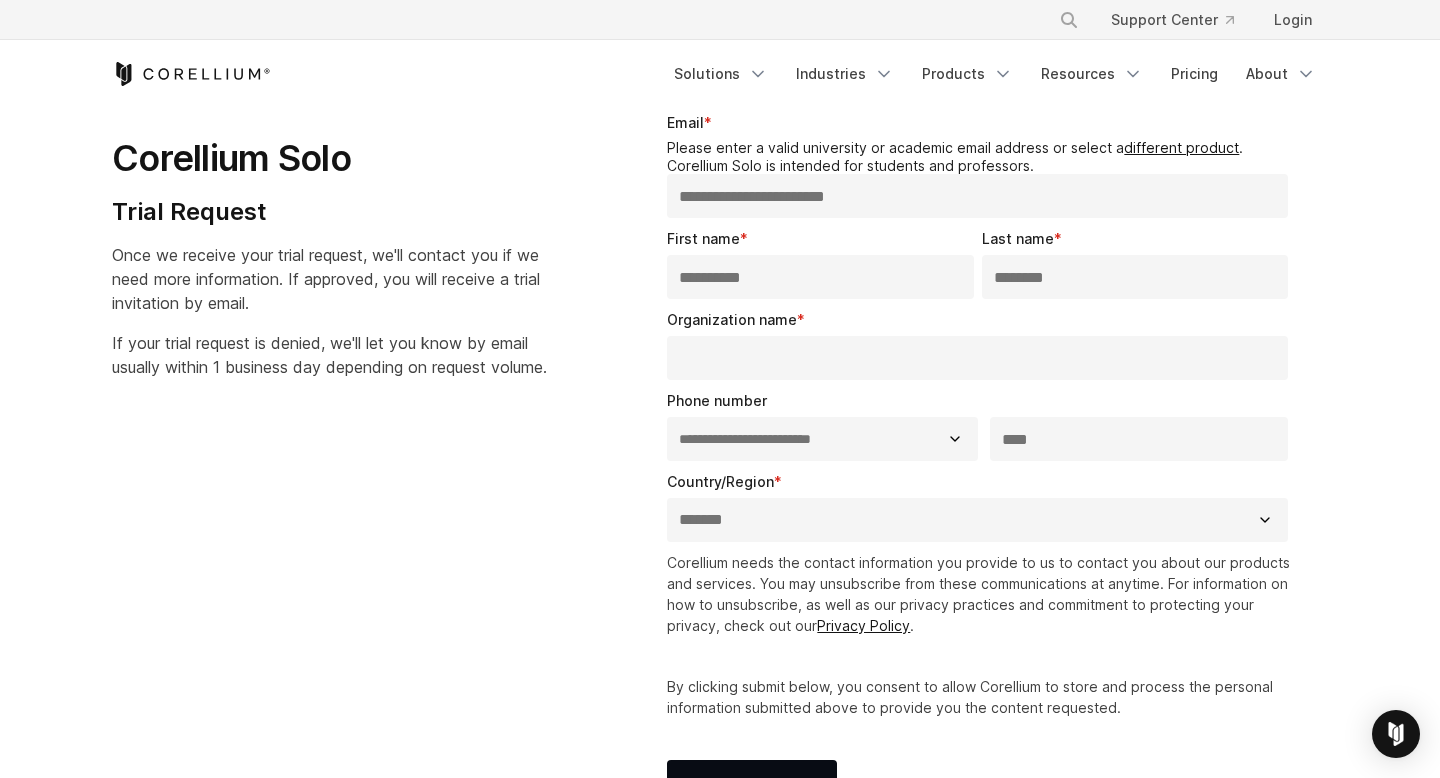 click on "Organization name *" at bounding box center (977, 358) 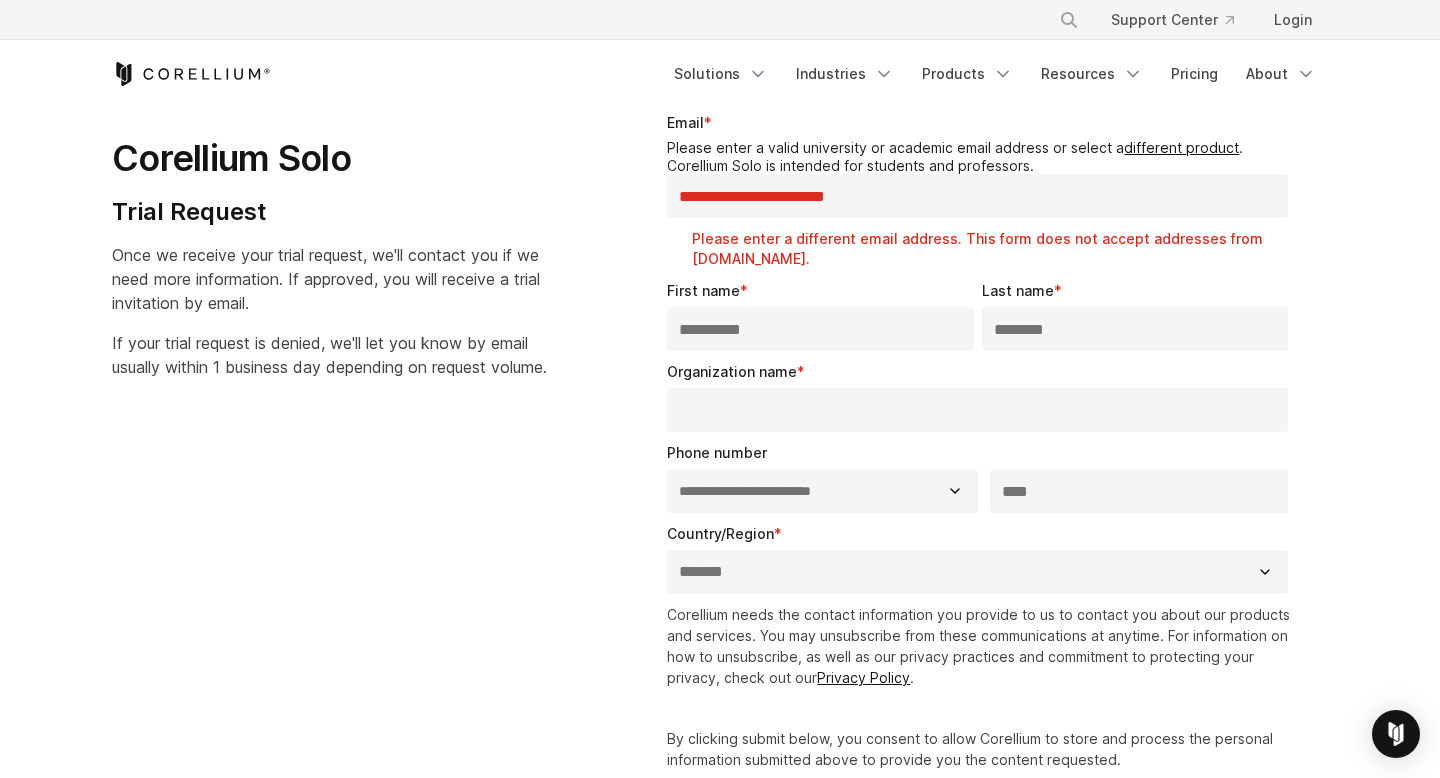 click on "Organization name *" at bounding box center [977, 410] 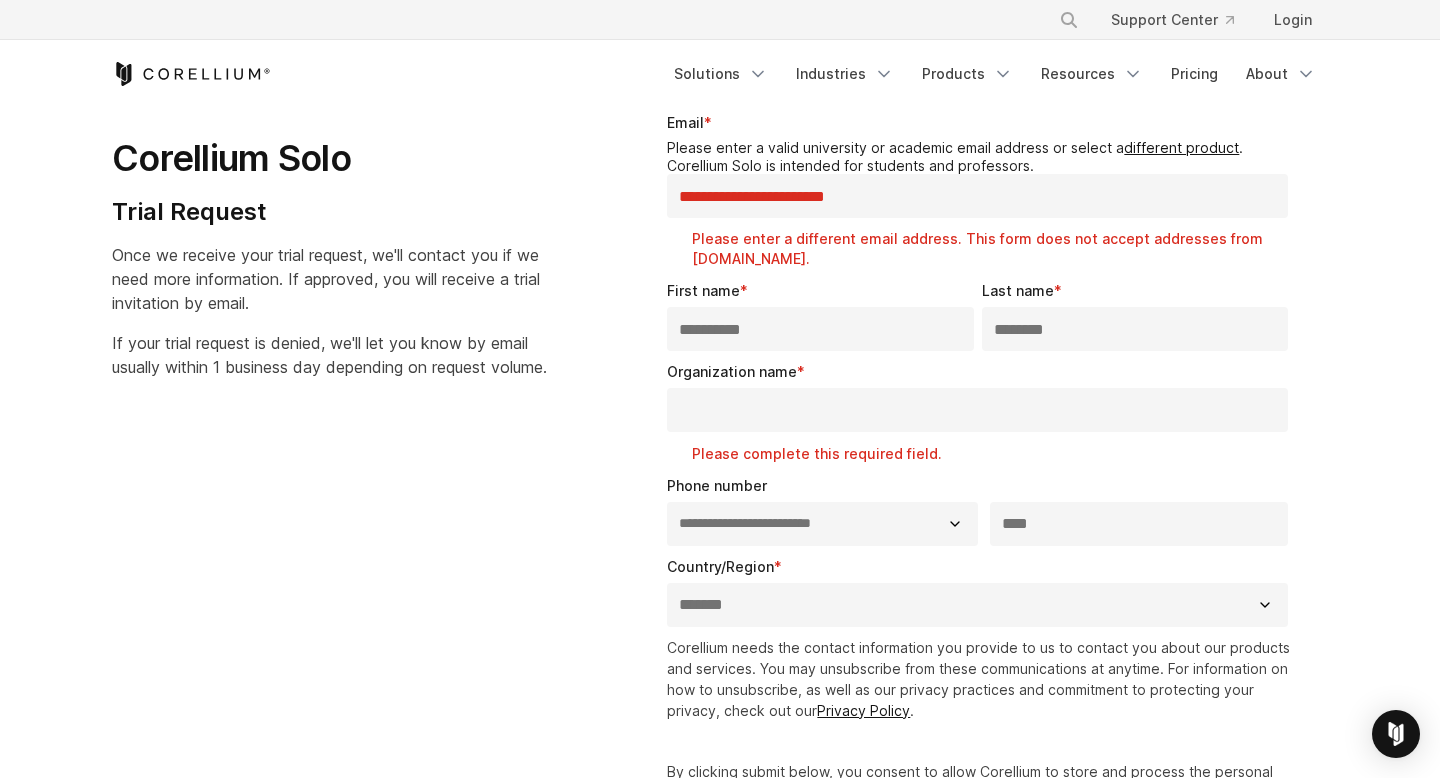 click on "**********" at bounding box center (981, 512) 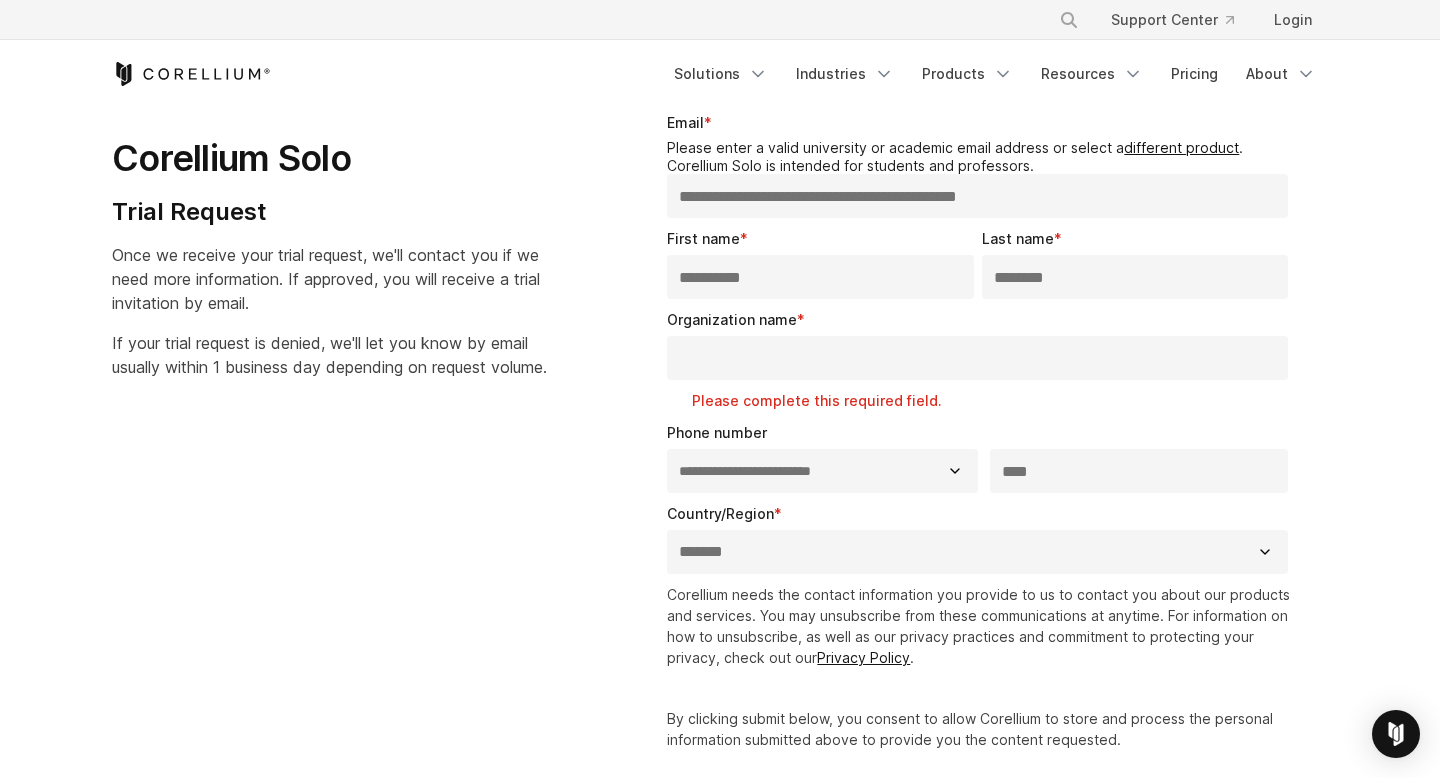 type on "**********" 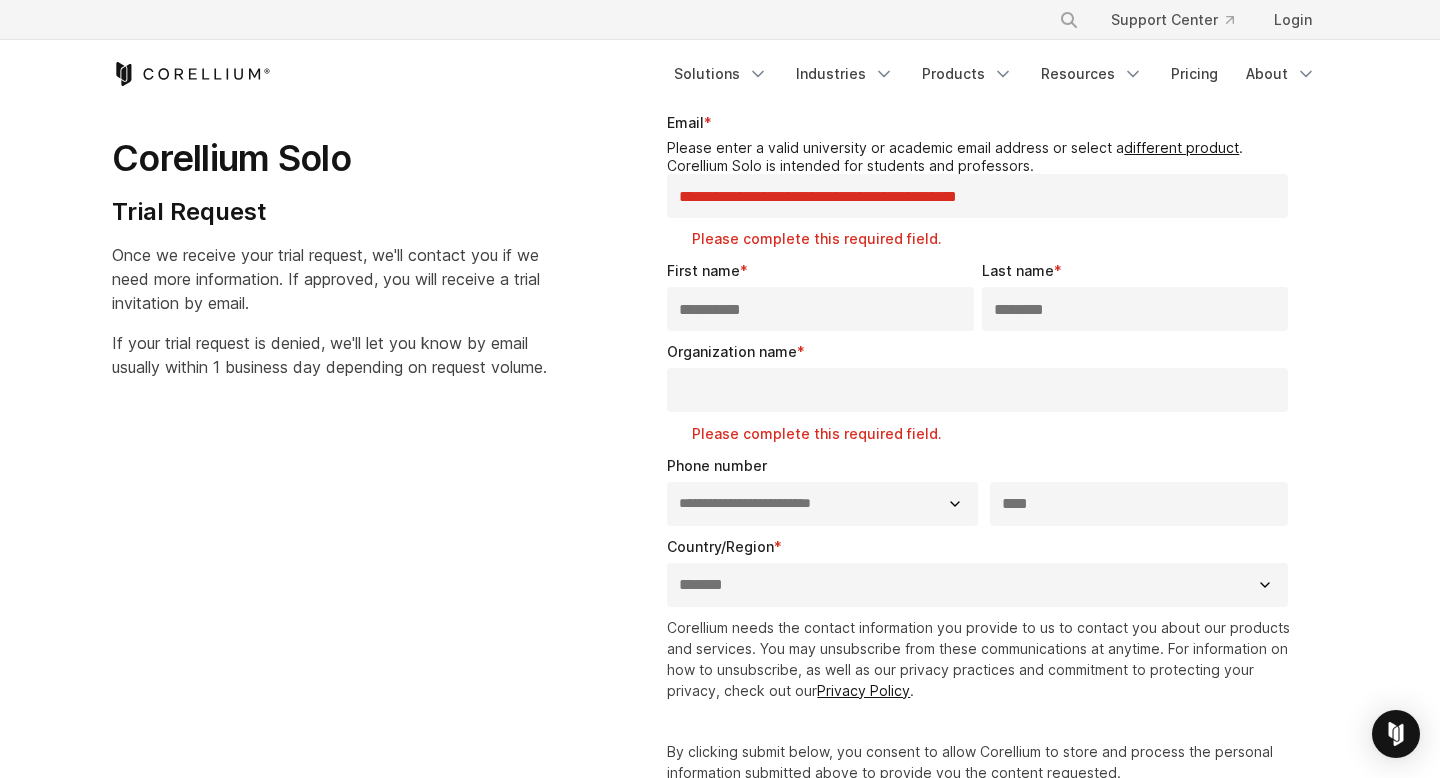 click on "**********" at bounding box center [824, 295] 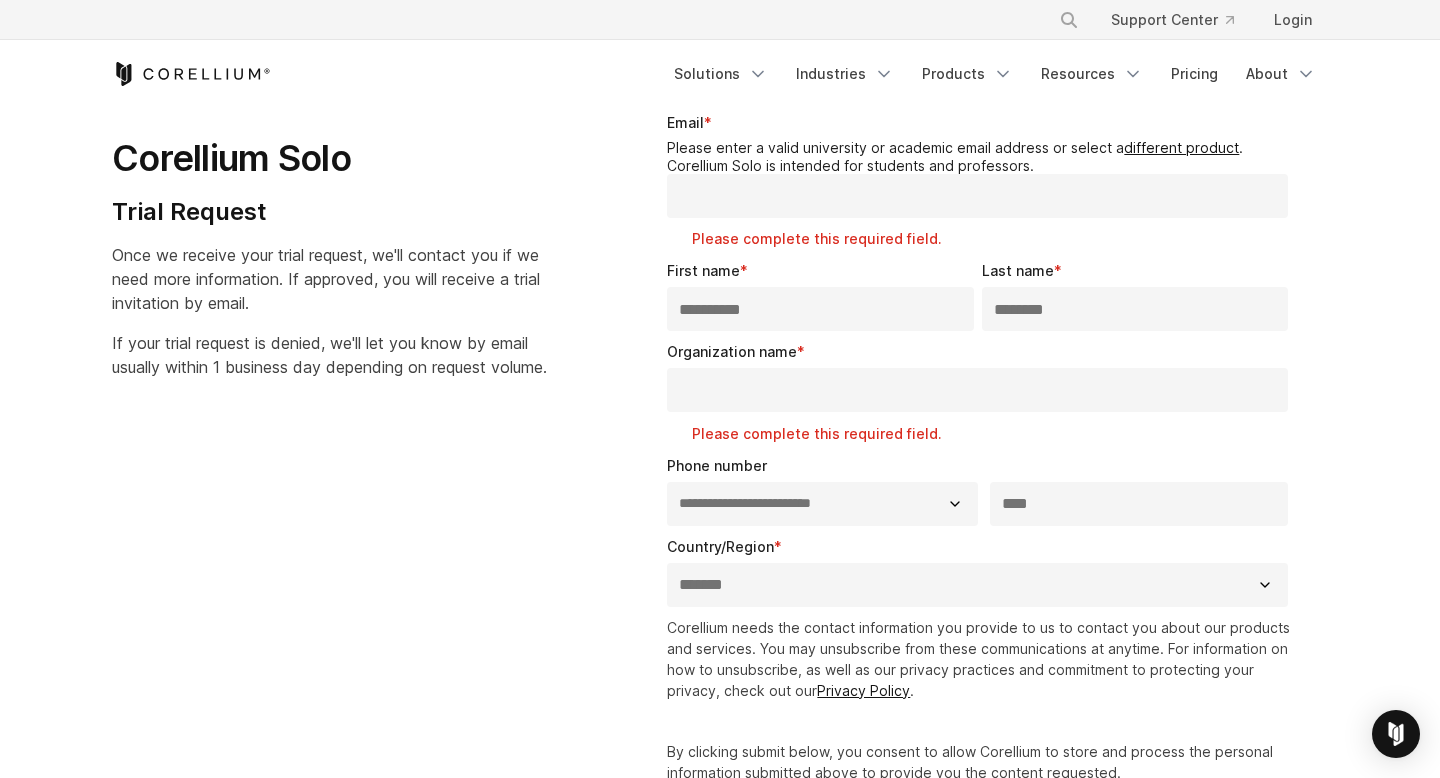 paste on "**********" 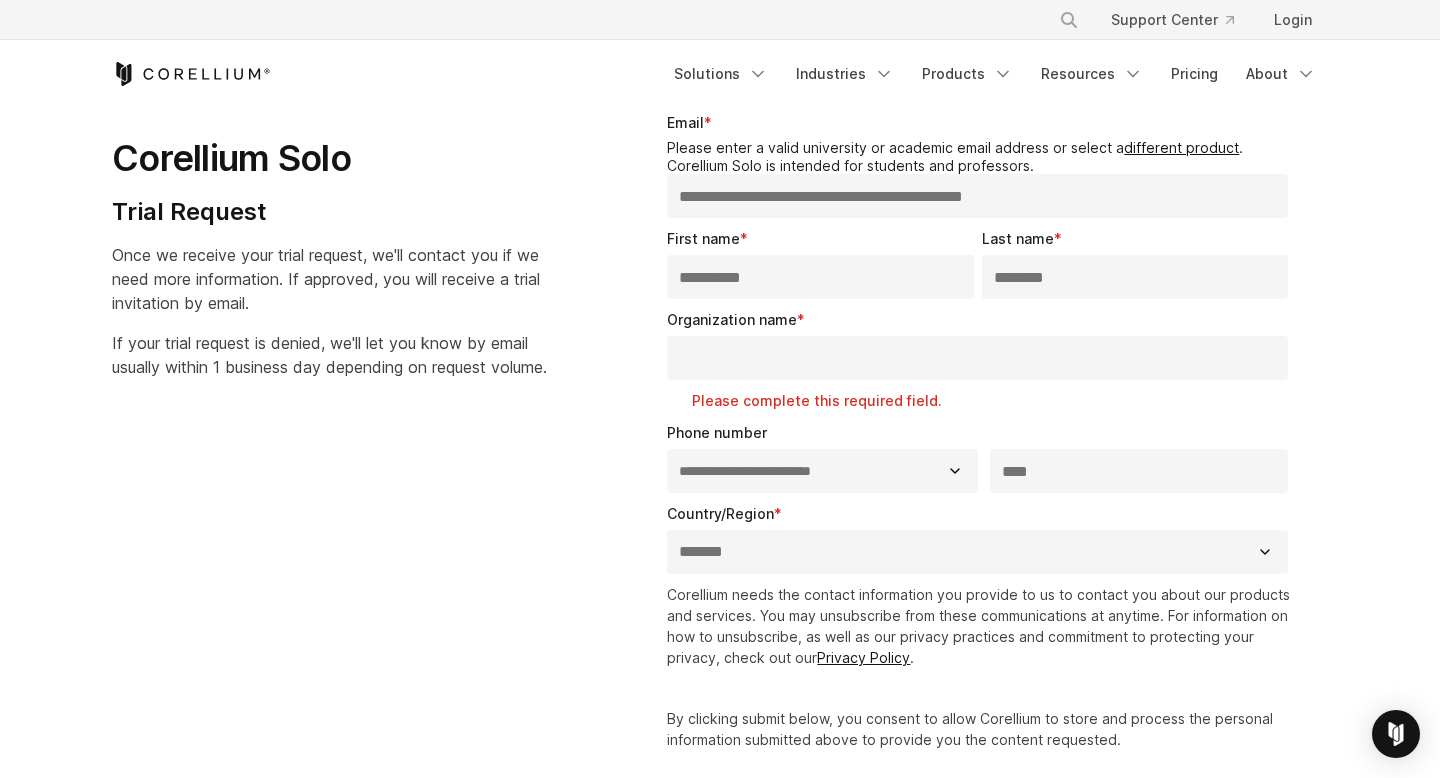 type on "**********" 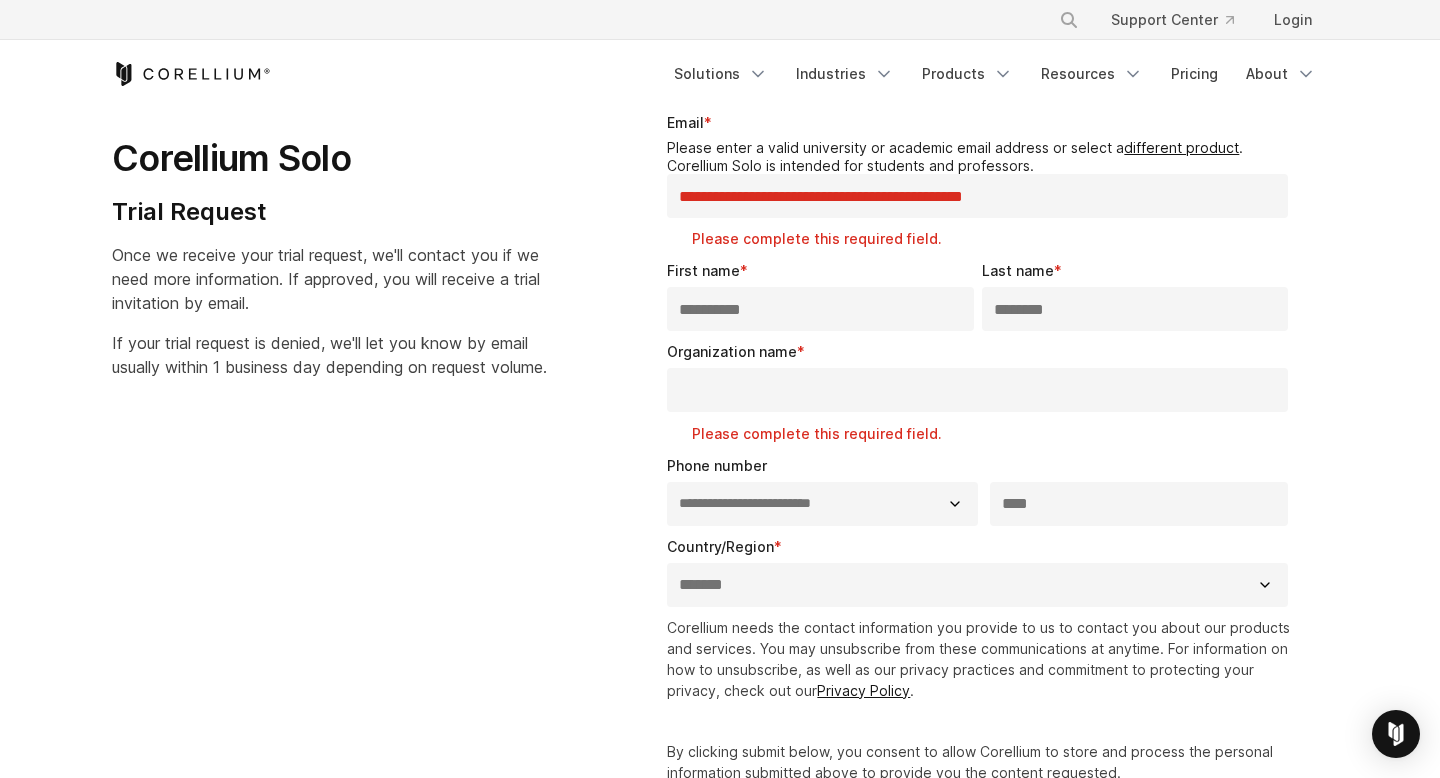 click on "**********" at bounding box center [977, 196] 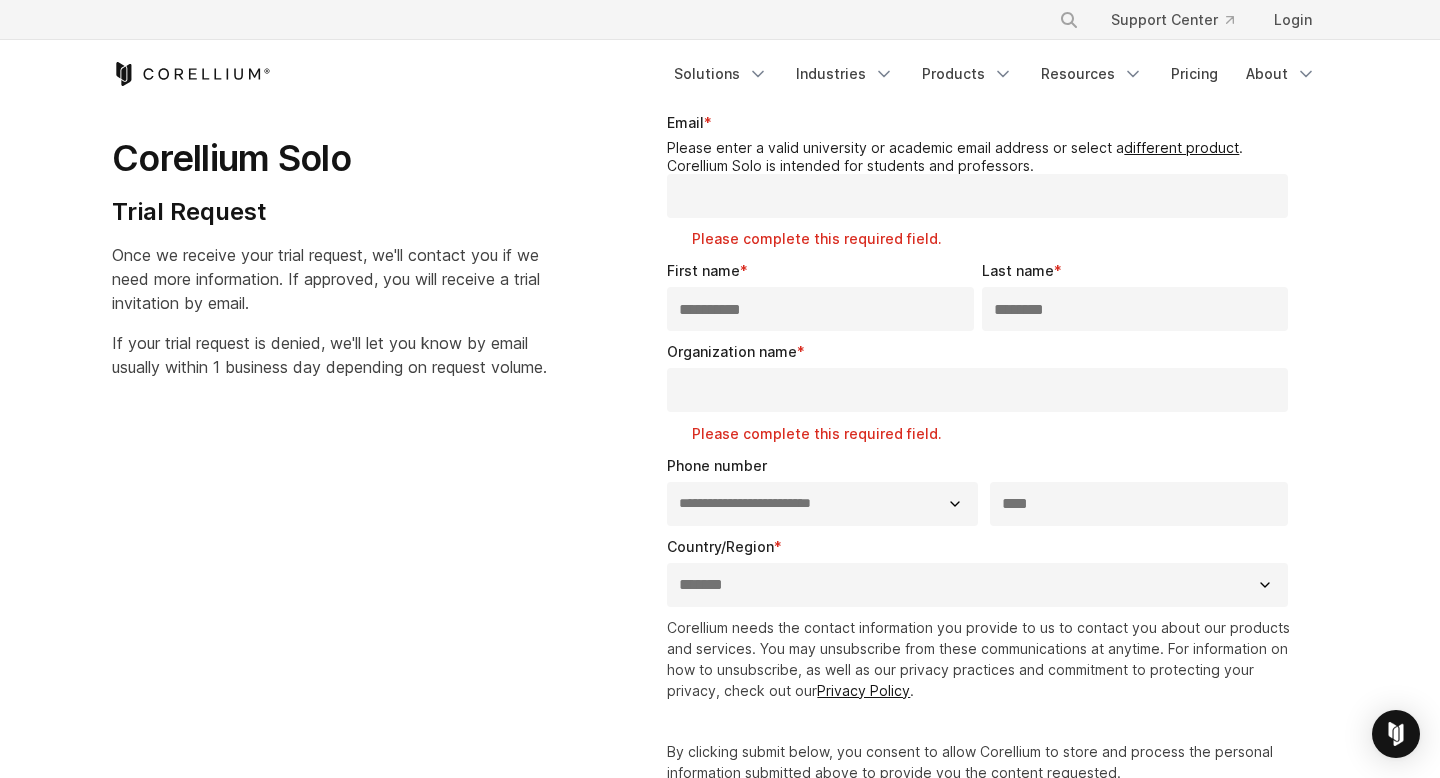 paste on "**********" 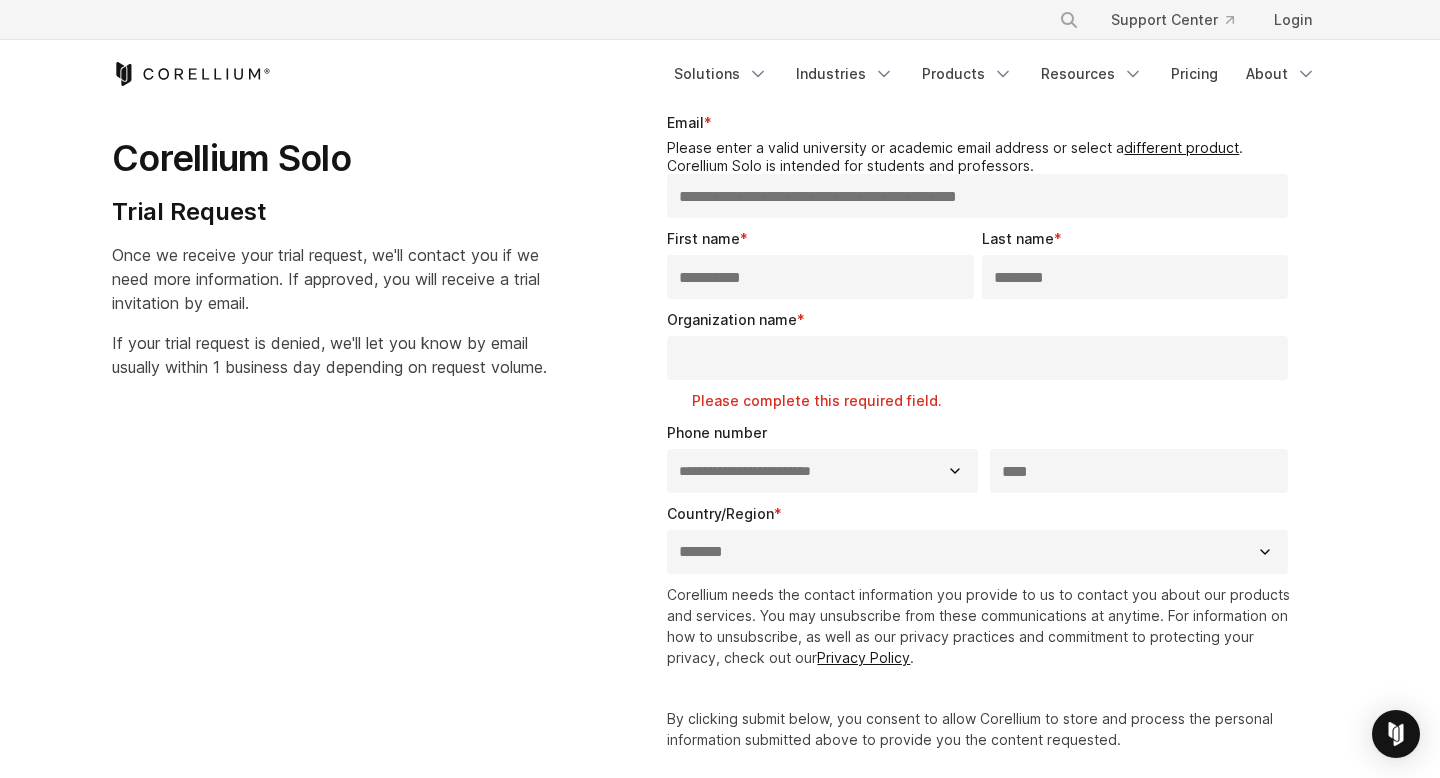 type on "**********" 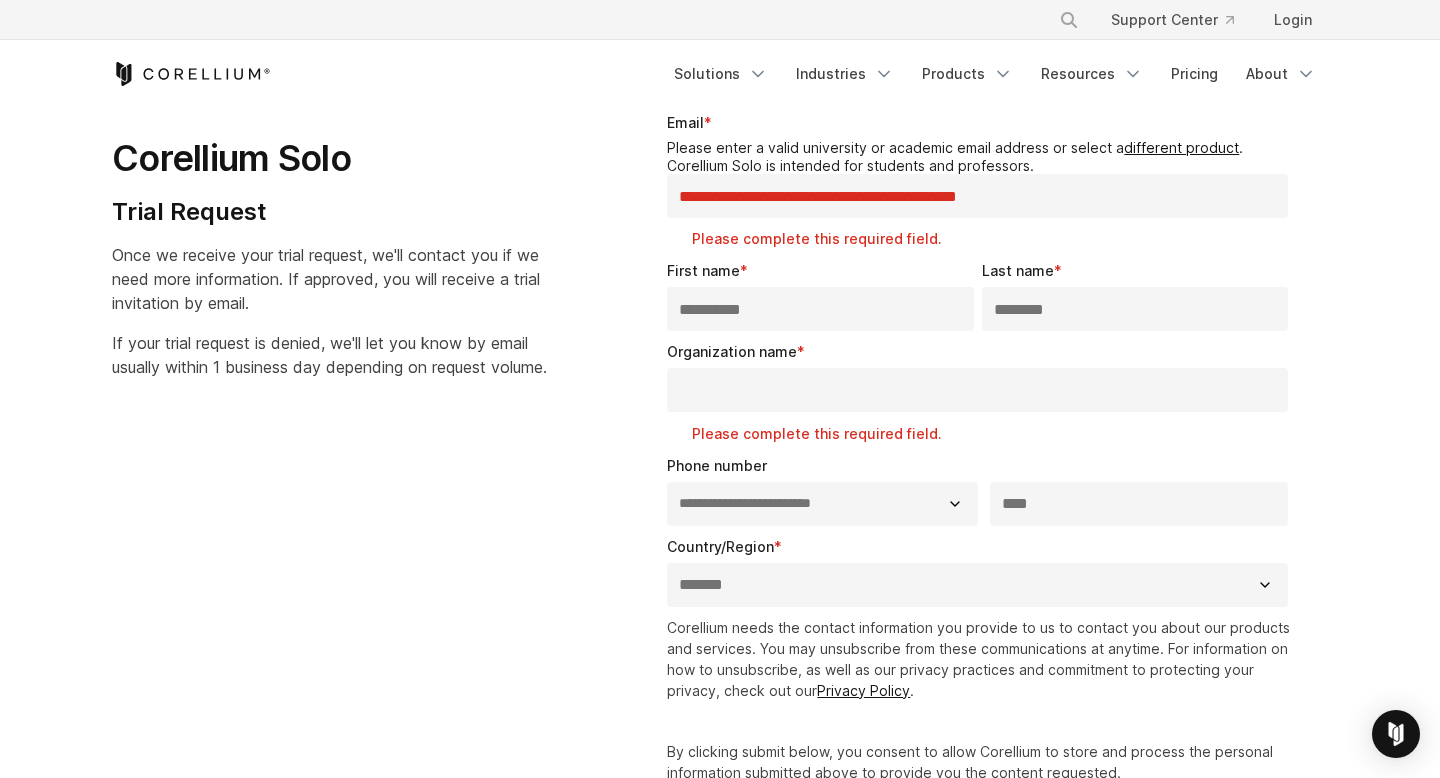click on "**********" at bounding box center (977, 196) 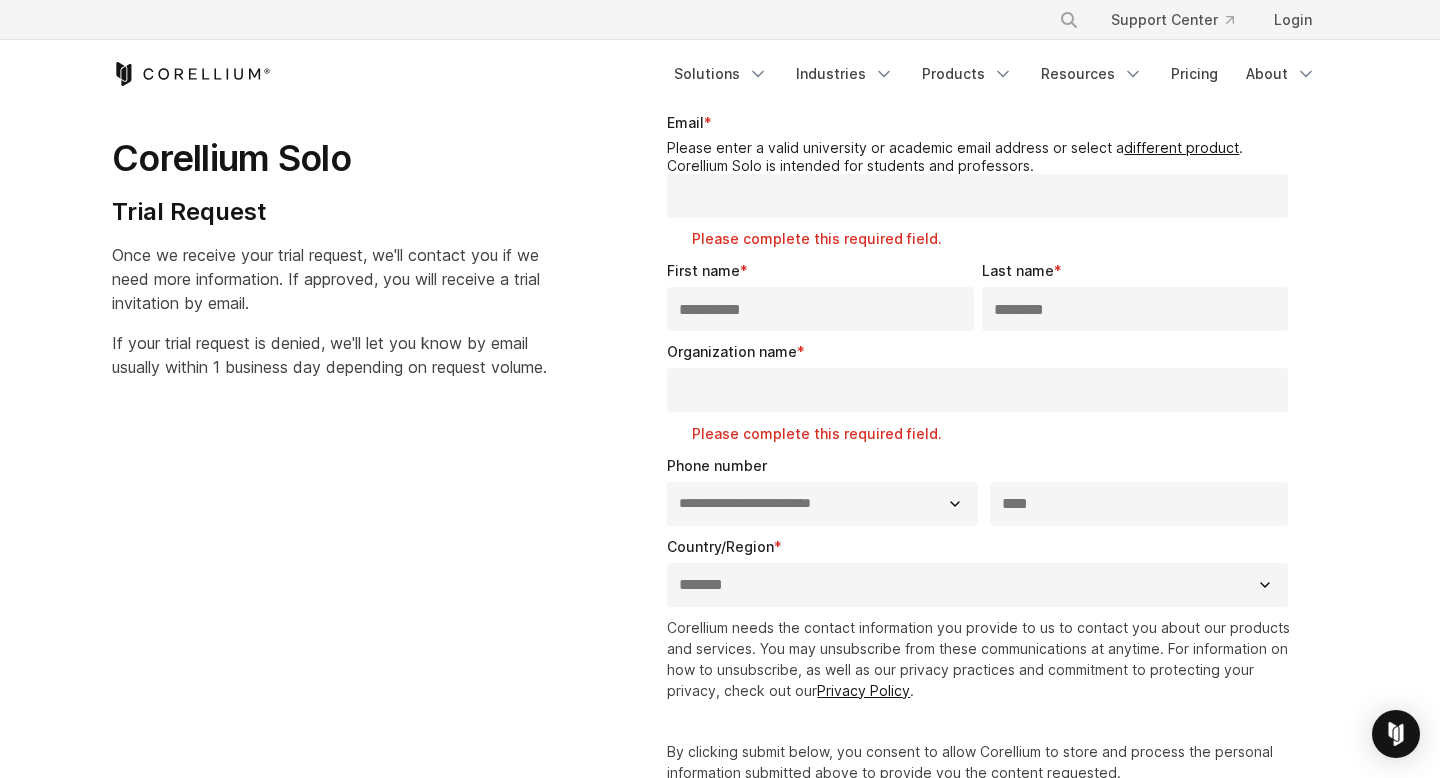 type on "**********" 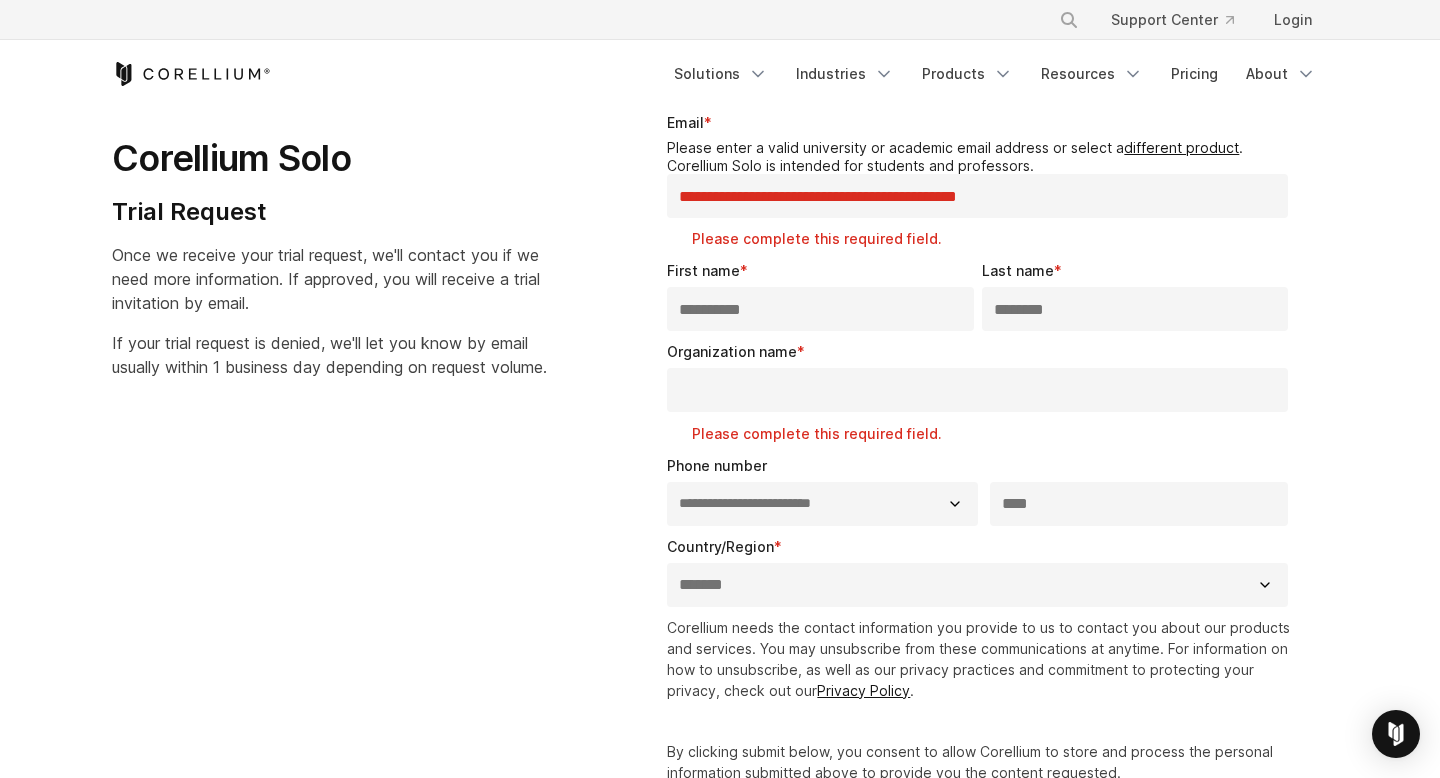 click on "**********" at bounding box center [981, 502] 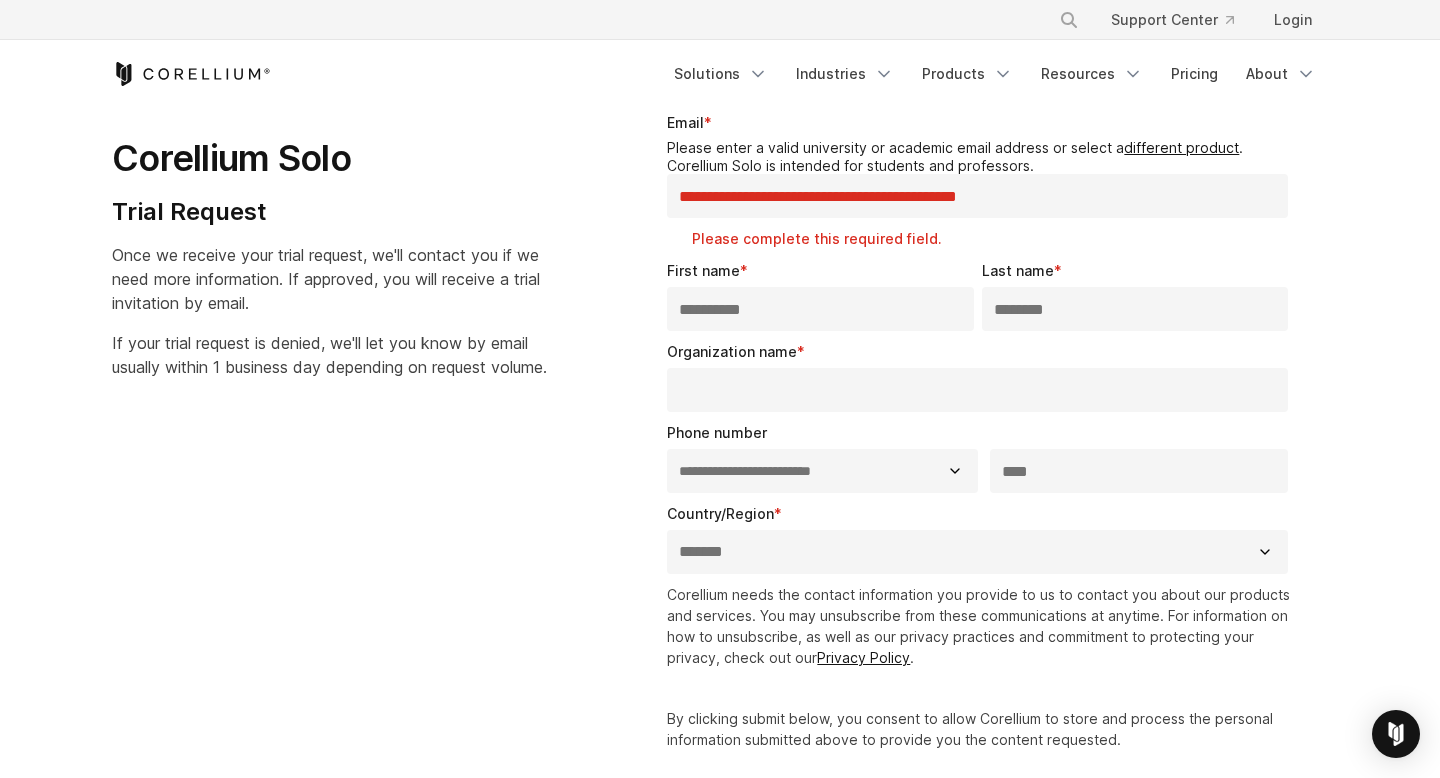 click on "**********" at bounding box center (977, 196) 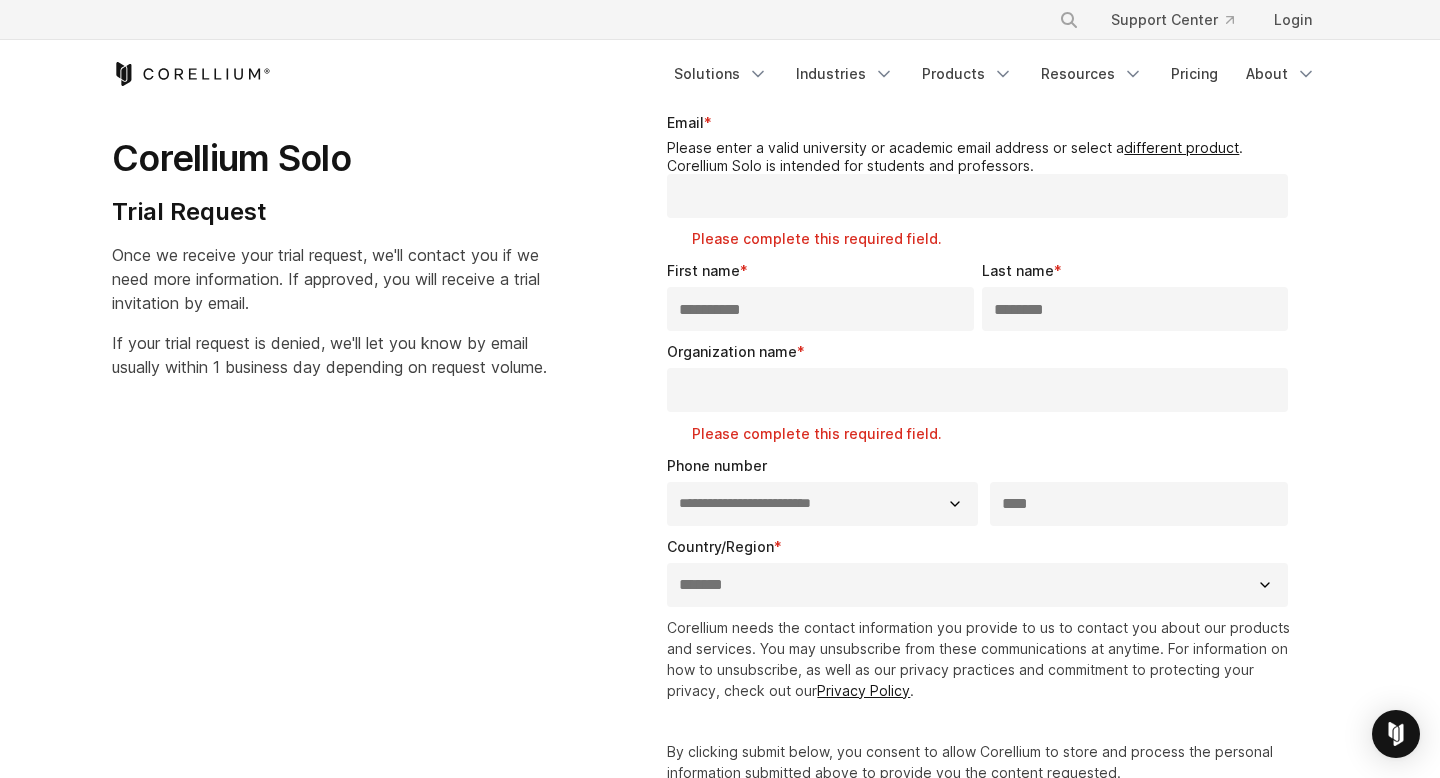 paste on "**********" 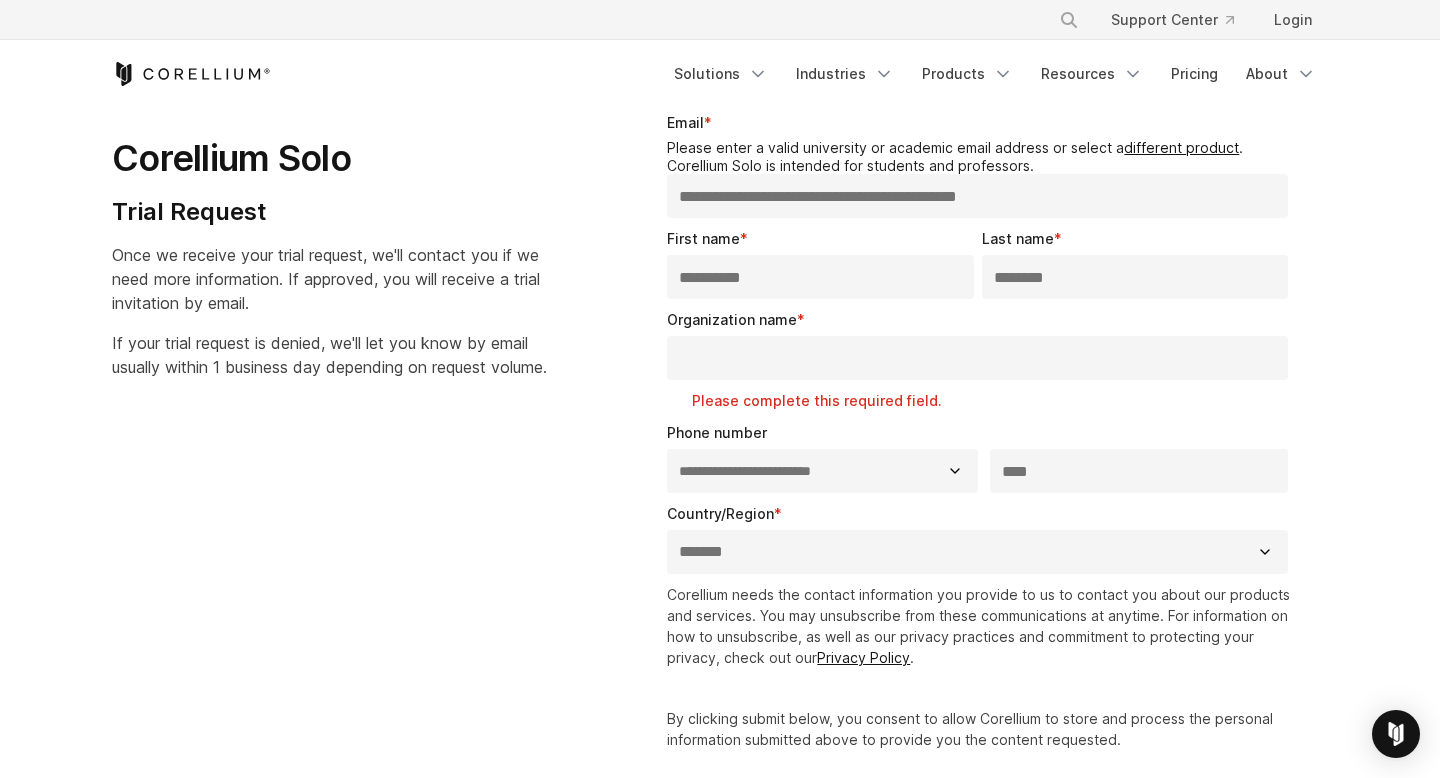 type on "**********" 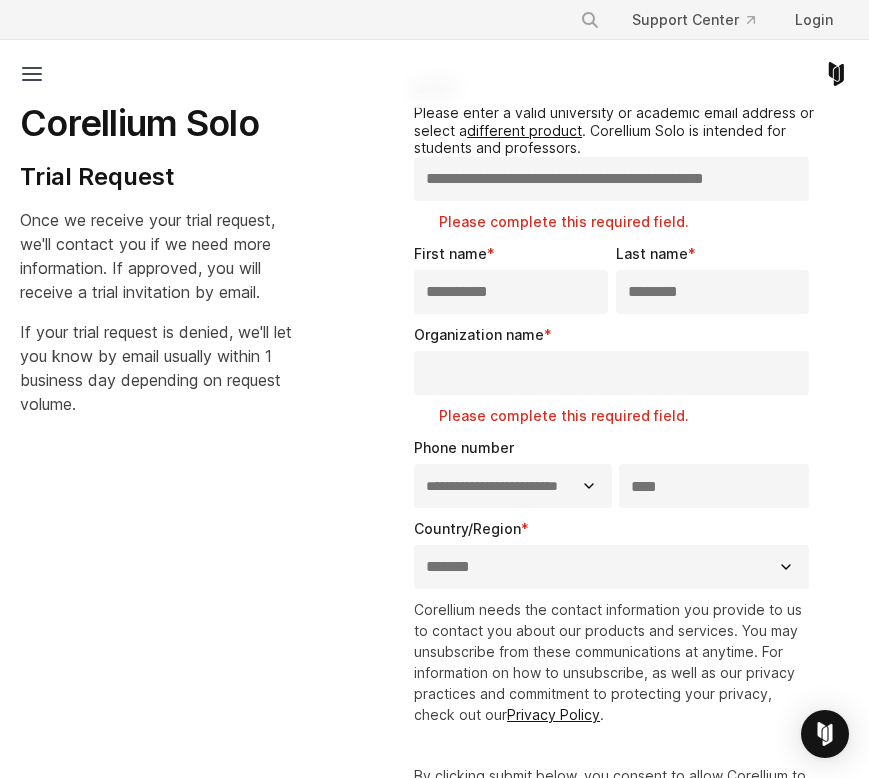 click on "Organization name *" at bounding box center [611, 373] 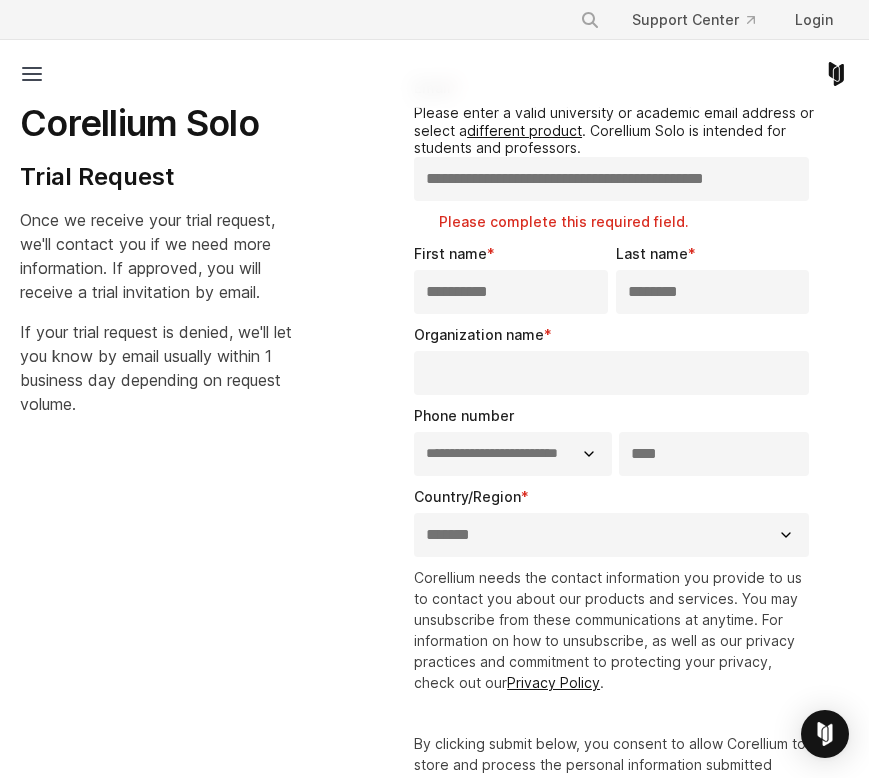 click on "Organization name *" at bounding box center [611, 373] 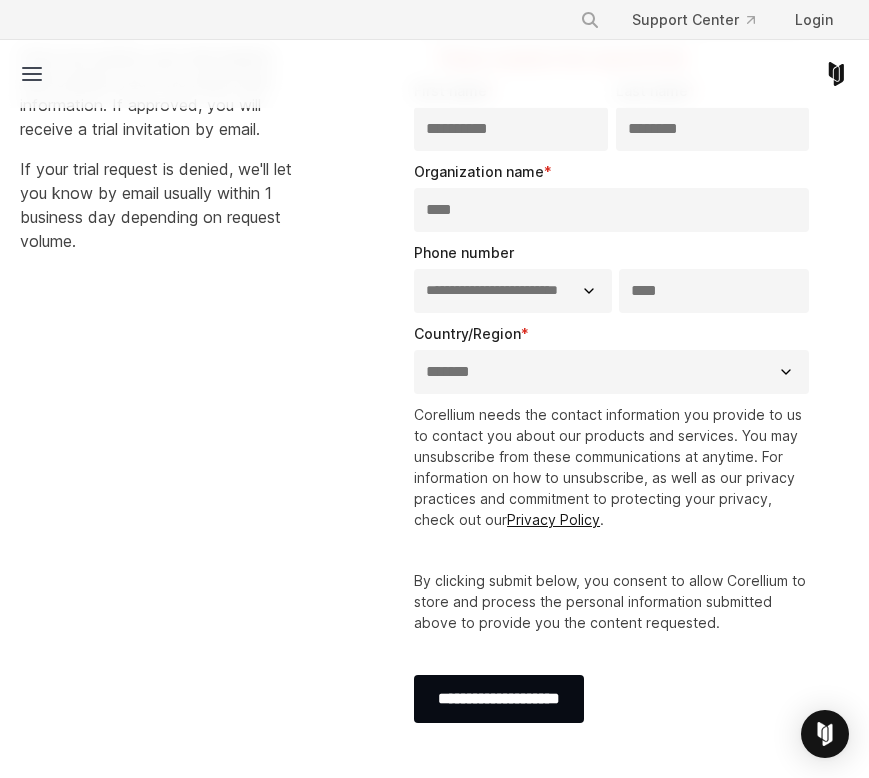 scroll, scrollTop: 259, scrollLeft: 0, axis: vertical 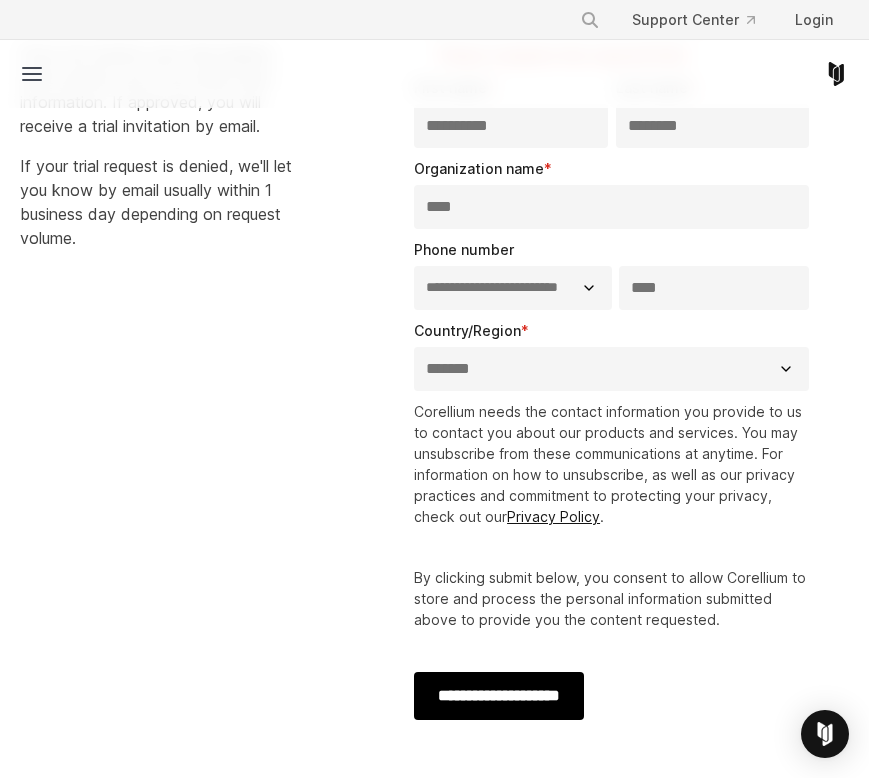 type on "****" 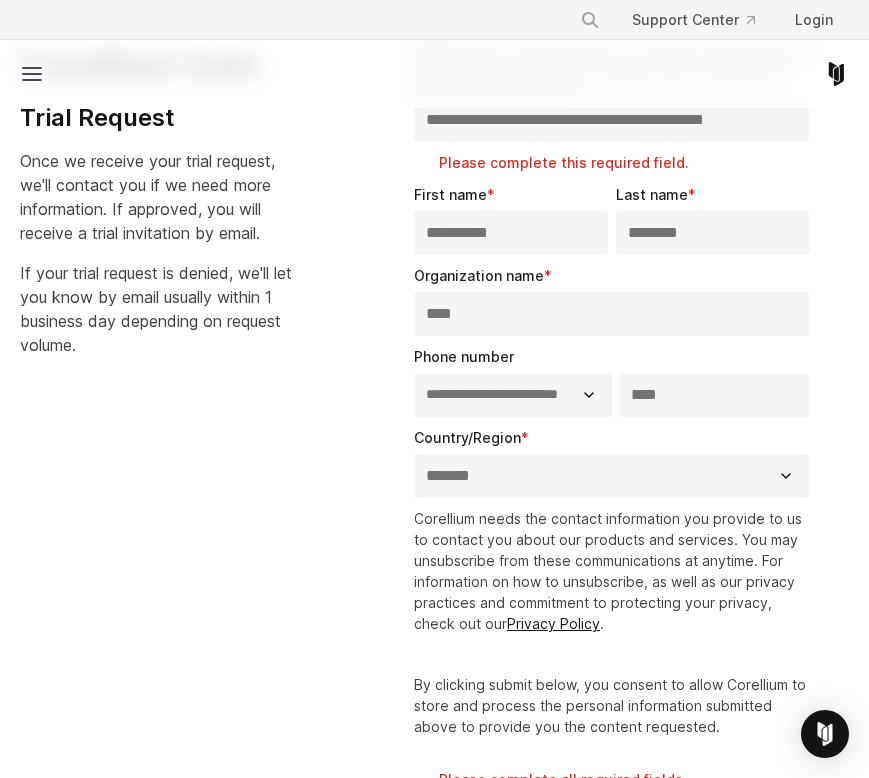 scroll, scrollTop: 149, scrollLeft: 0, axis: vertical 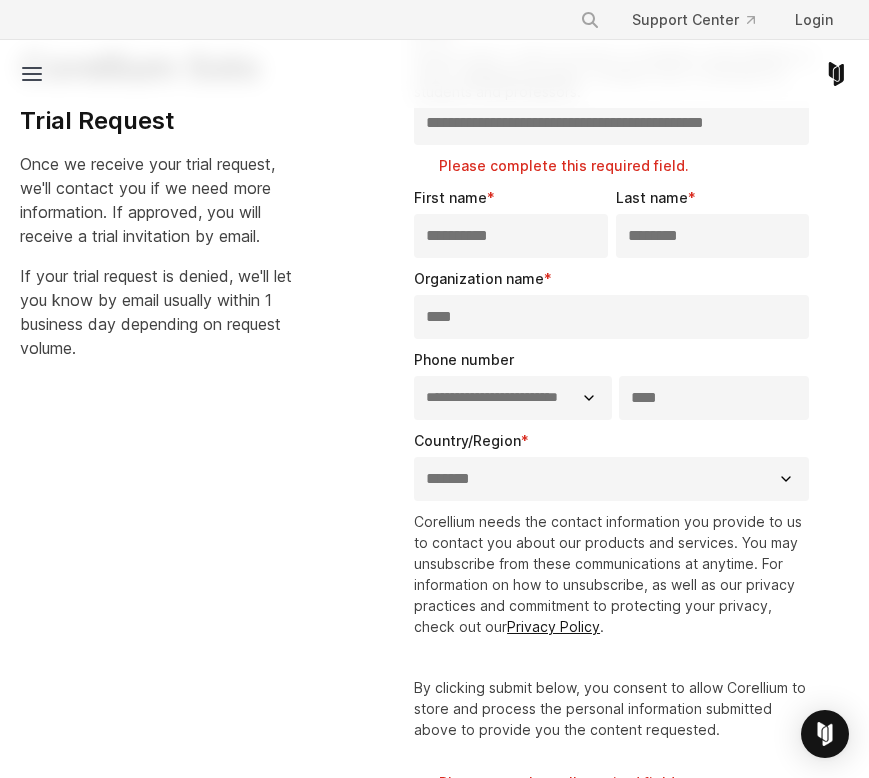 click on "**********" at bounding box center (611, 123) 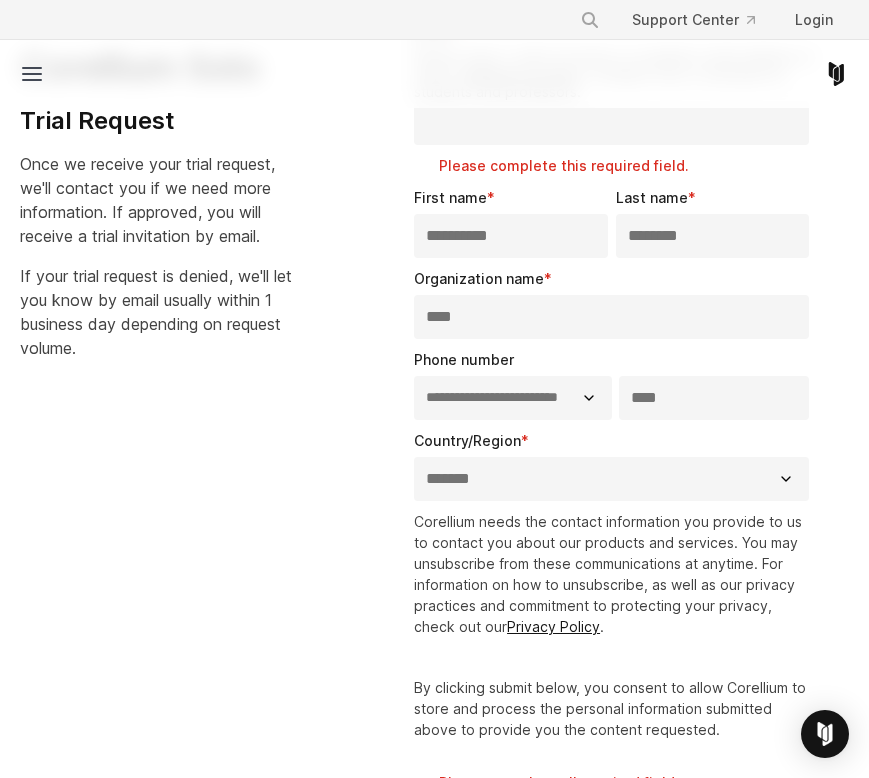 type on "**********" 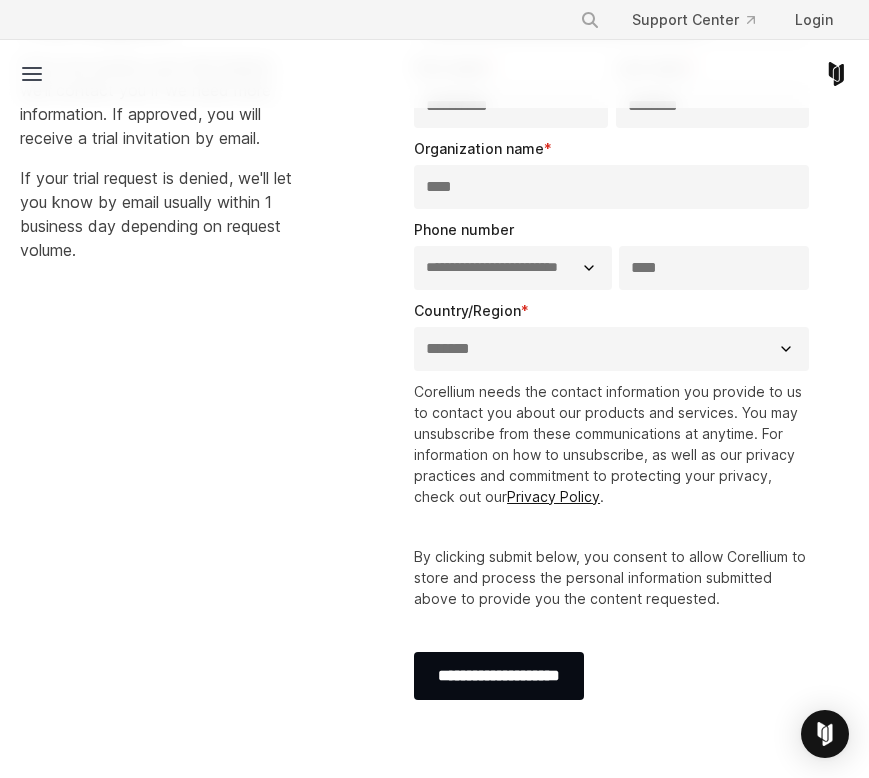 scroll, scrollTop: 283, scrollLeft: 0, axis: vertical 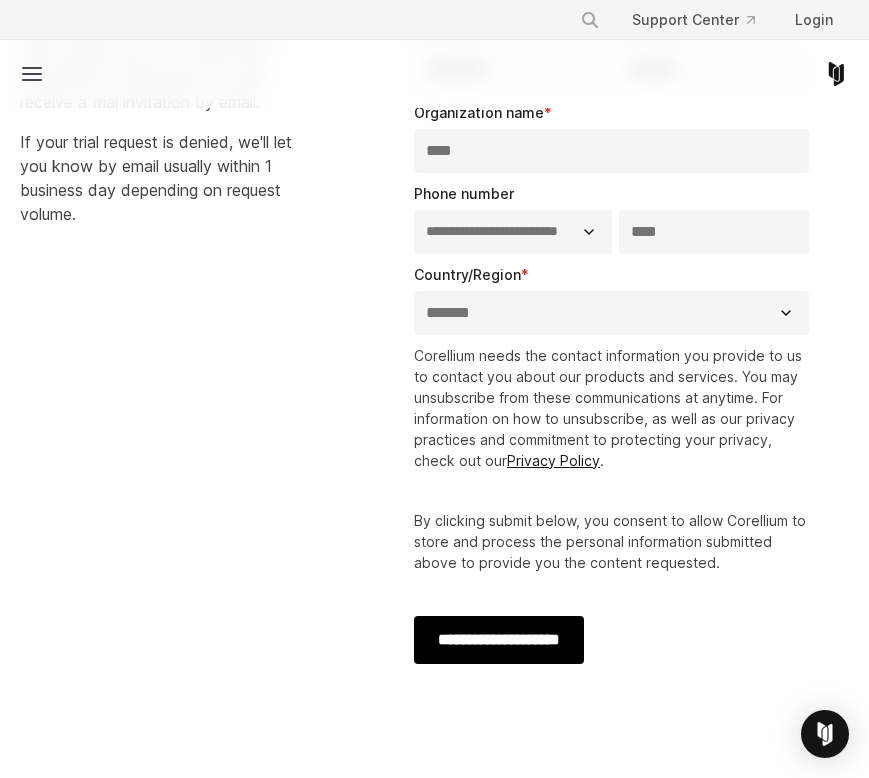 click on "**********" at bounding box center [615, 285] 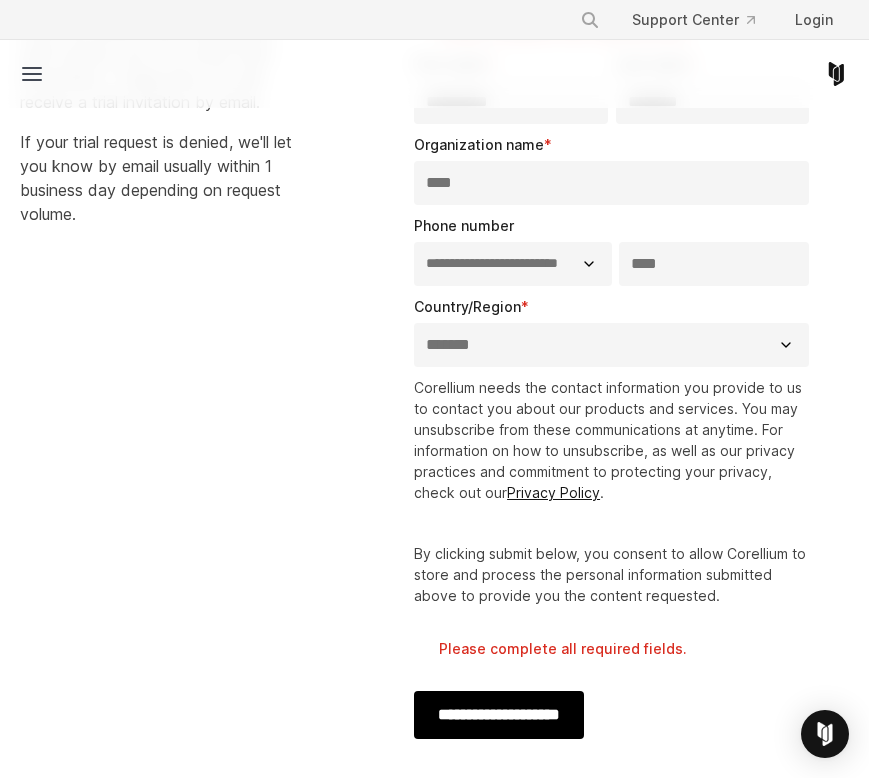 scroll, scrollTop: 47, scrollLeft: 0, axis: vertical 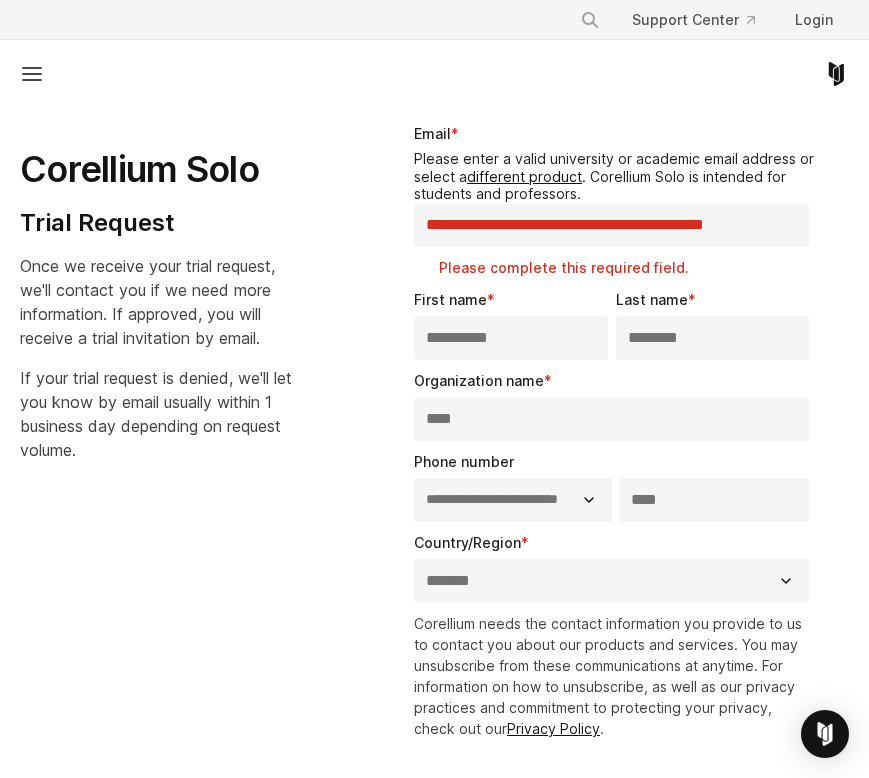 click on "**********" at bounding box center [611, 225] 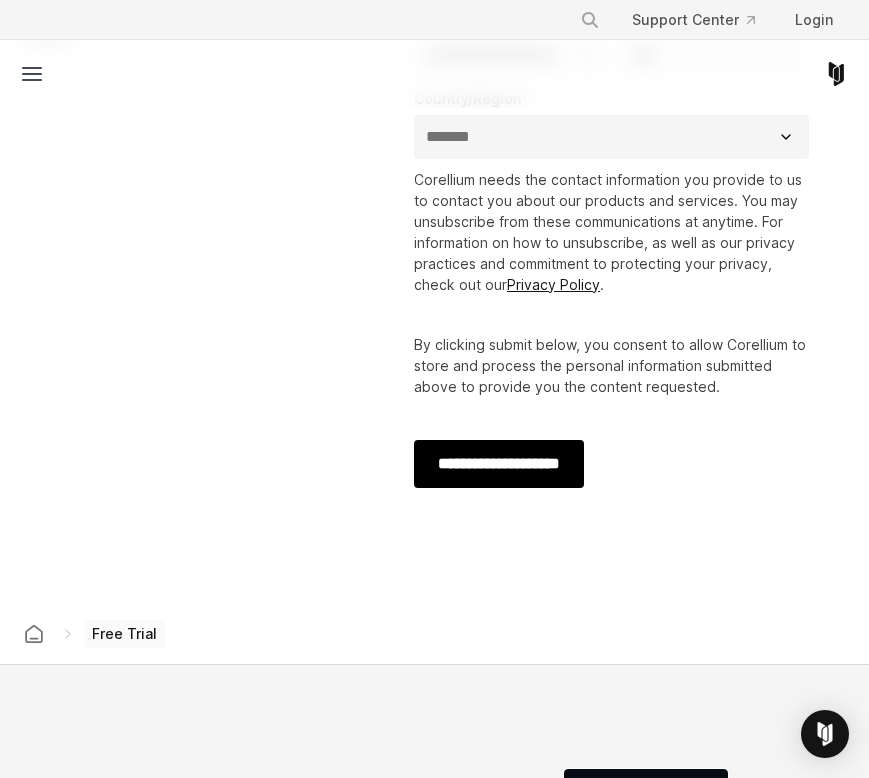 type on "**********" 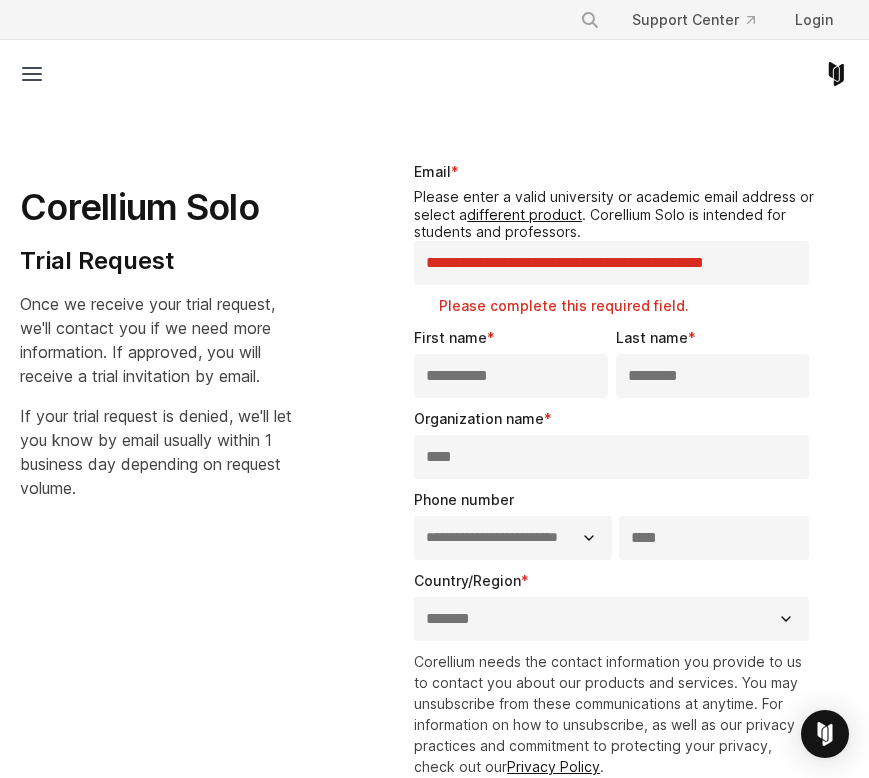 scroll, scrollTop: 7, scrollLeft: 0, axis: vertical 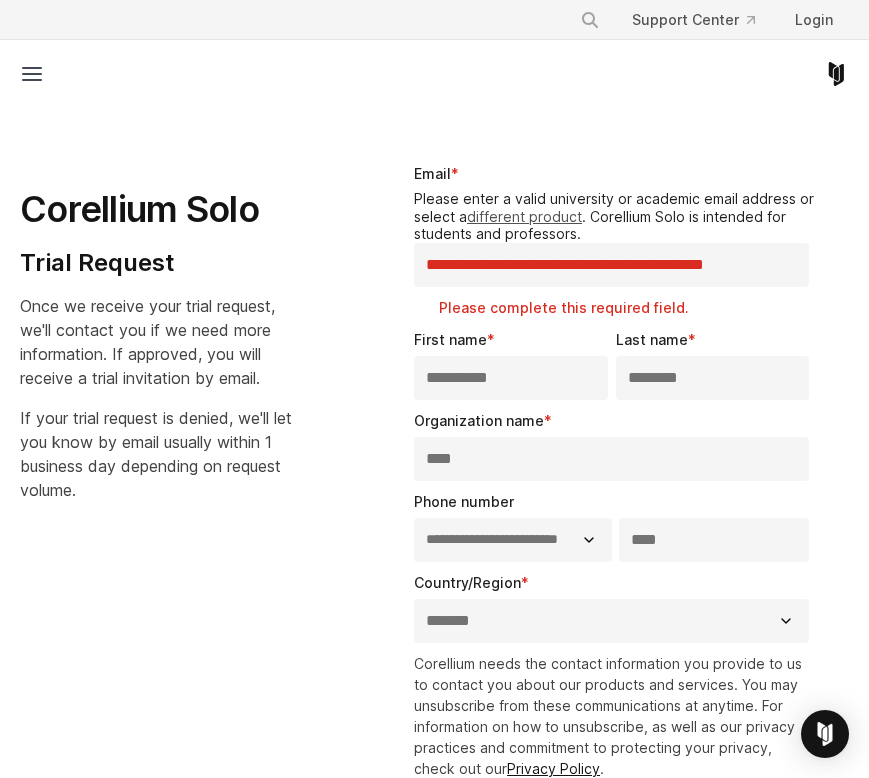 click on "different product" at bounding box center (524, 216) 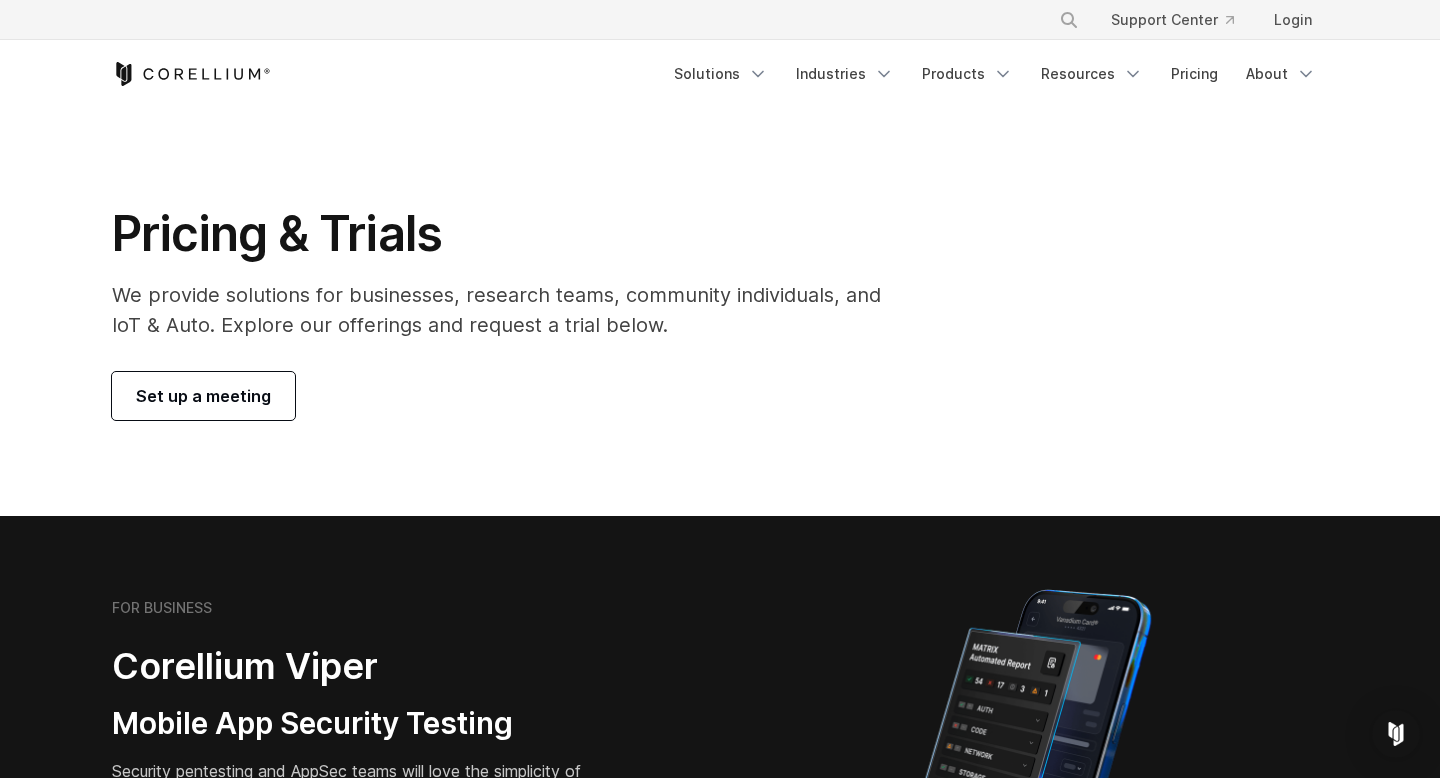 scroll, scrollTop: 3543, scrollLeft: 0, axis: vertical 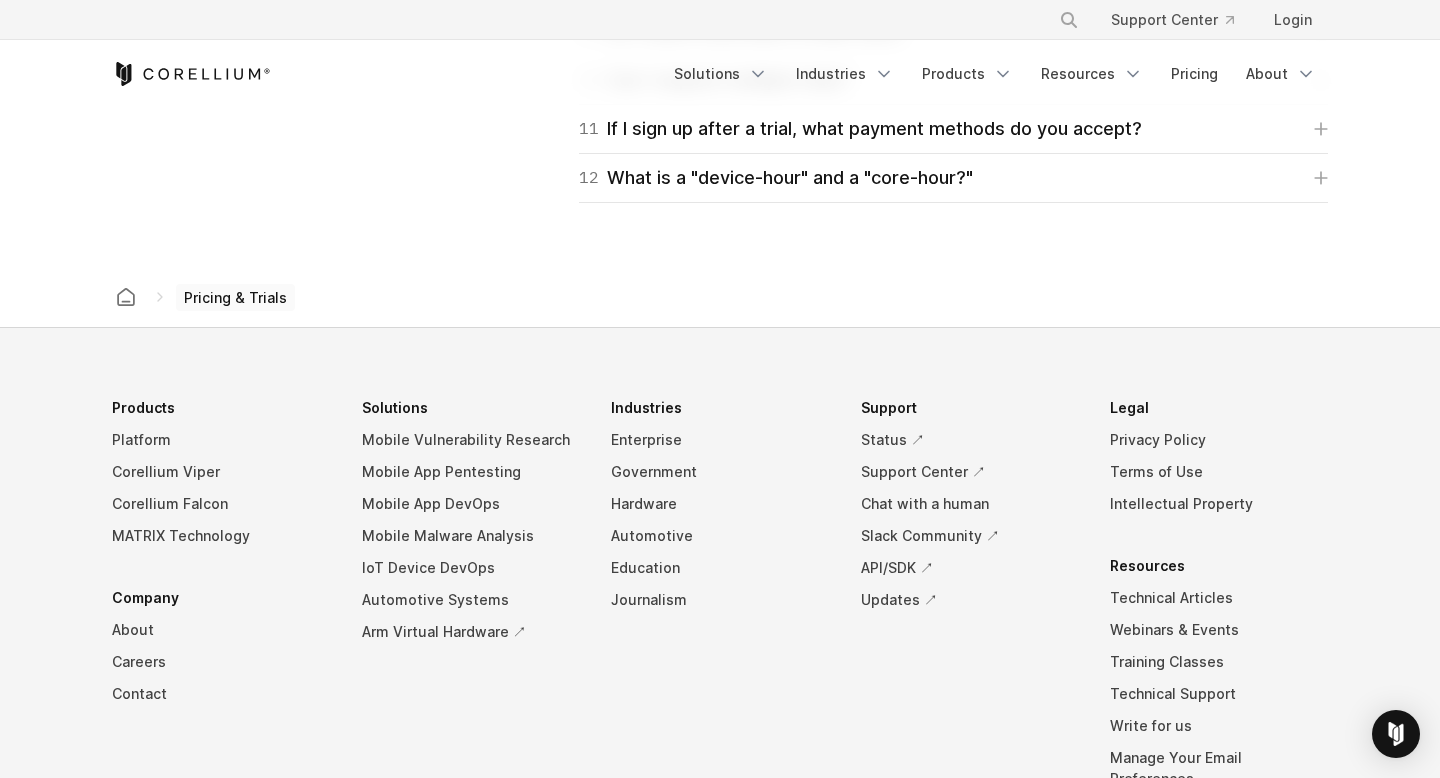 click 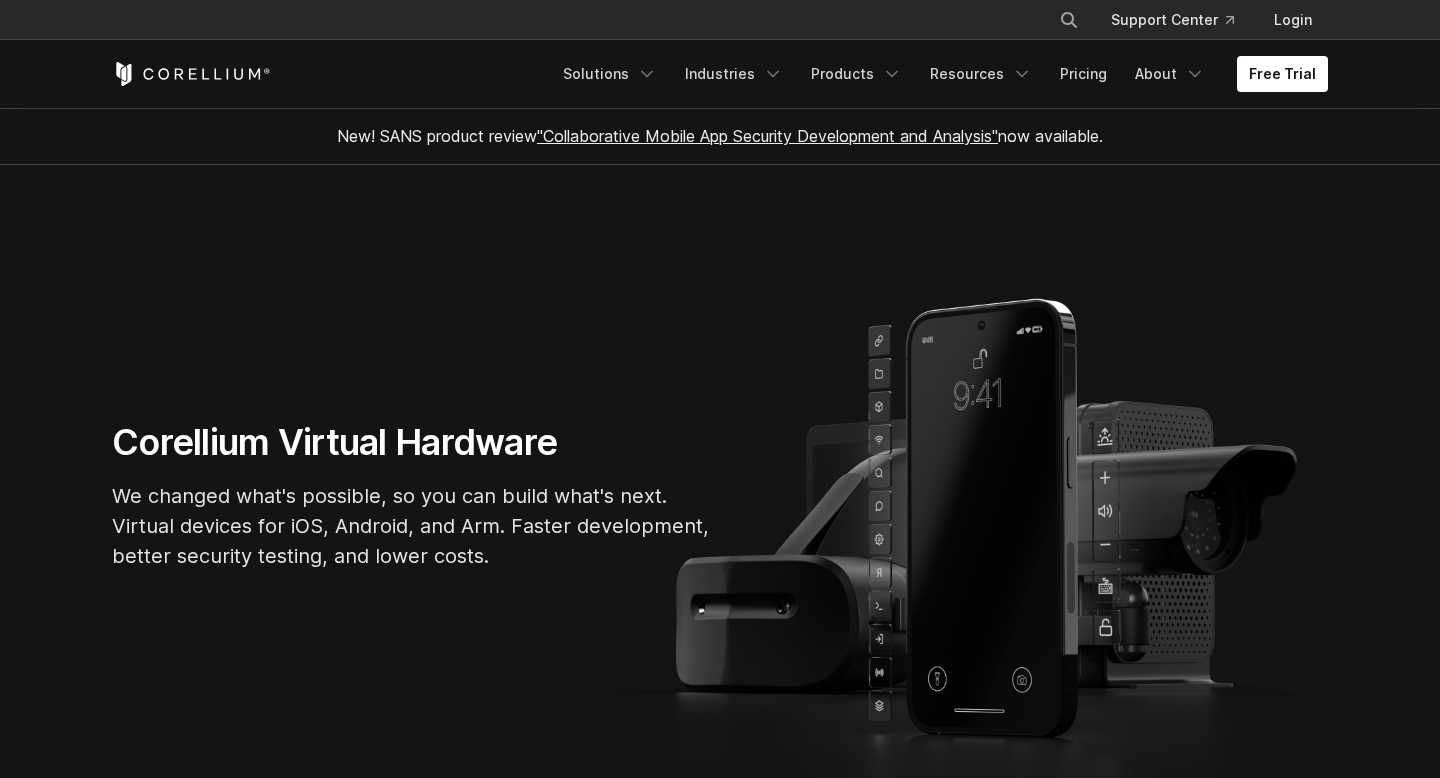 scroll, scrollTop: 0, scrollLeft: 0, axis: both 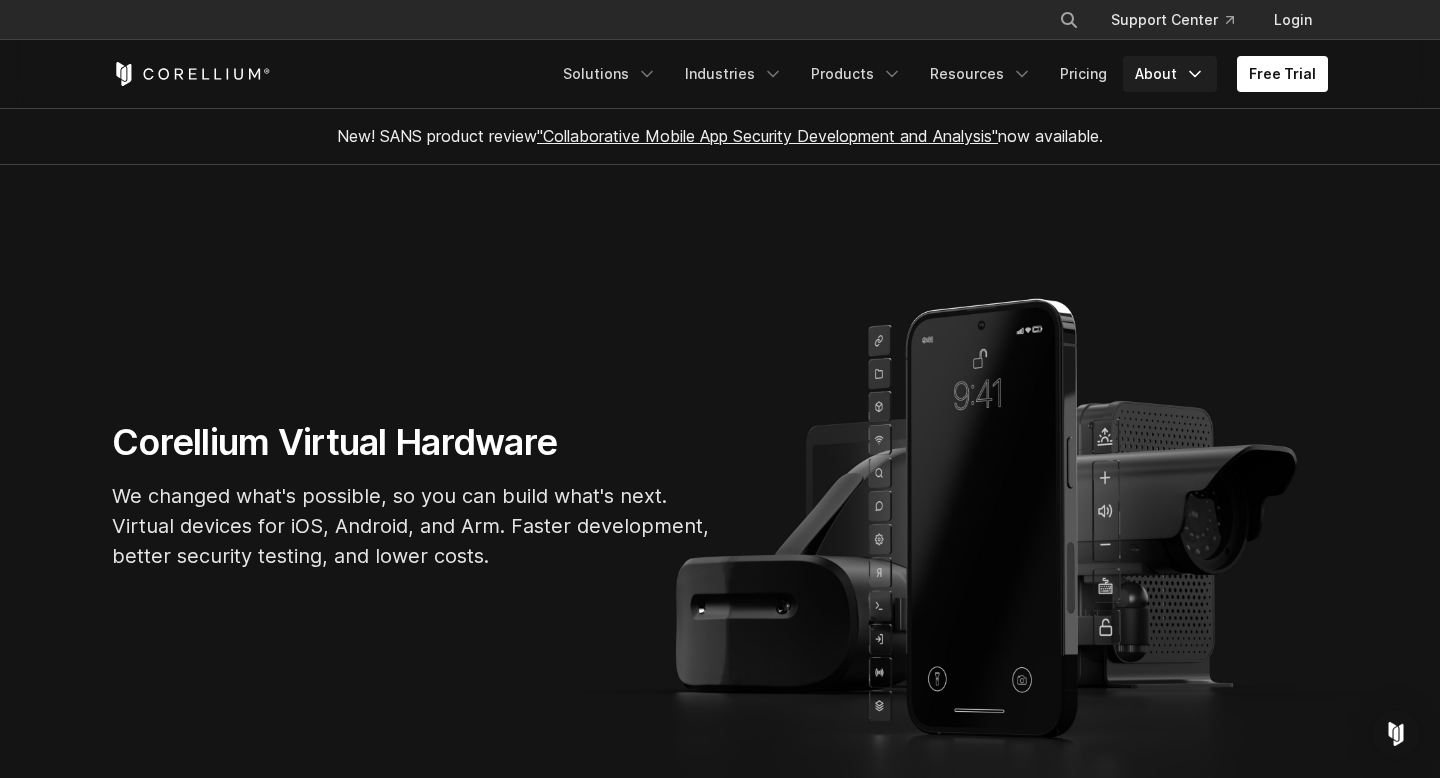 click on "About" at bounding box center (1170, 74) 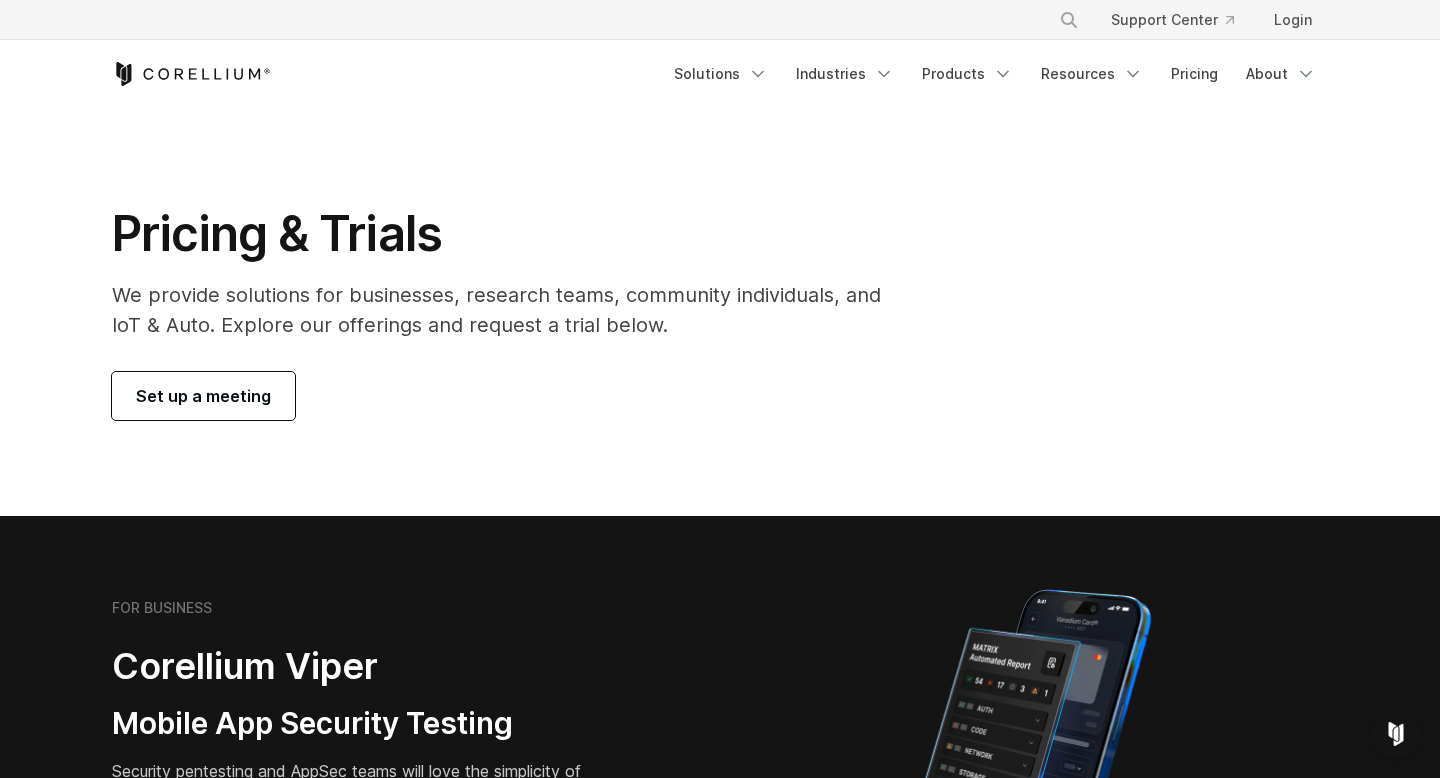 scroll, scrollTop: 0, scrollLeft: 0, axis: both 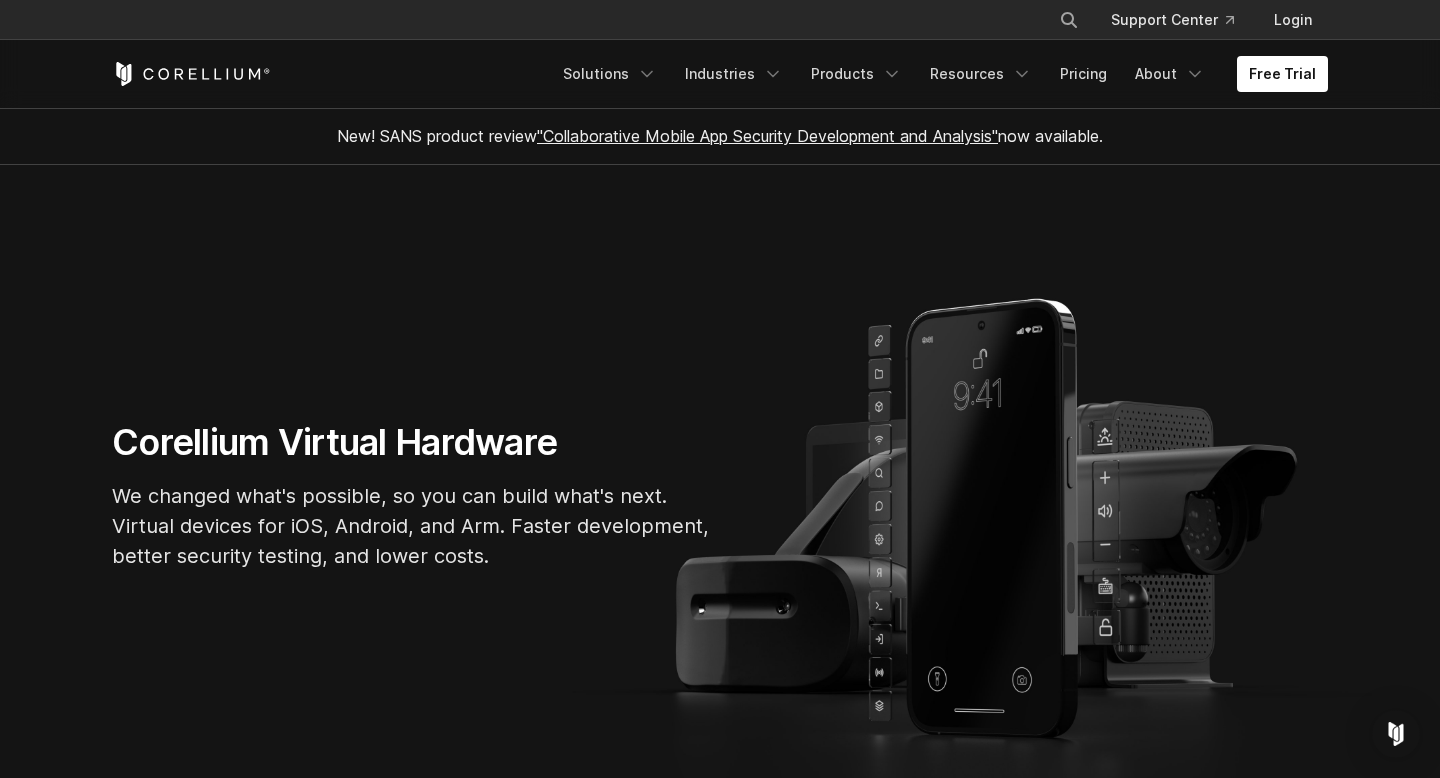 click on "New! SANS product review  "Collaborative Mobile App Security Development and Analysis"  now available." at bounding box center (720, 136) 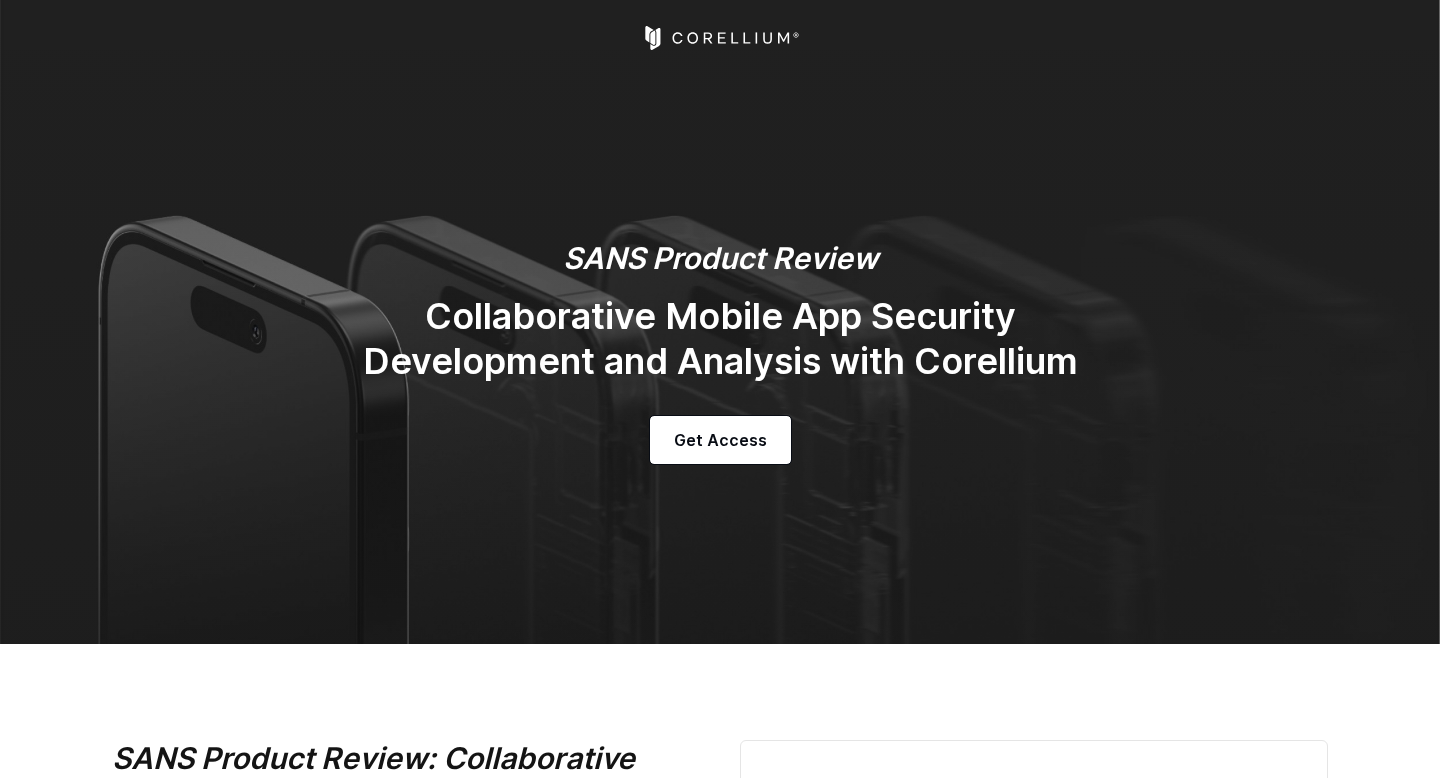scroll, scrollTop: 0, scrollLeft: 0, axis: both 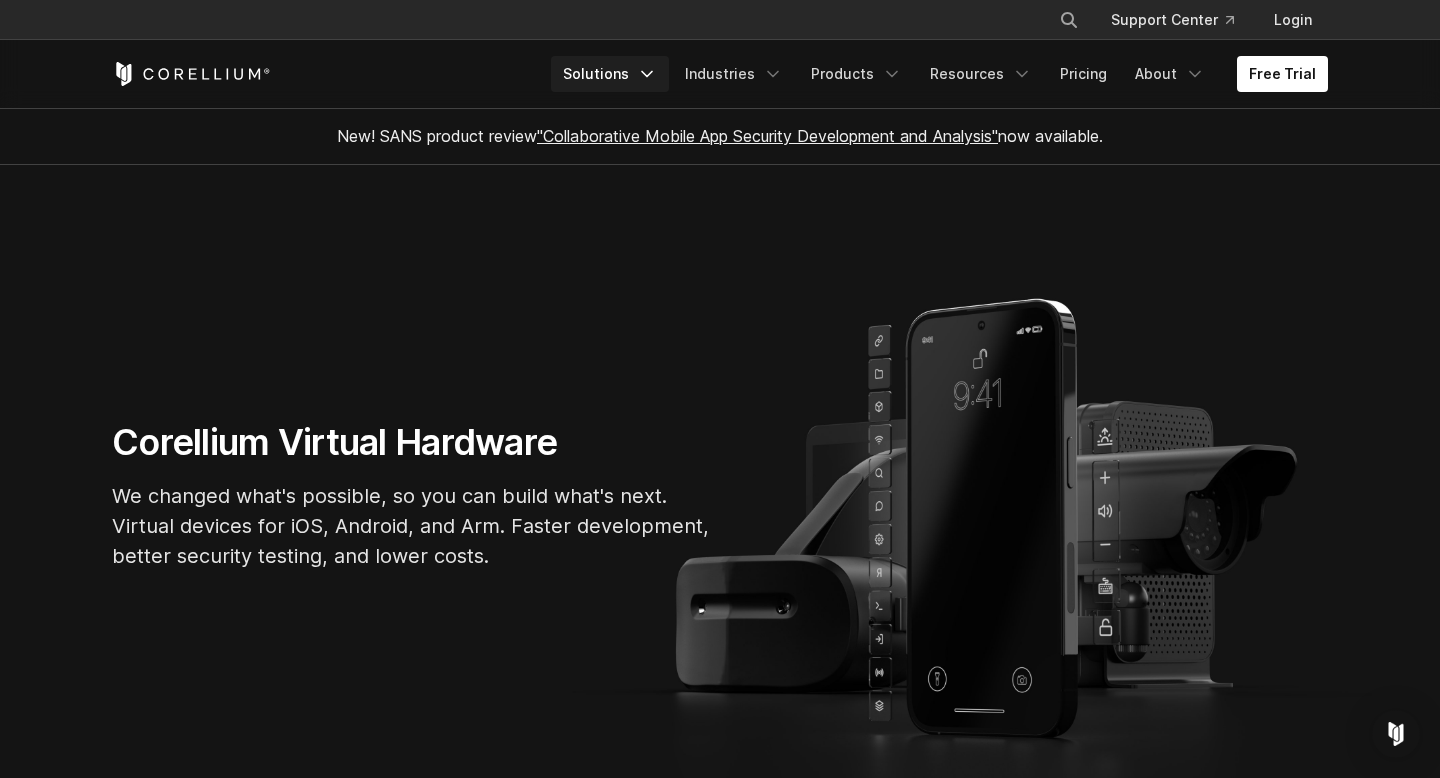 click on "Solutions" at bounding box center (610, 74) 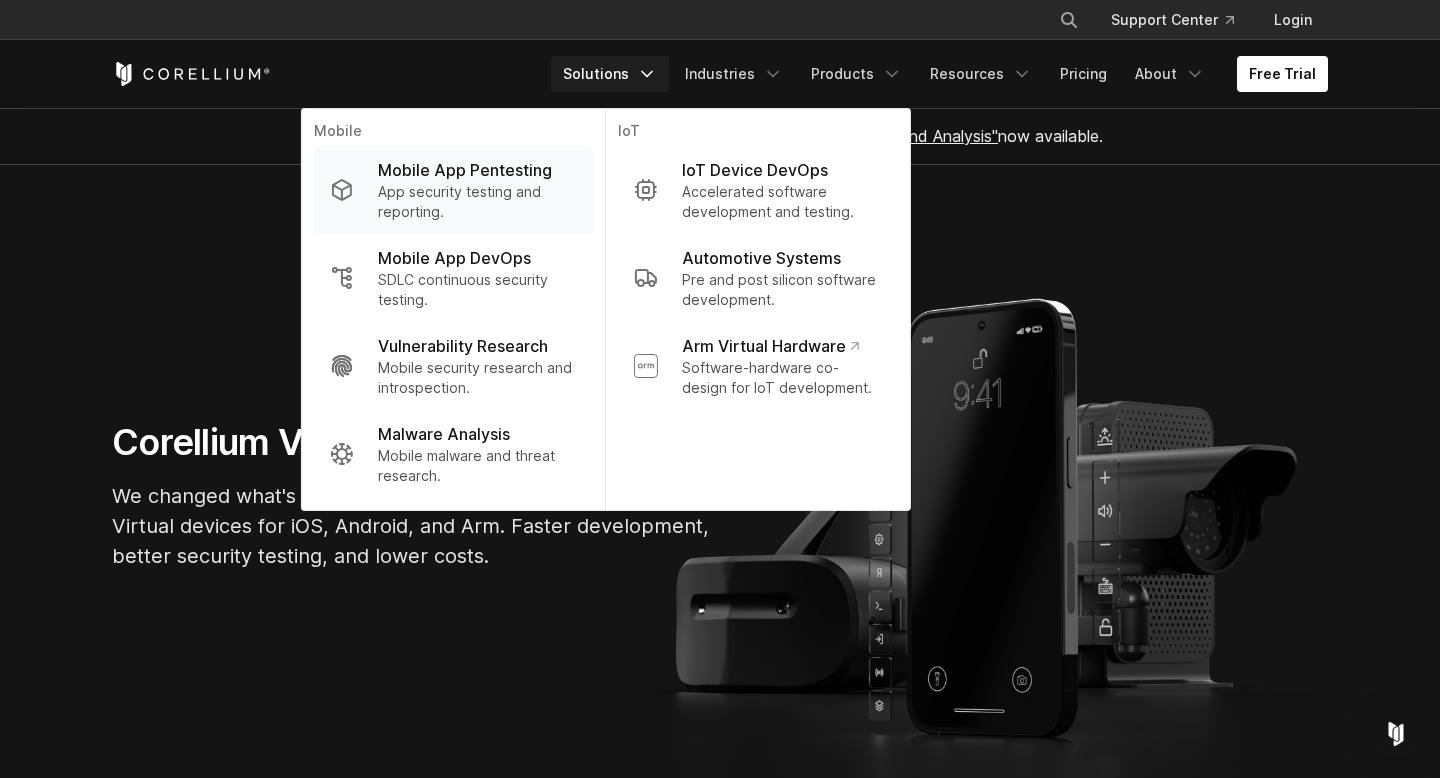 click on "Mobile App Pentesting" at bounding box center (465, 170) 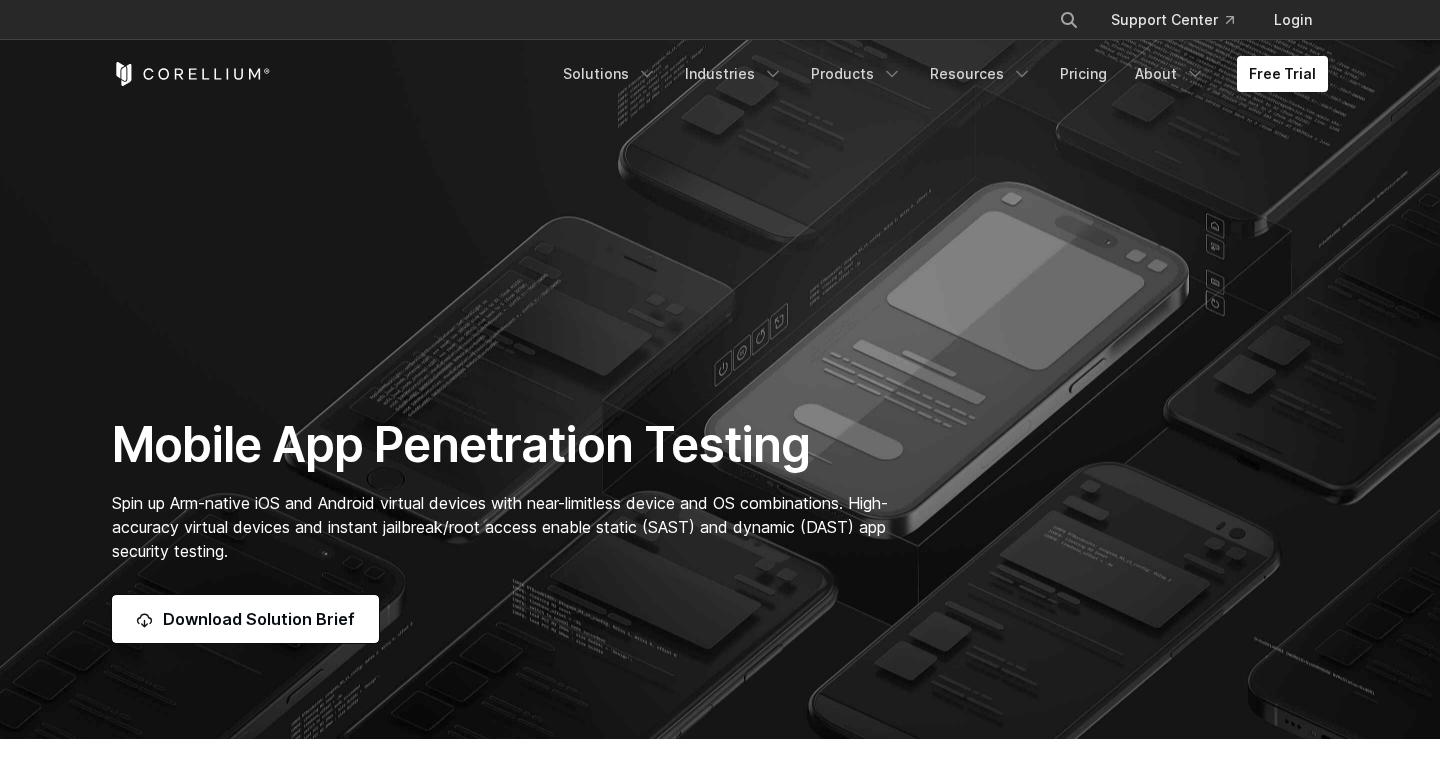 scroll, scrollTop: 0, scrollLeft: 0, axis: both 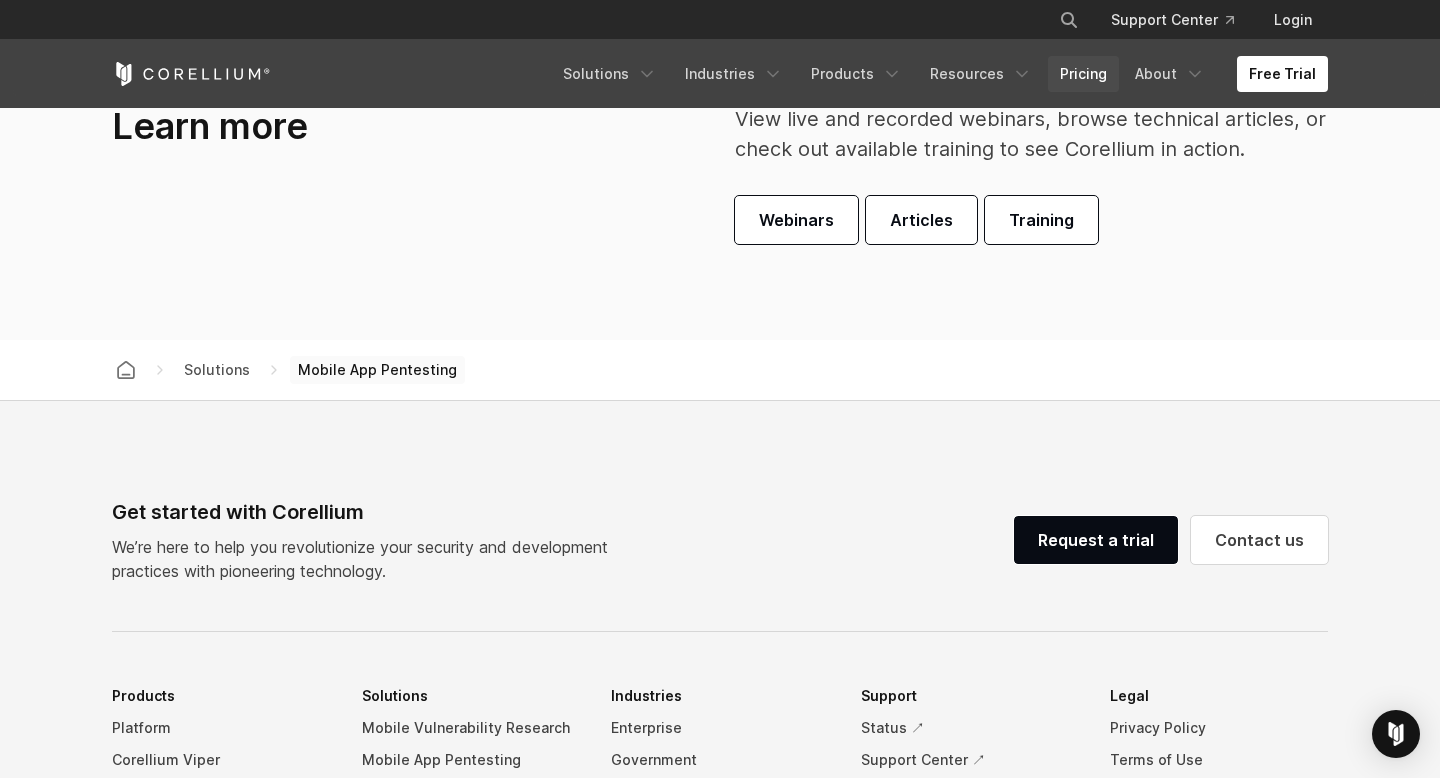 click on "Pricing" at bounding box center (1083, 74) 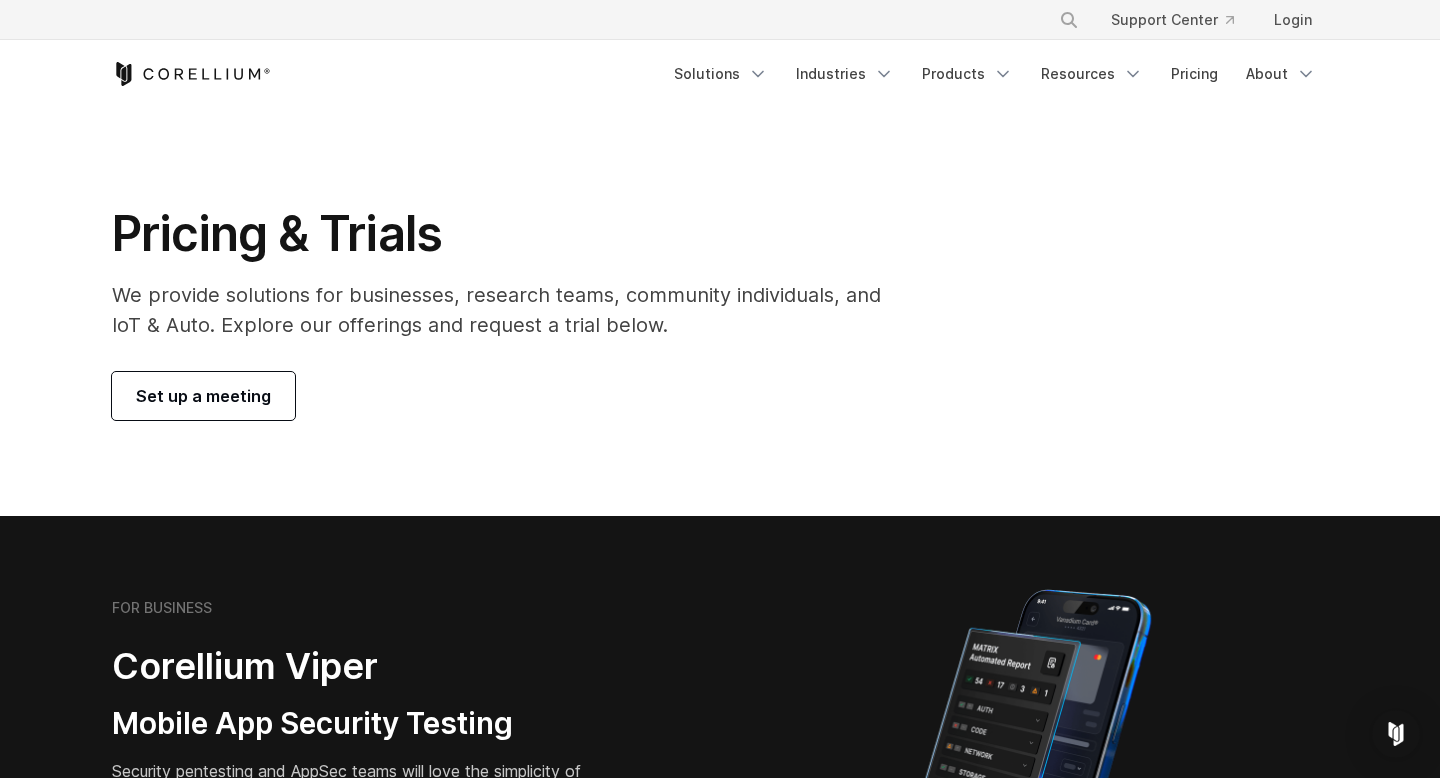 scroll, scrollTop: 456, scrollLeft: 0, axis: vertical 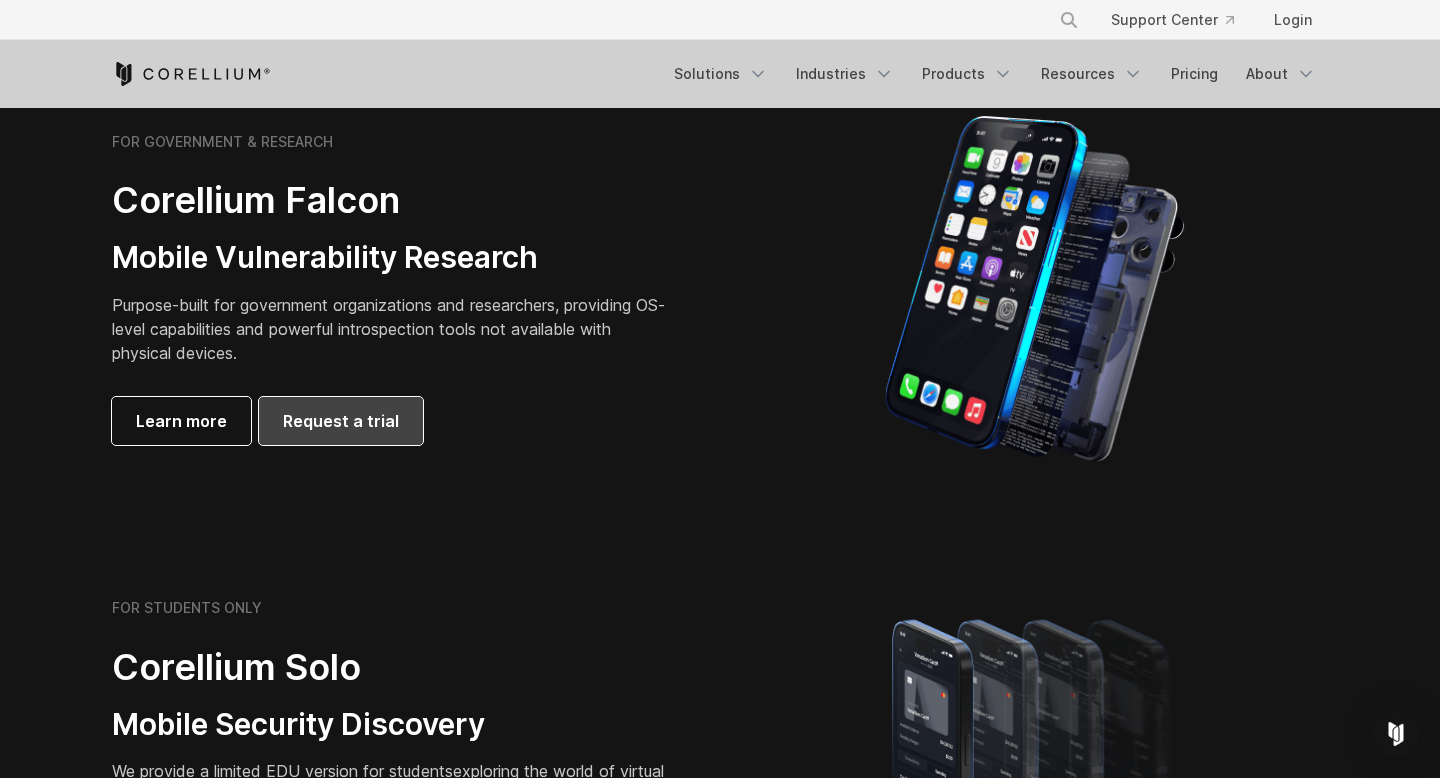 click on "Request a trial" at bounding box center (341, 421) 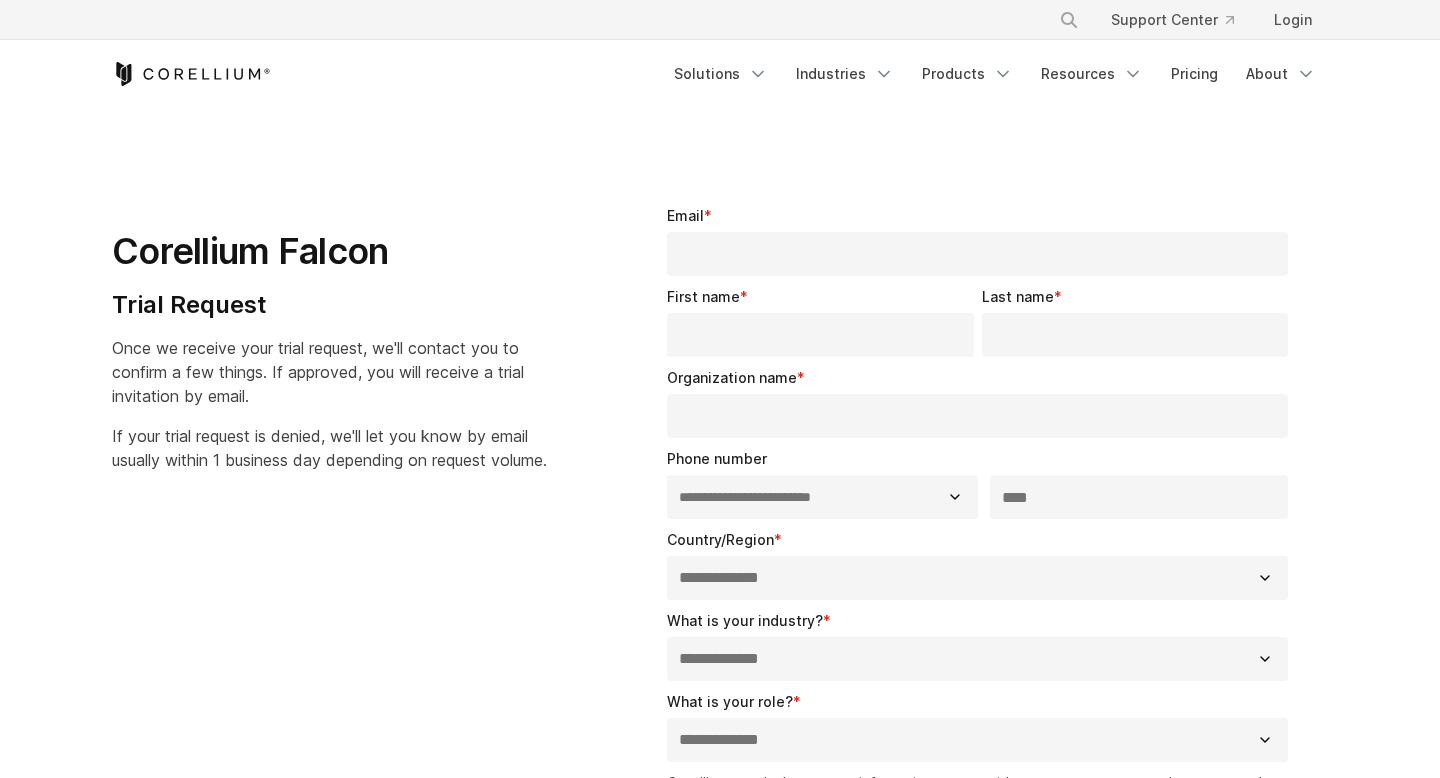 select on "**" 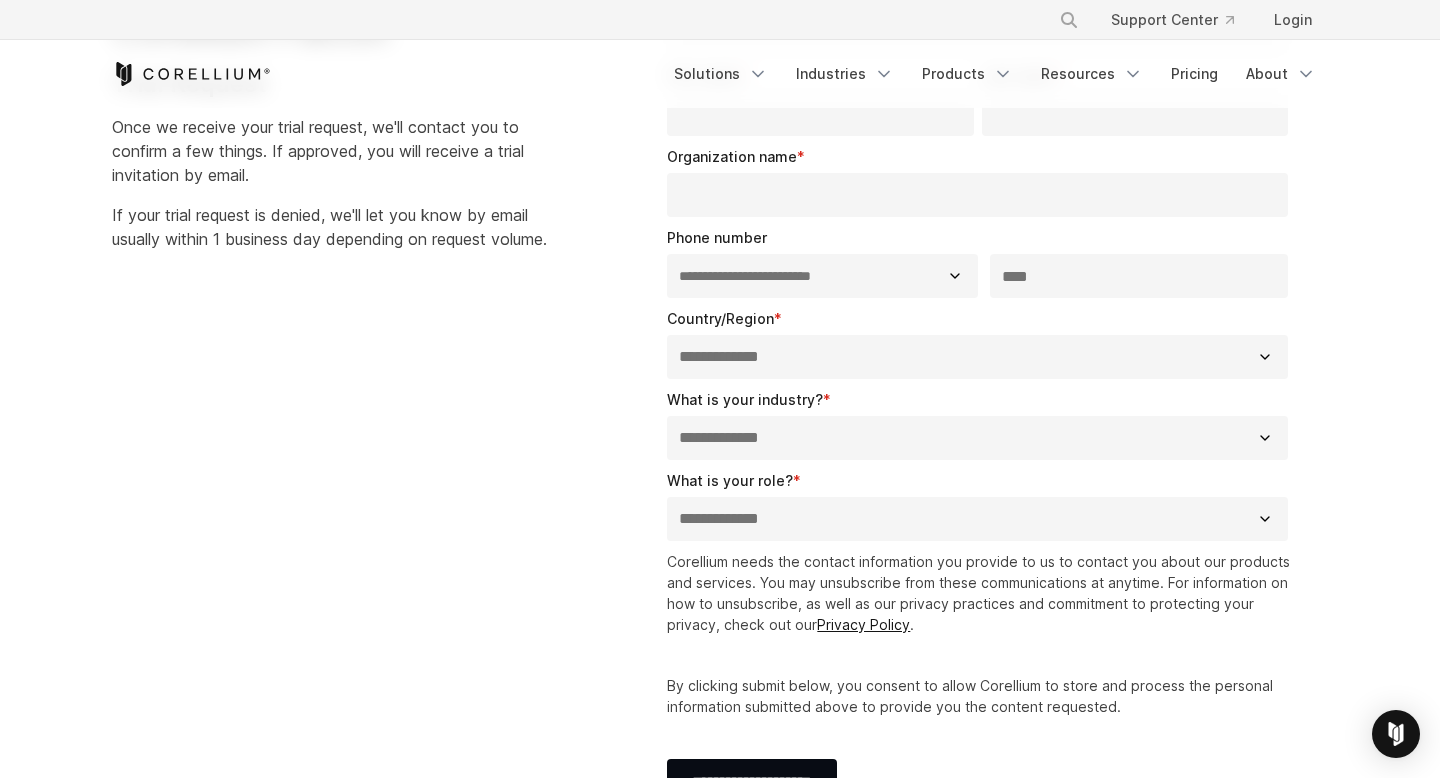 scroll, scrollTop: 60, scrollLeft: 0, axis: vertical 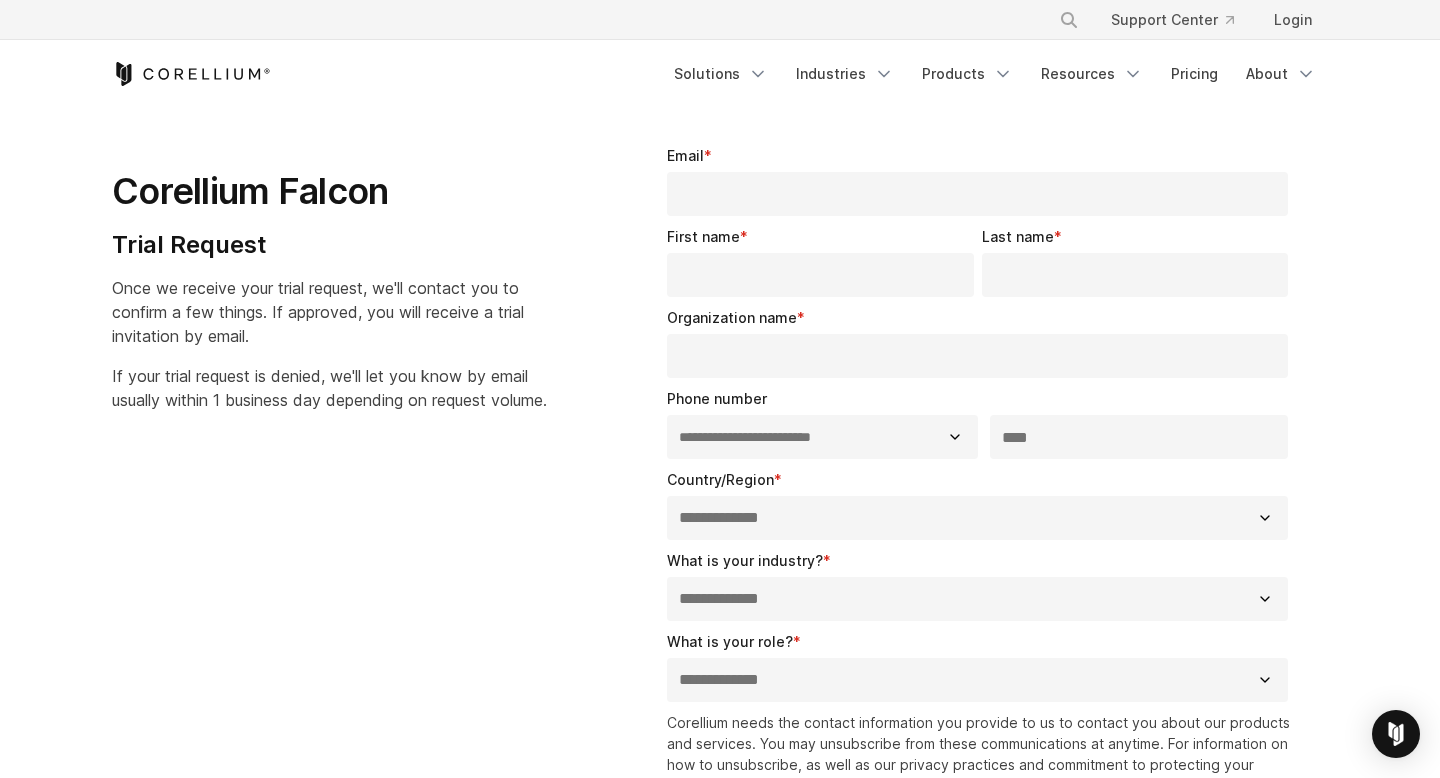 click on "Email *" at bounding box center [977, 194] 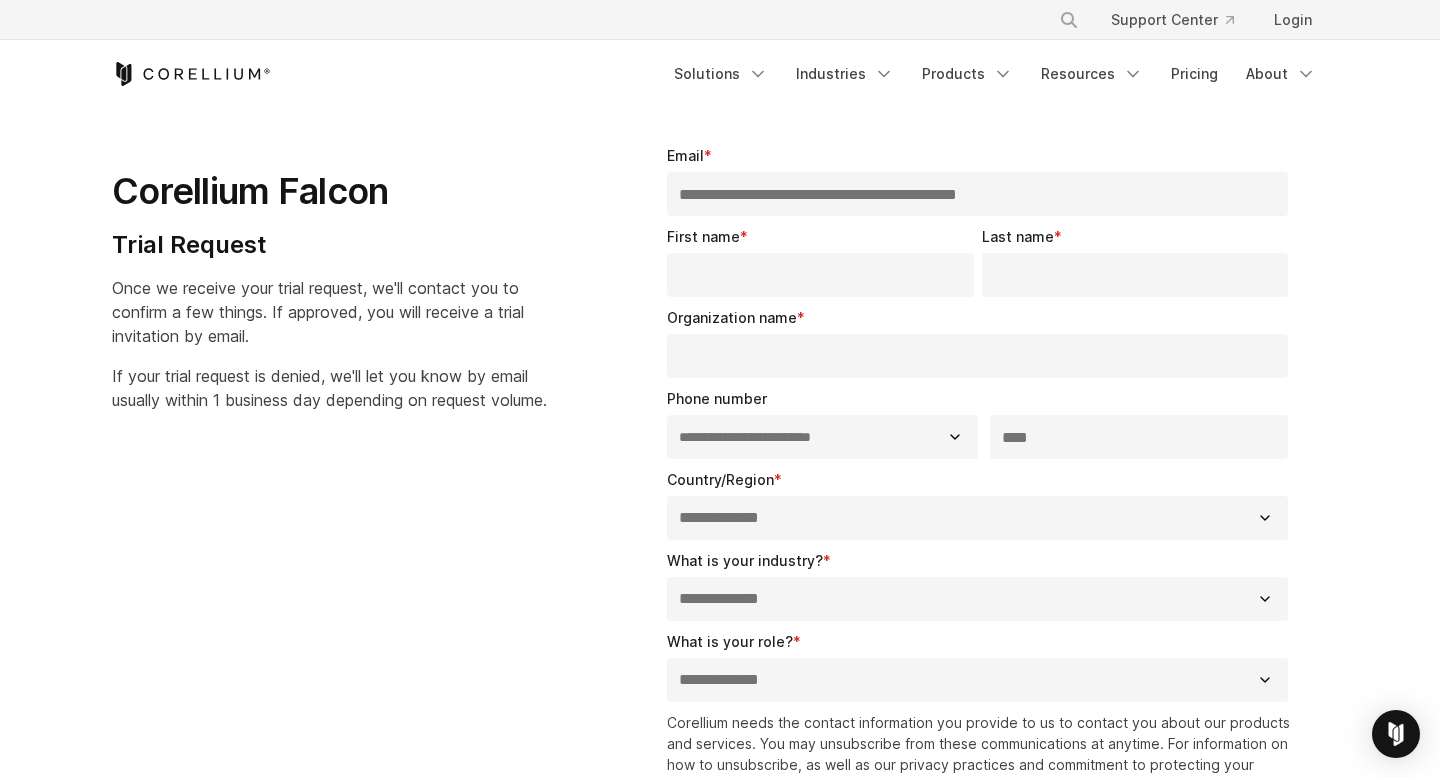 type on "**********" 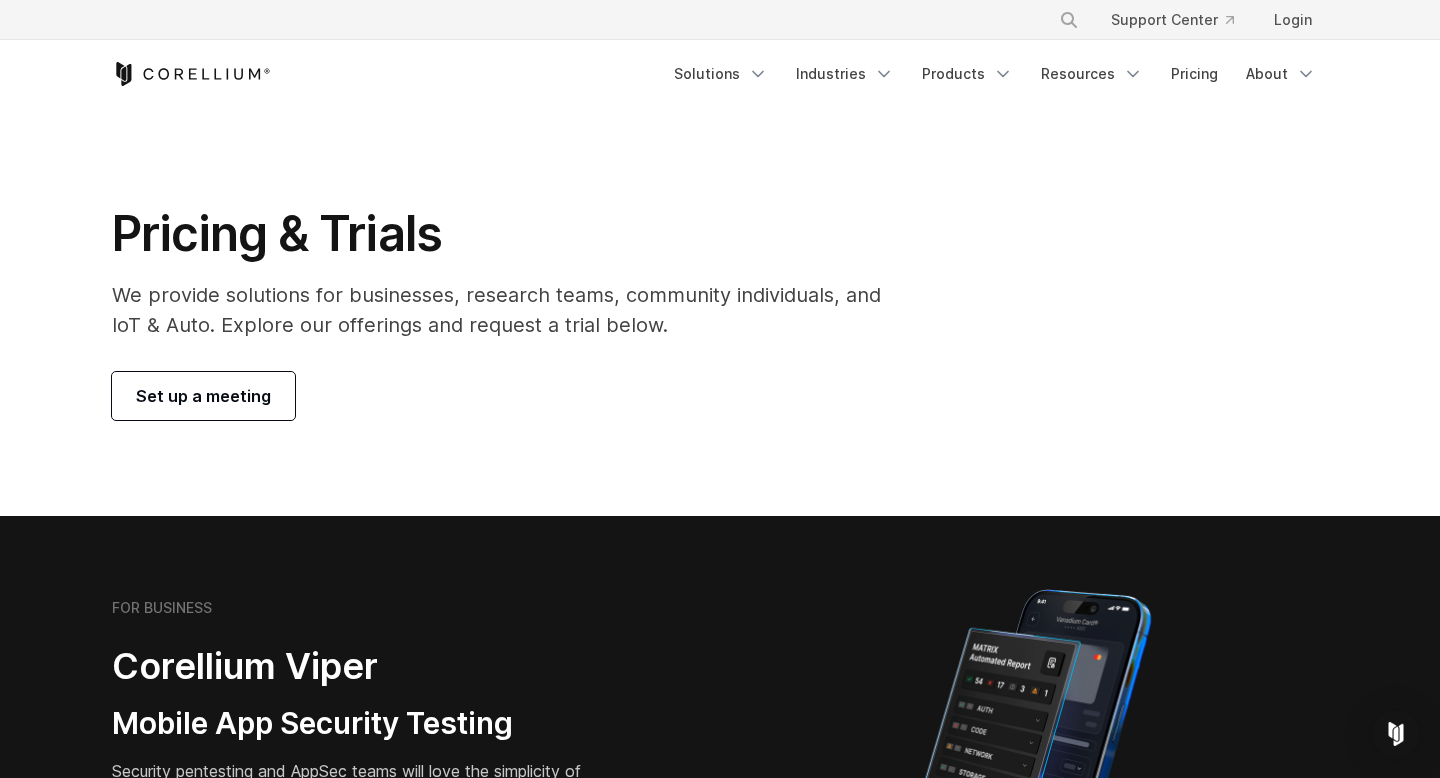scroll, scrollTop: 944, scrollLeft: 0, axis: vertical 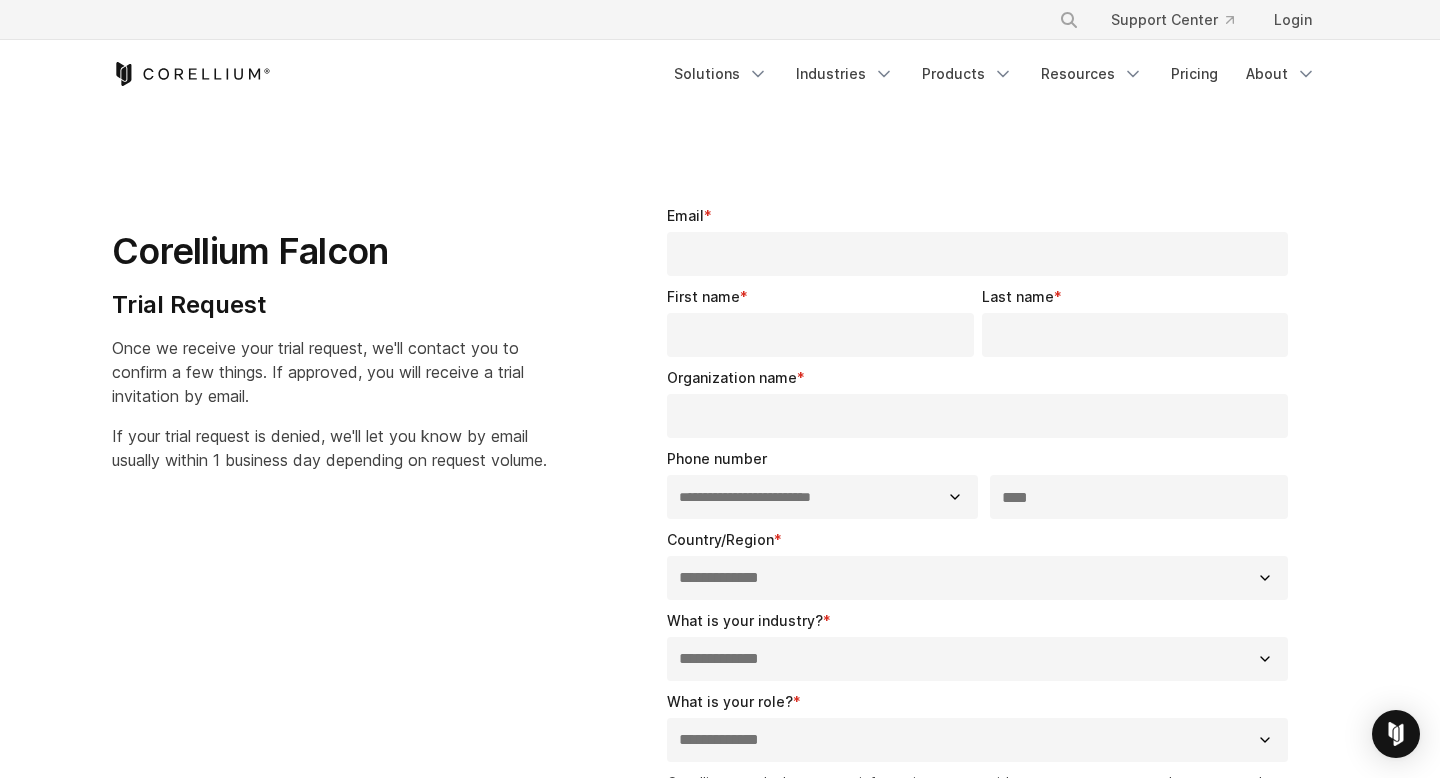 select on "**" 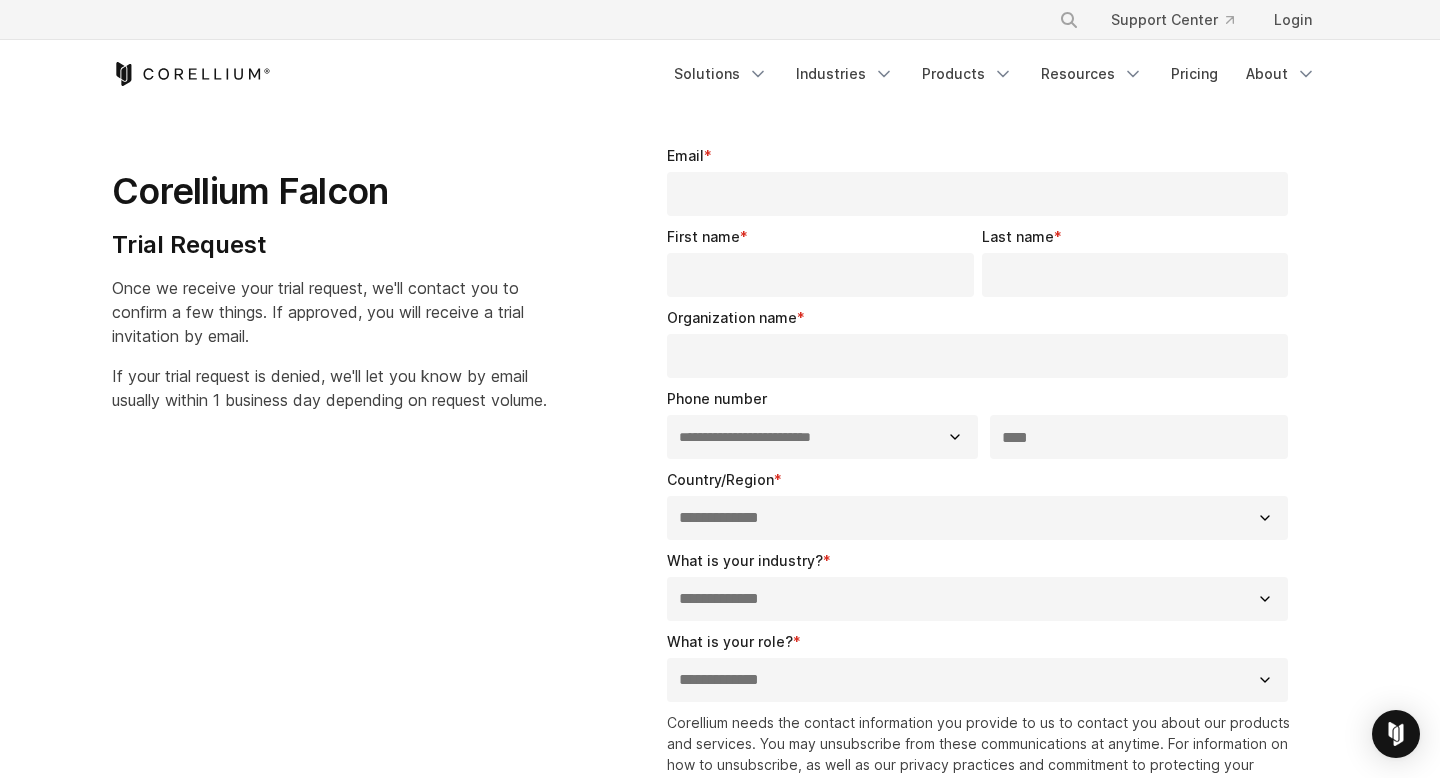 scroll, scrollTop: 0, scrollLeft: 0, axis: both 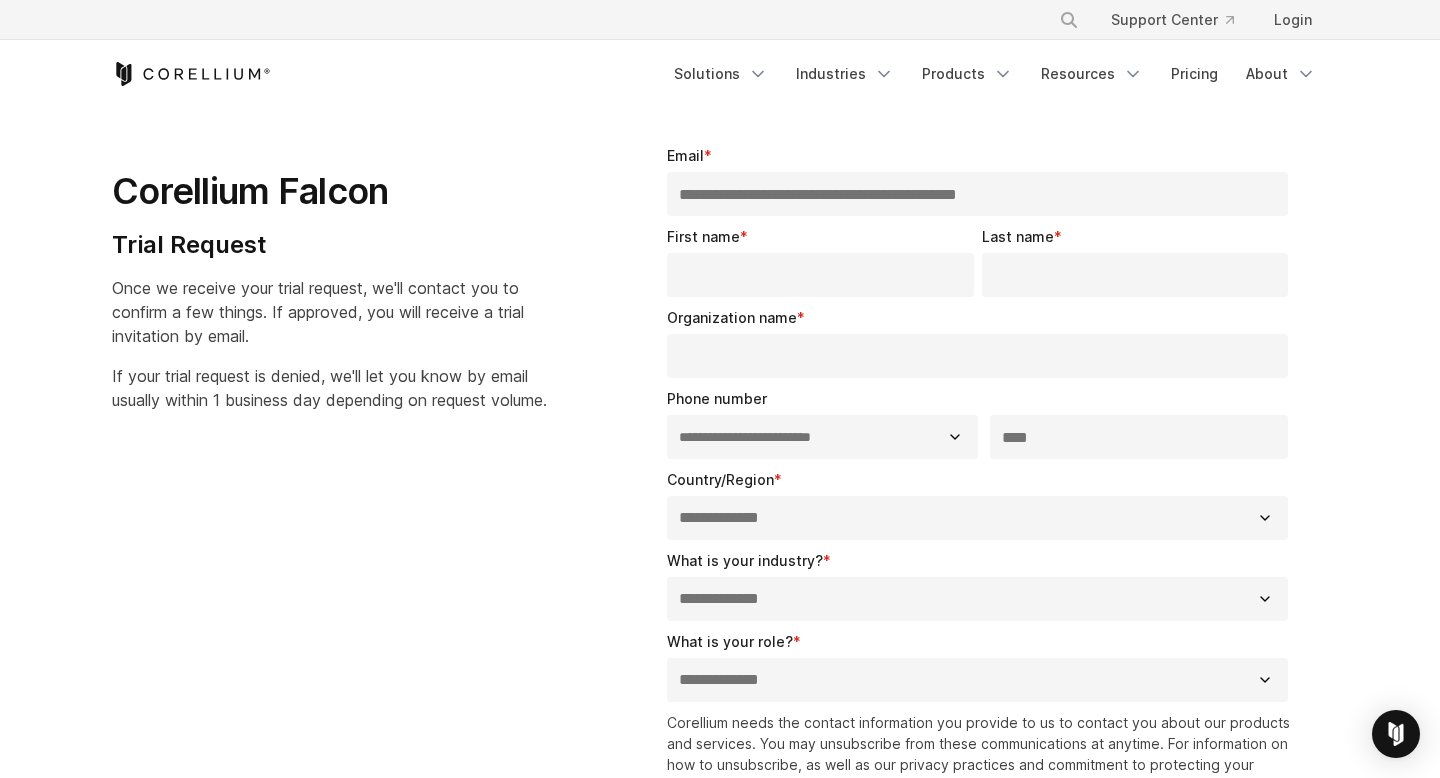 type on "**********" 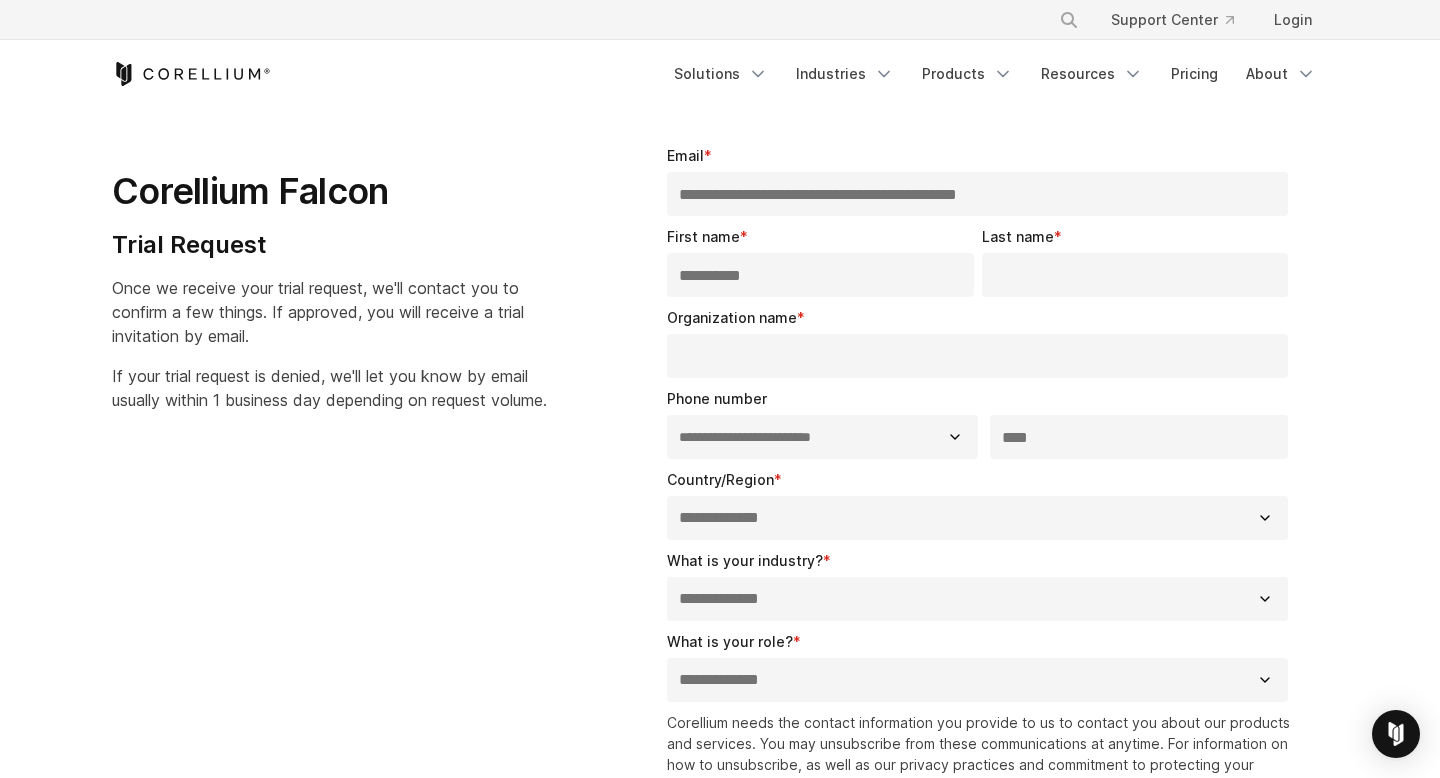 type on "********" 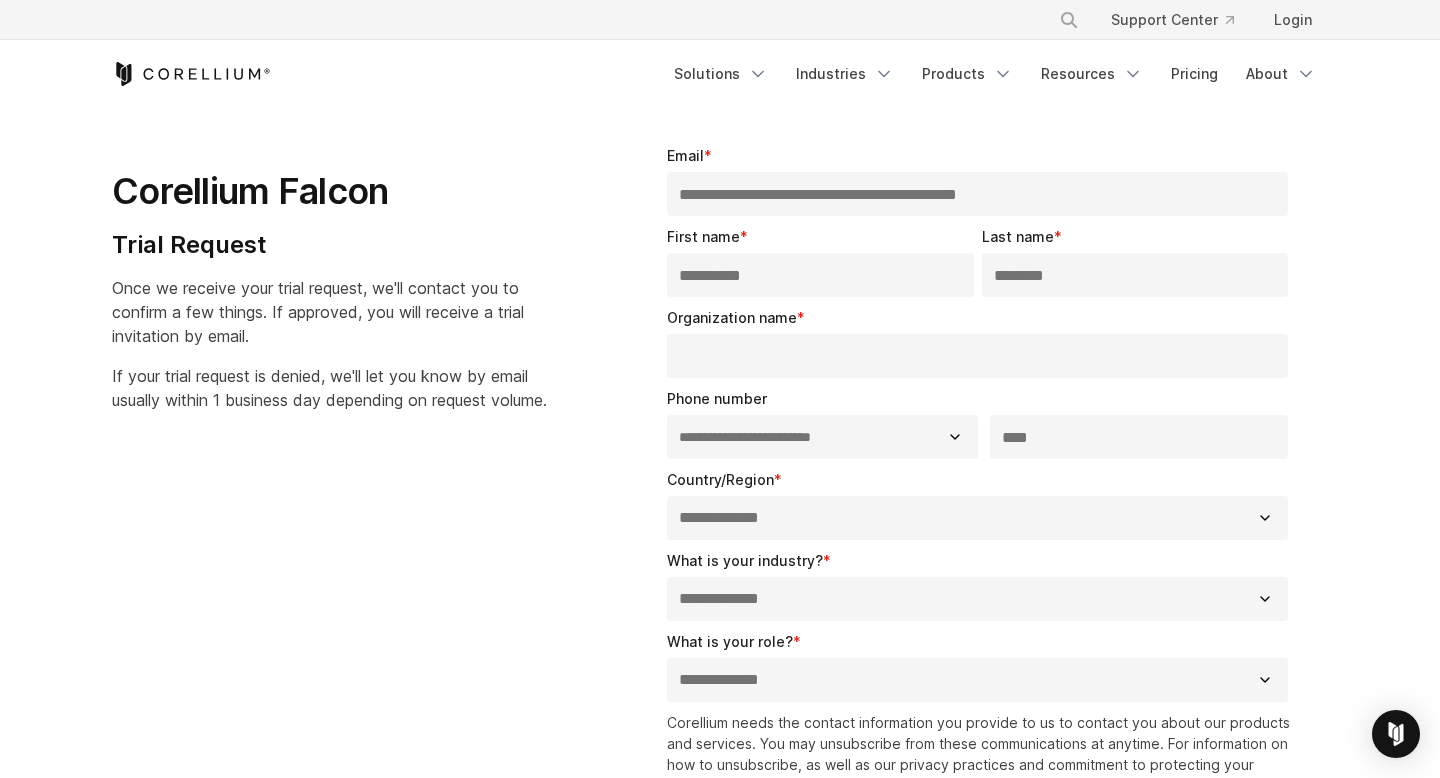 select on "*******" 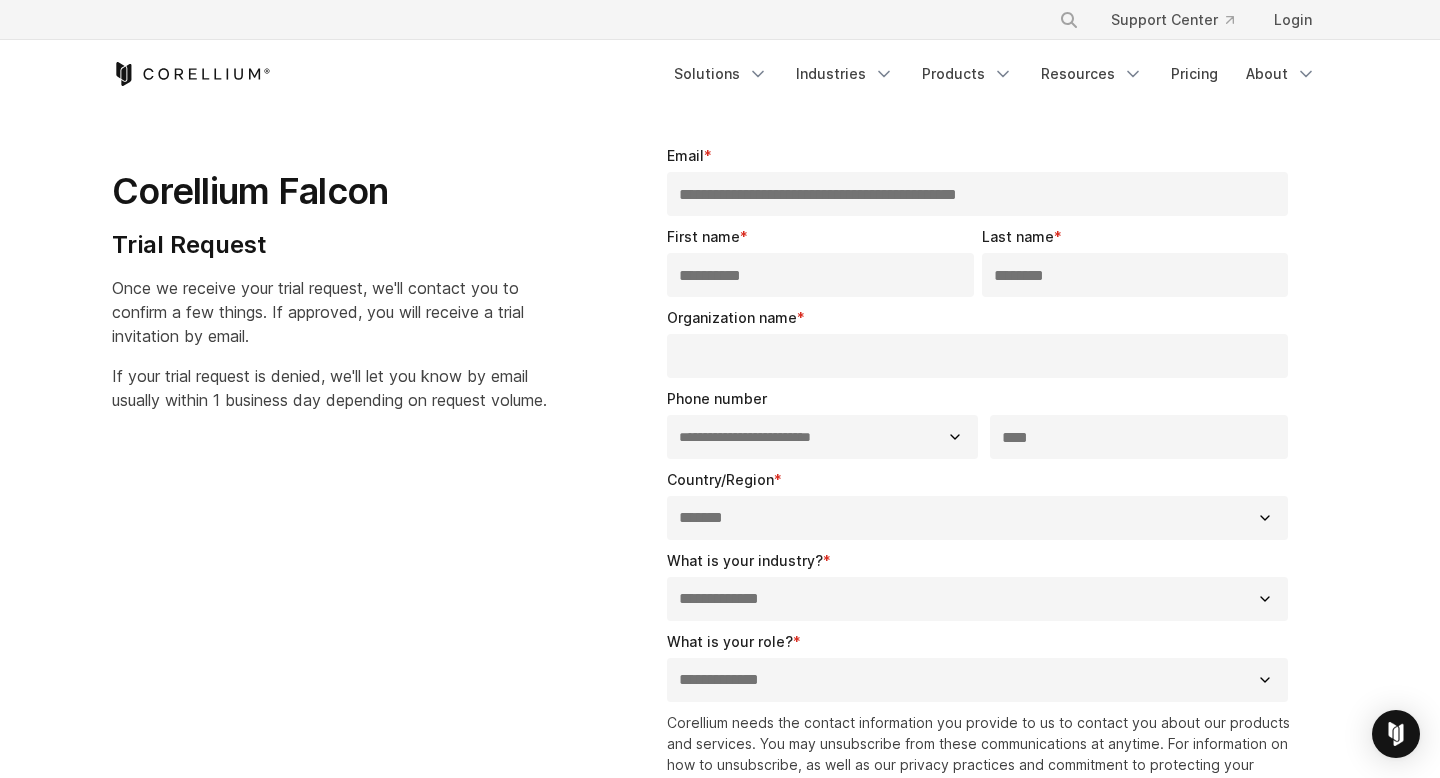 click on "Organization name *" at bounding box center [977, 356] 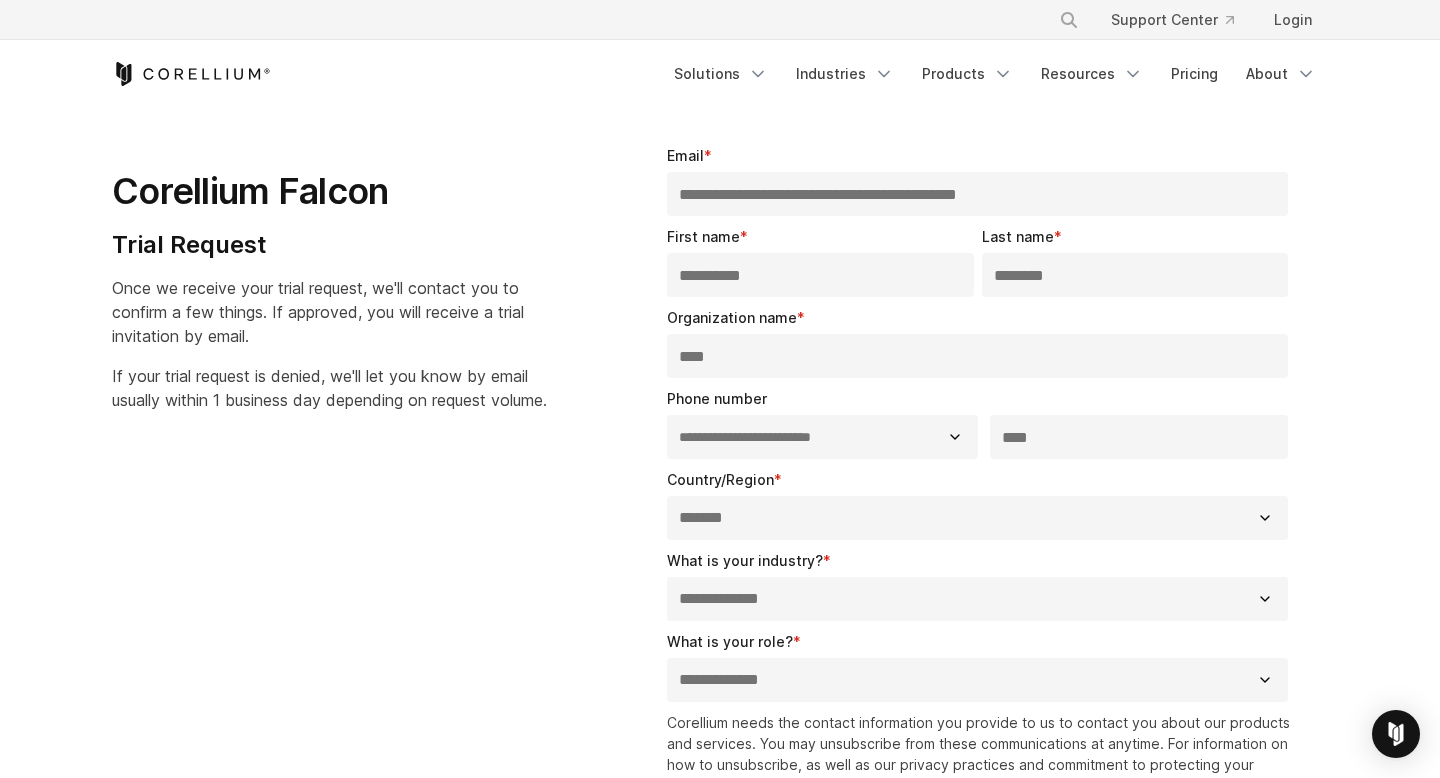 scroll, scrollTop: 83, scrollLeft: 0, axis: vertical 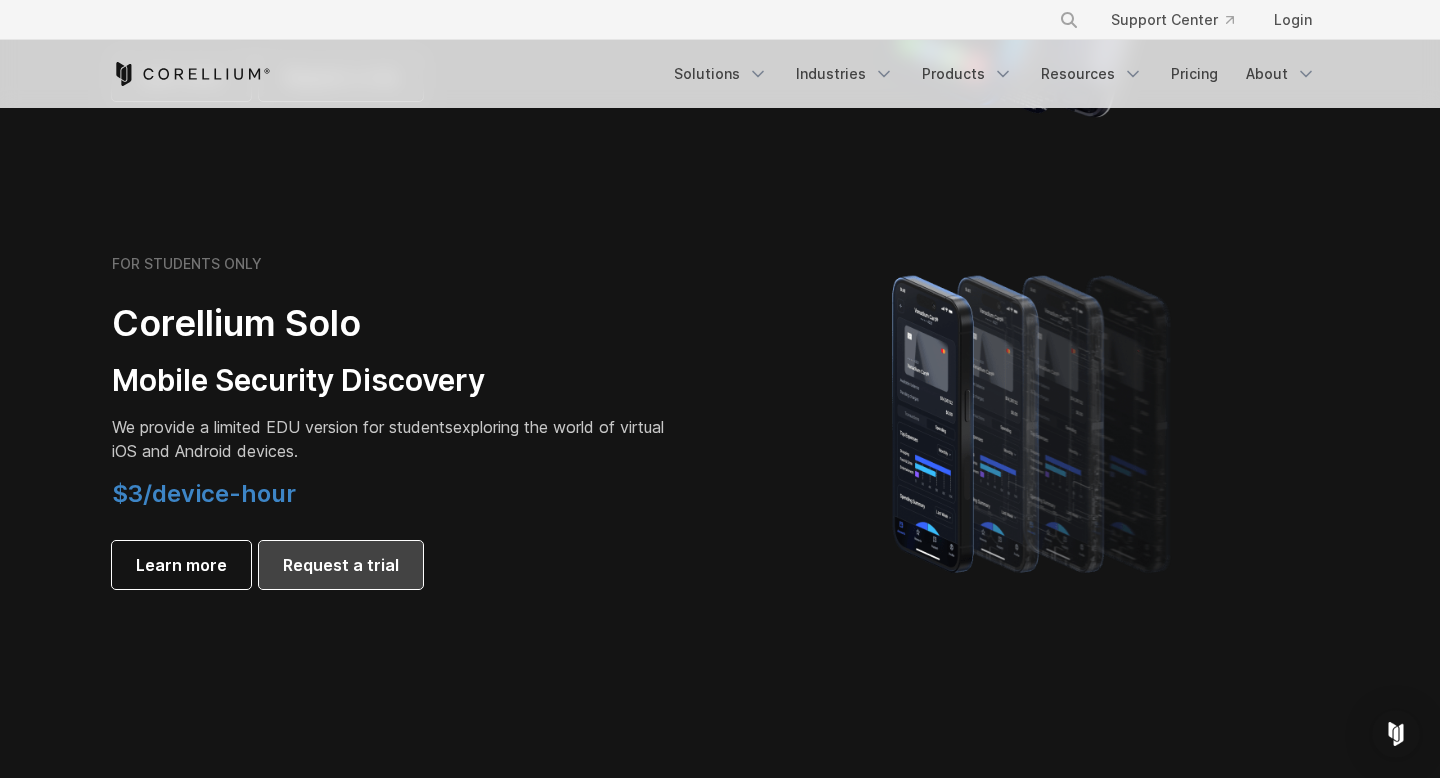 click on "Request a trial" at bounding box center (341, 565) 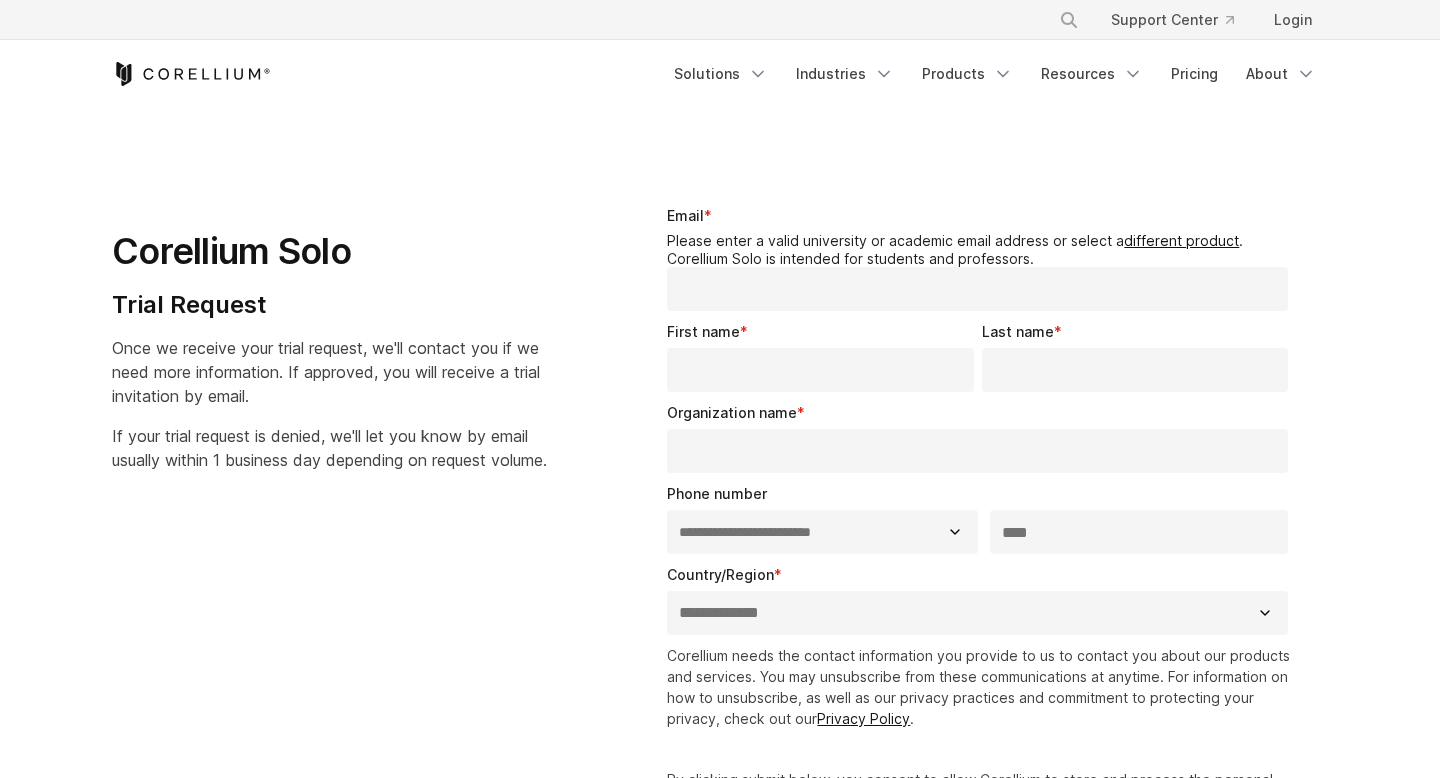 select on "**" 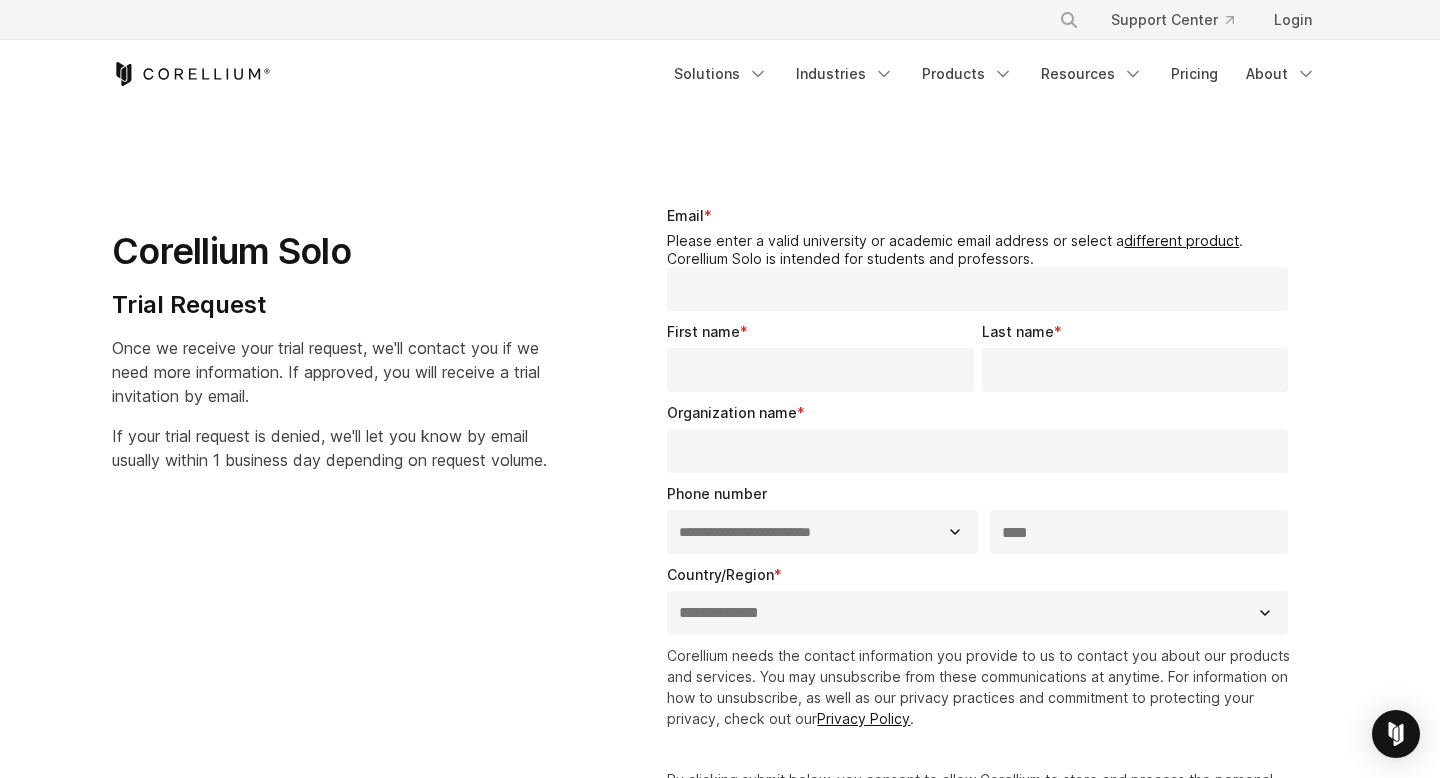 paste on "**********" 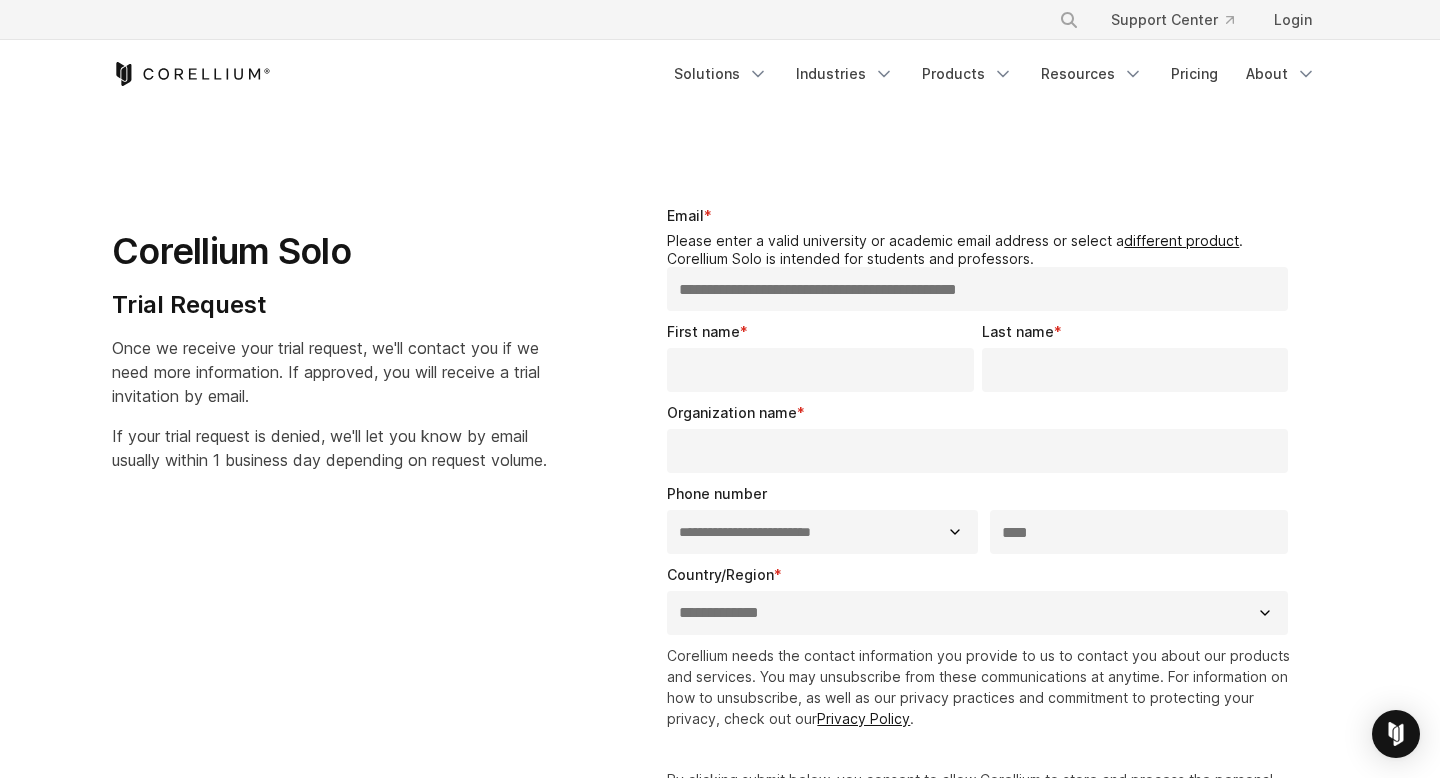 type on "**********" 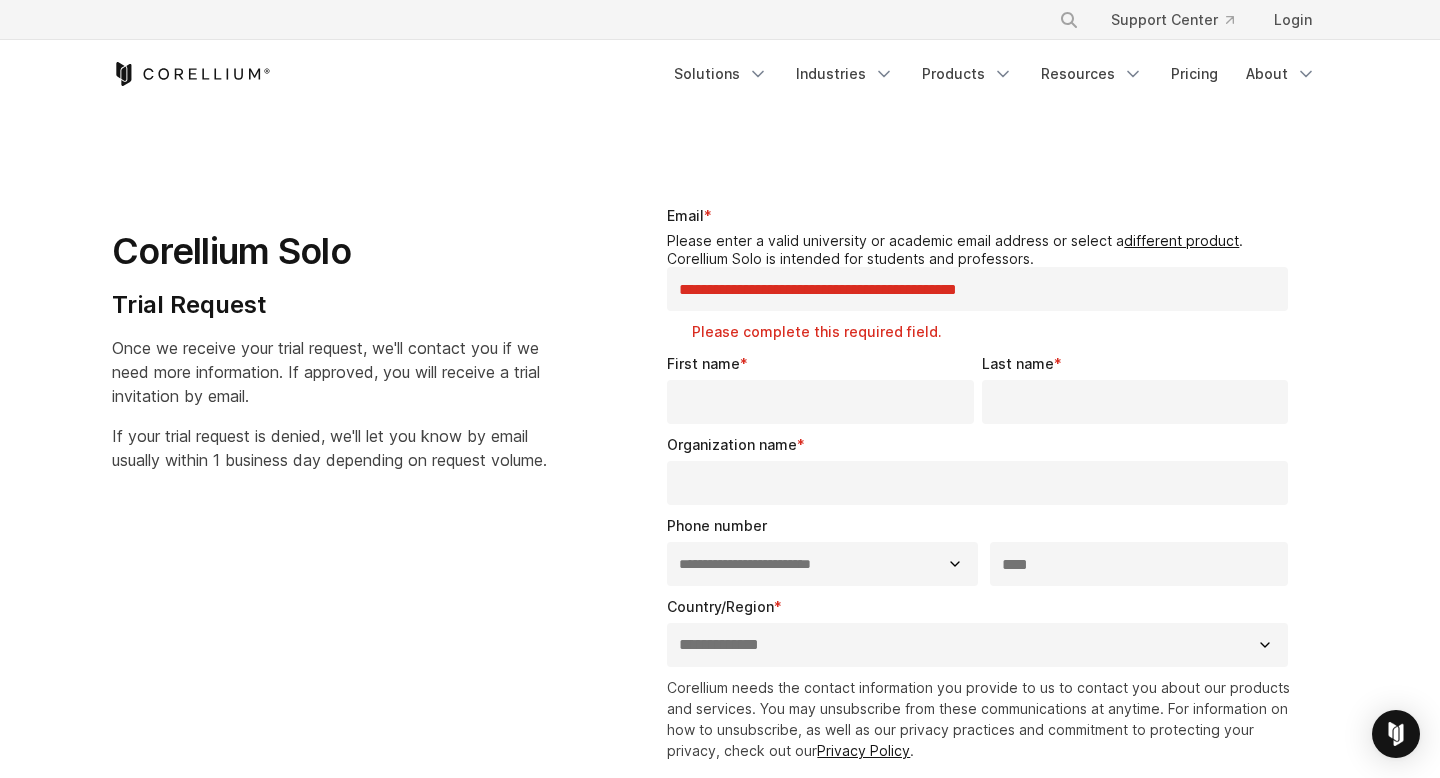 type on "**********" 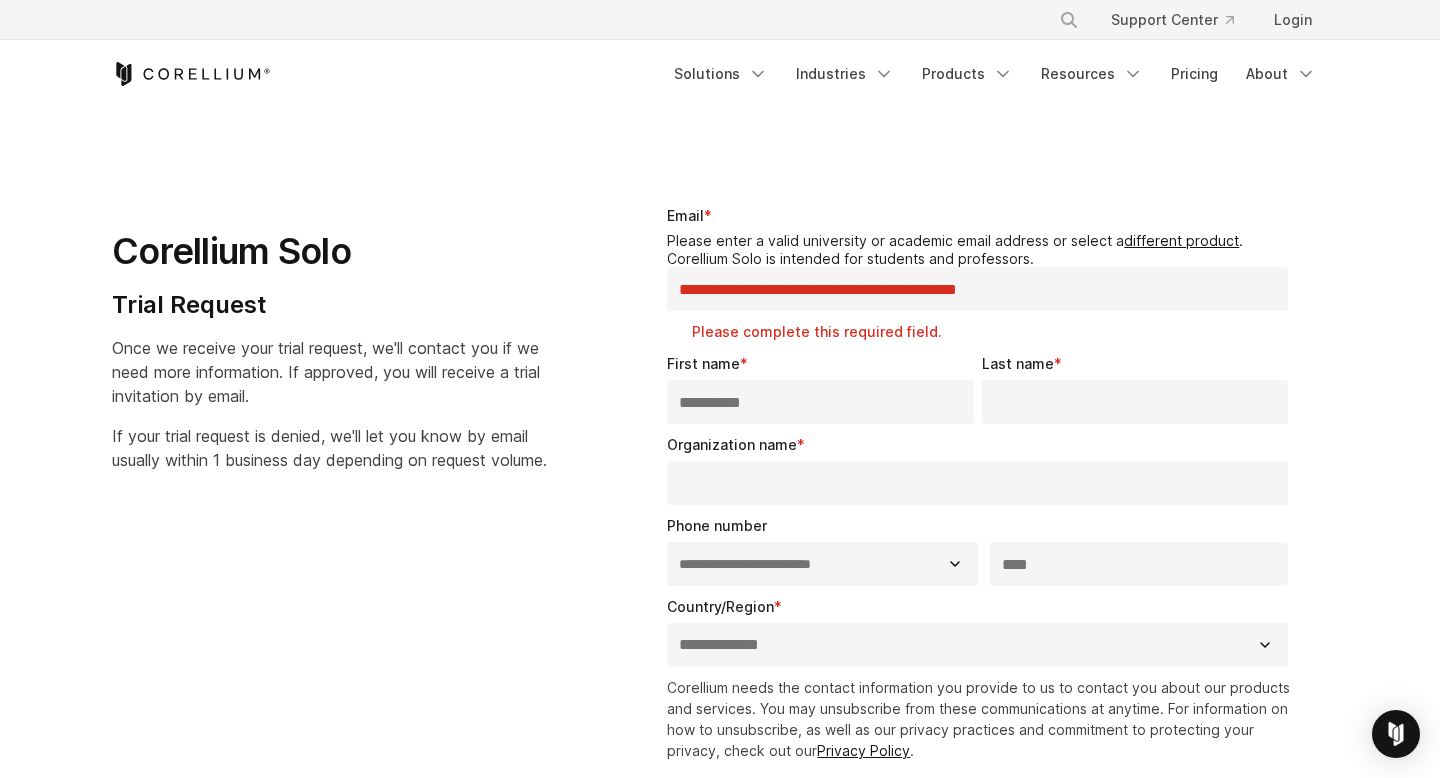 type on "**********" 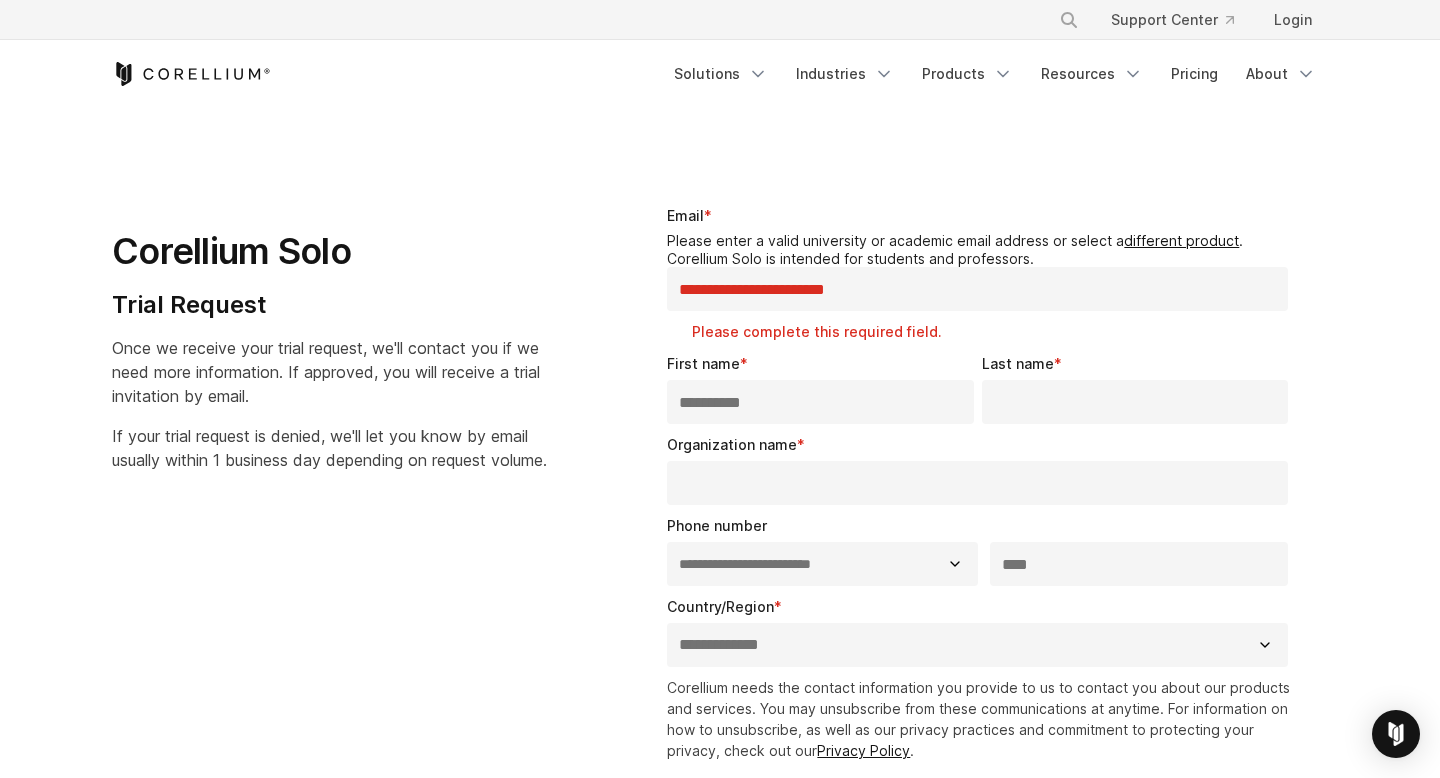 type on "********" 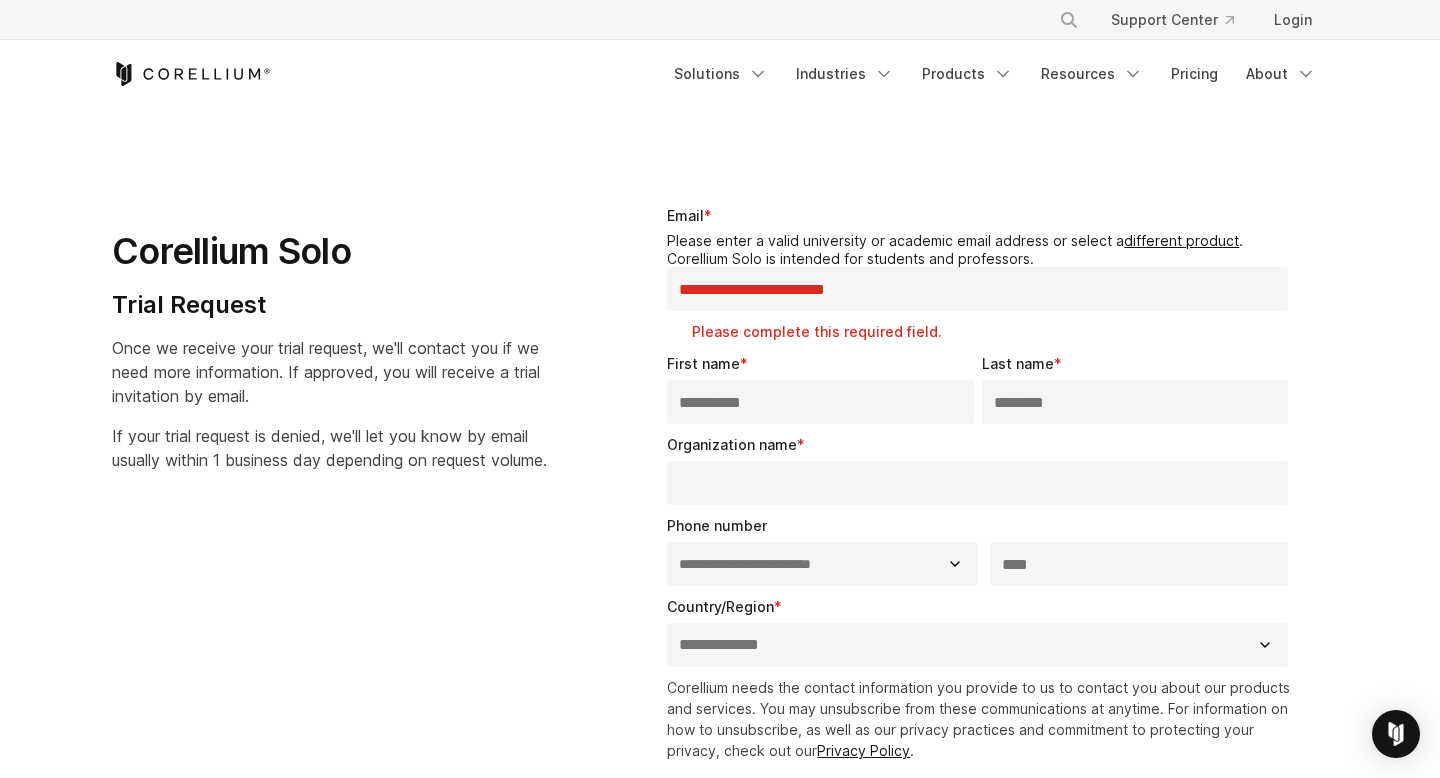 select on "*******" 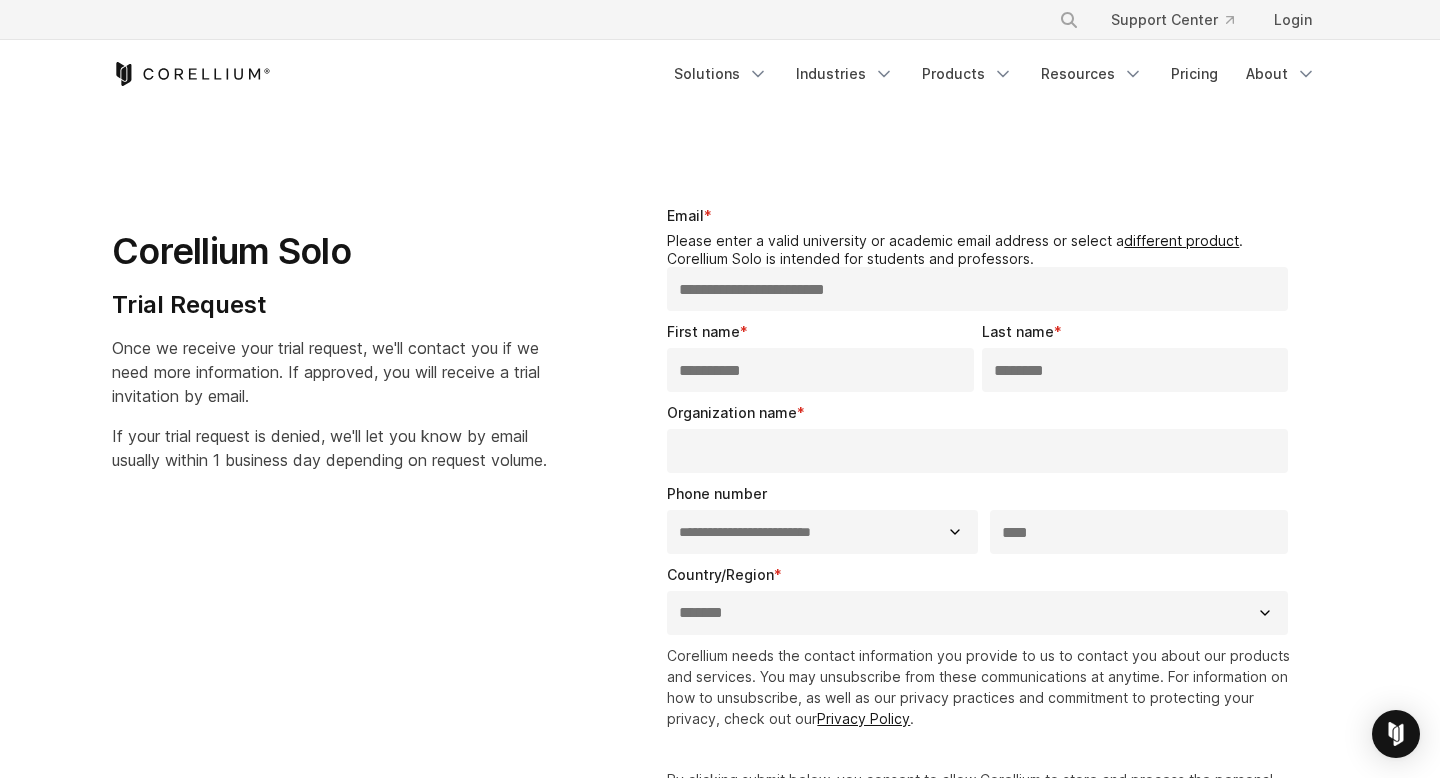 type on "**********" 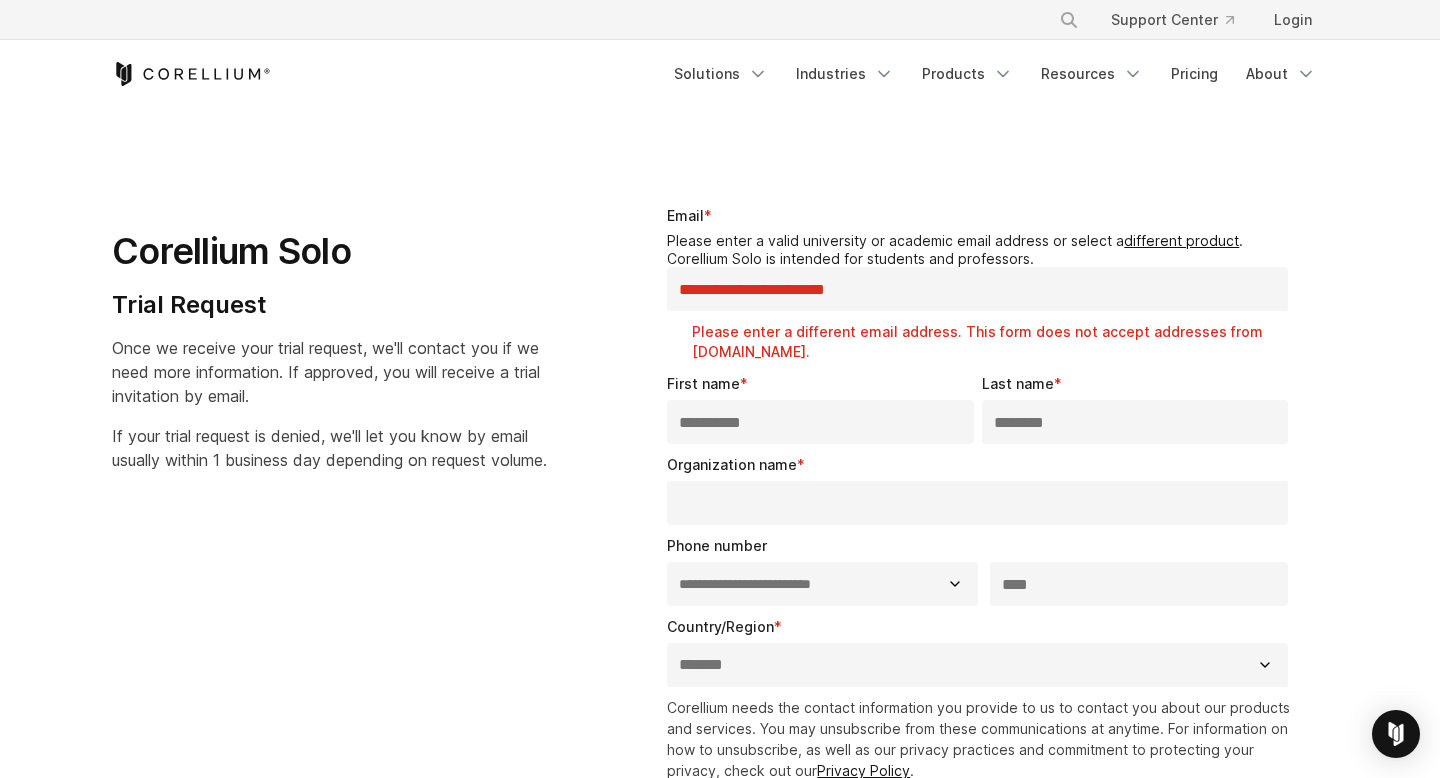 click on "**********" at bounding box center [820, 422] 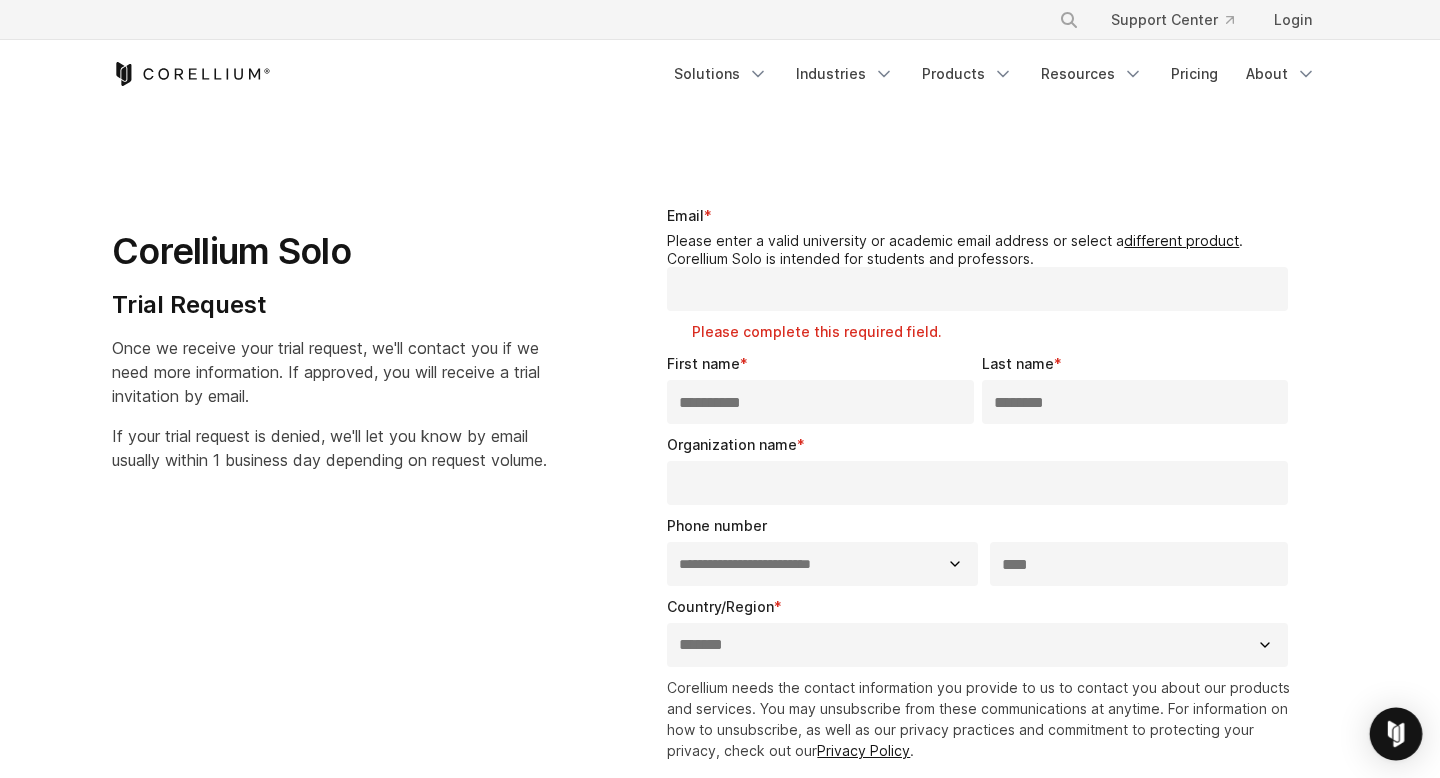 type 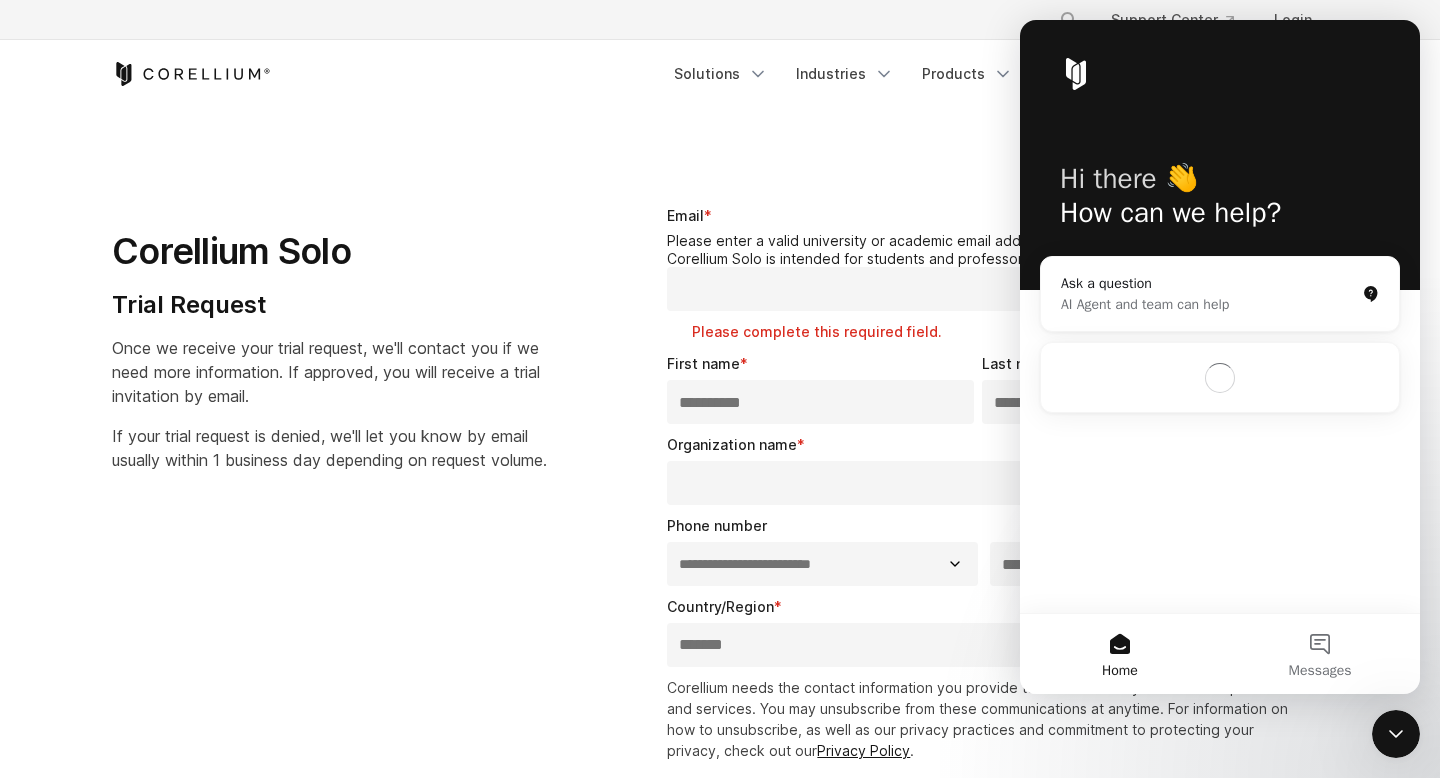 scroll, scrollTop: 0, scrollLeft: 0, axis: both 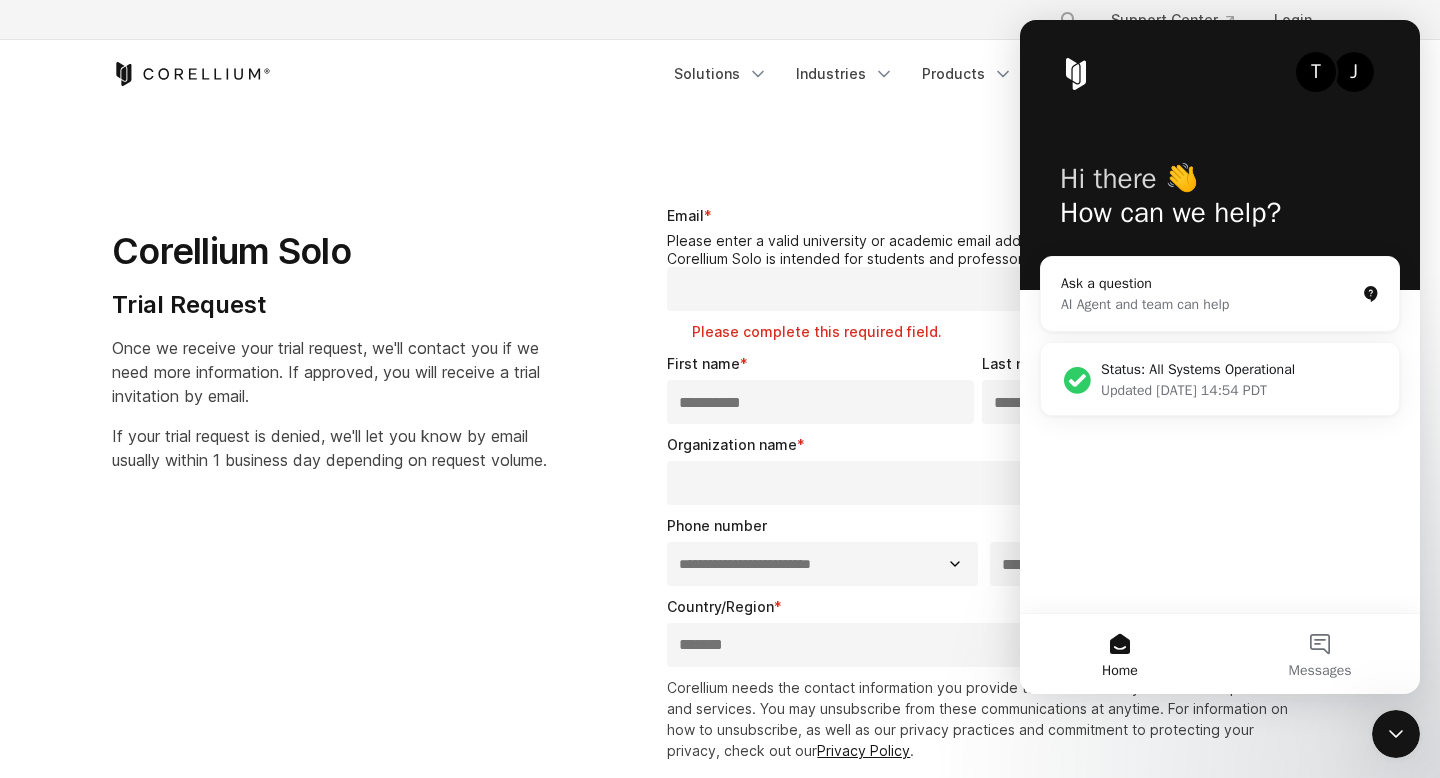 click on "AI Agent and team can help" at bounding box center (1208, 304) 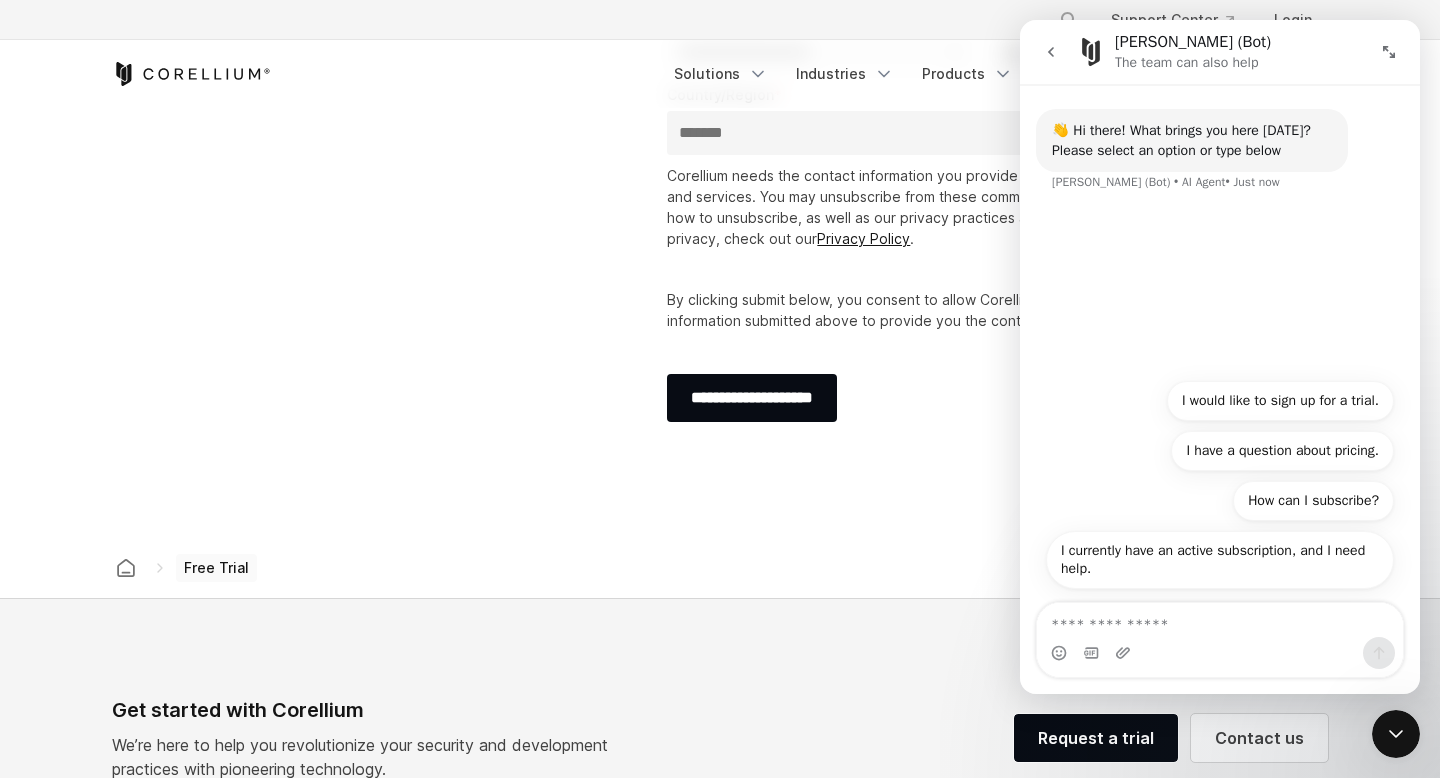 scroll, scrollTop: 547, scrollLeft: 0, axis: vertical 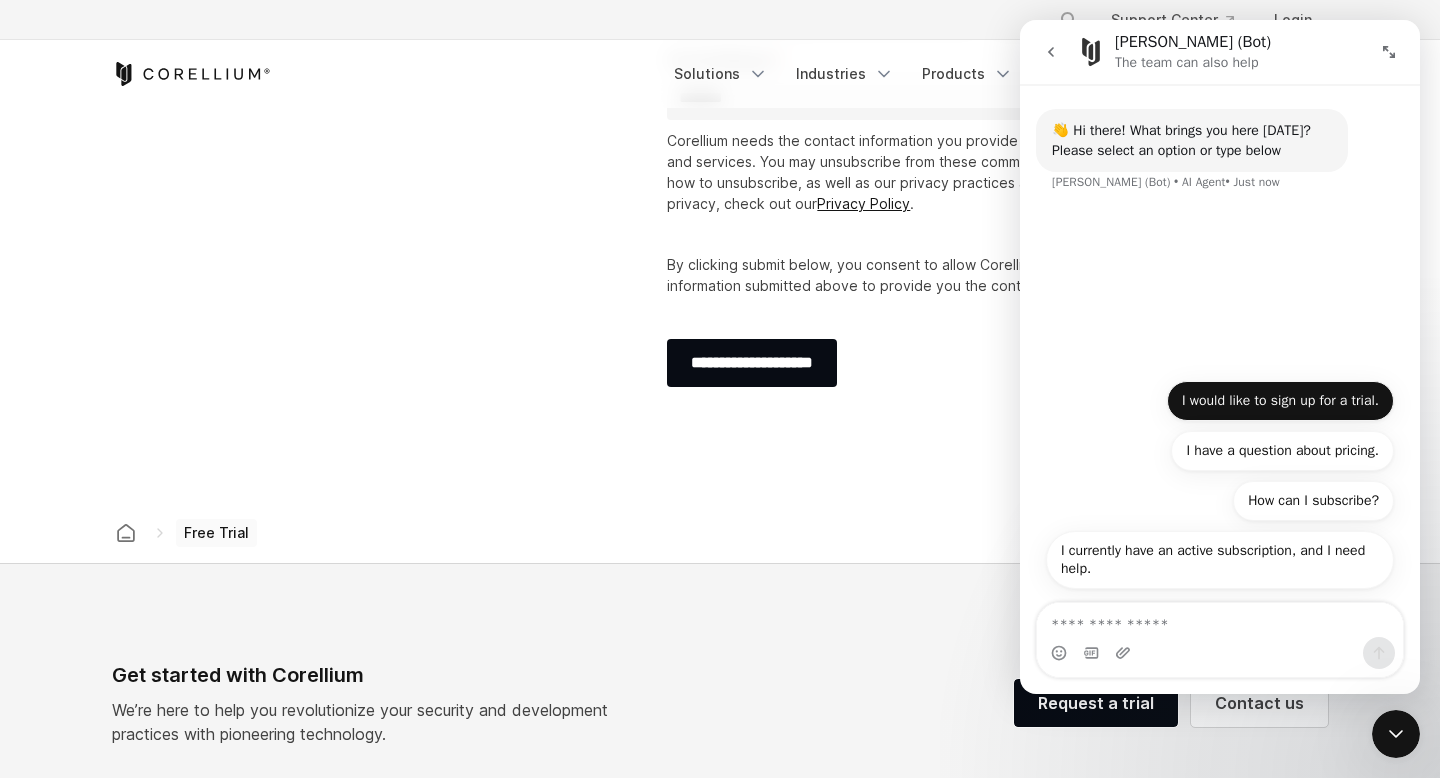 click on "I would like to sign up for a trial." at bounding box center (1280, 401) 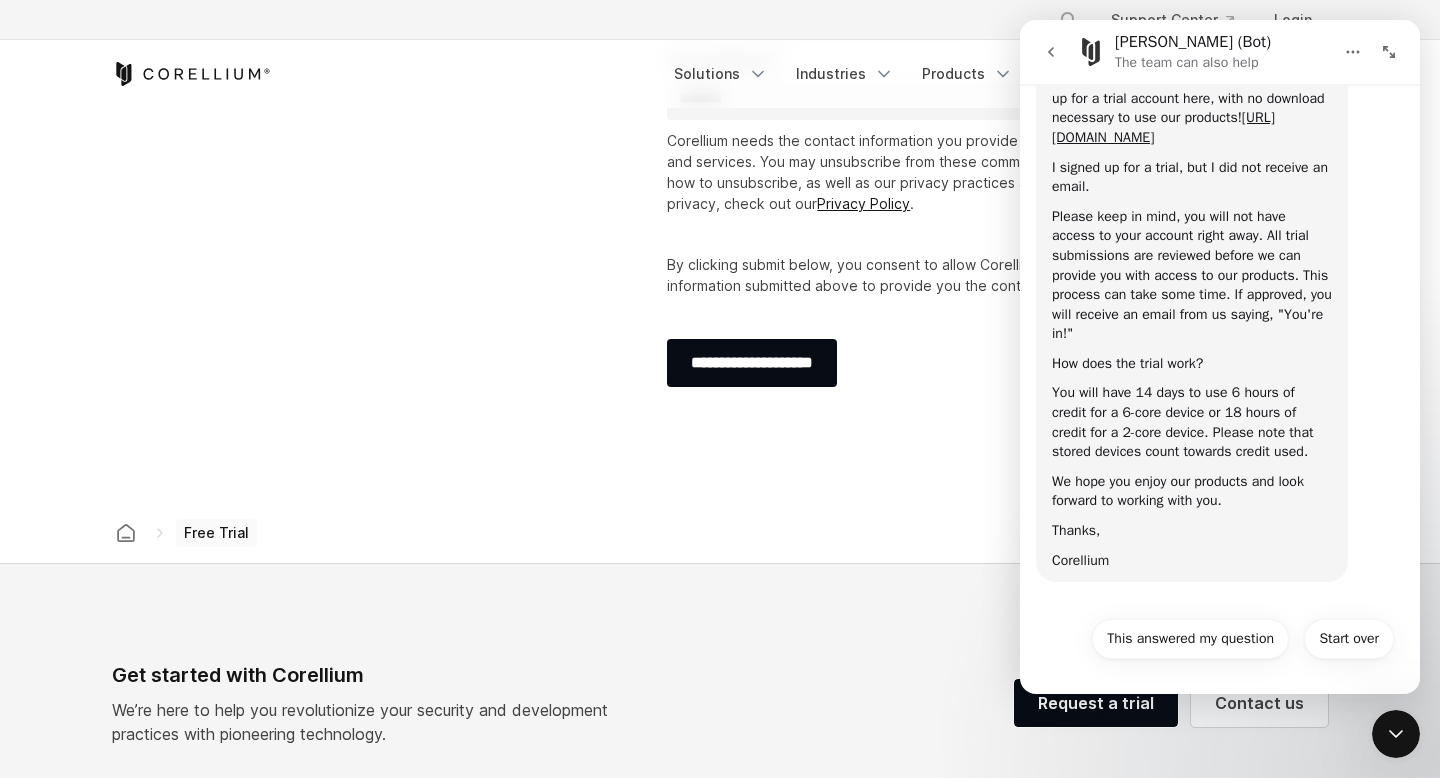 scroll, scrollTop: 0, scrollLeft: 0, axis: both 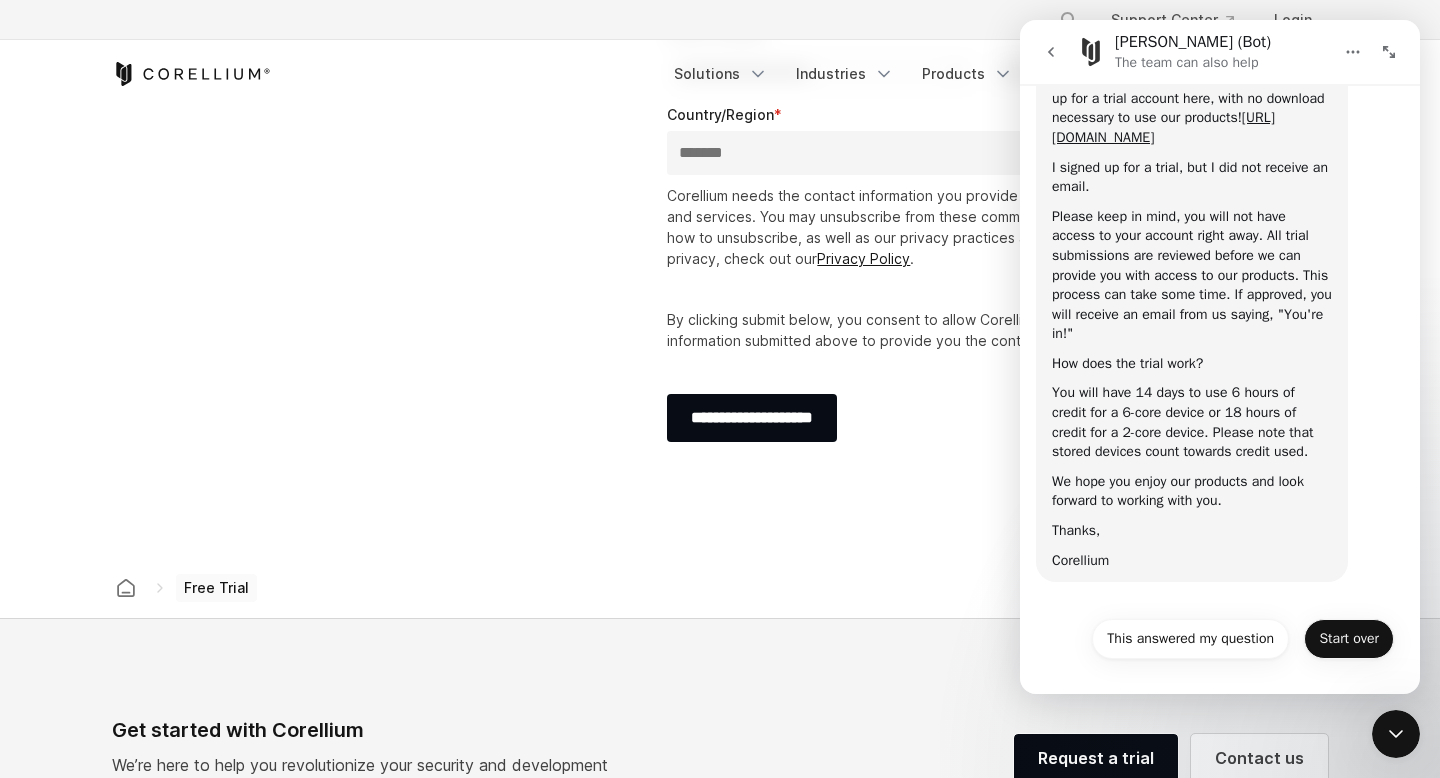 click on "Start over" at bounding box center [1349, 639] 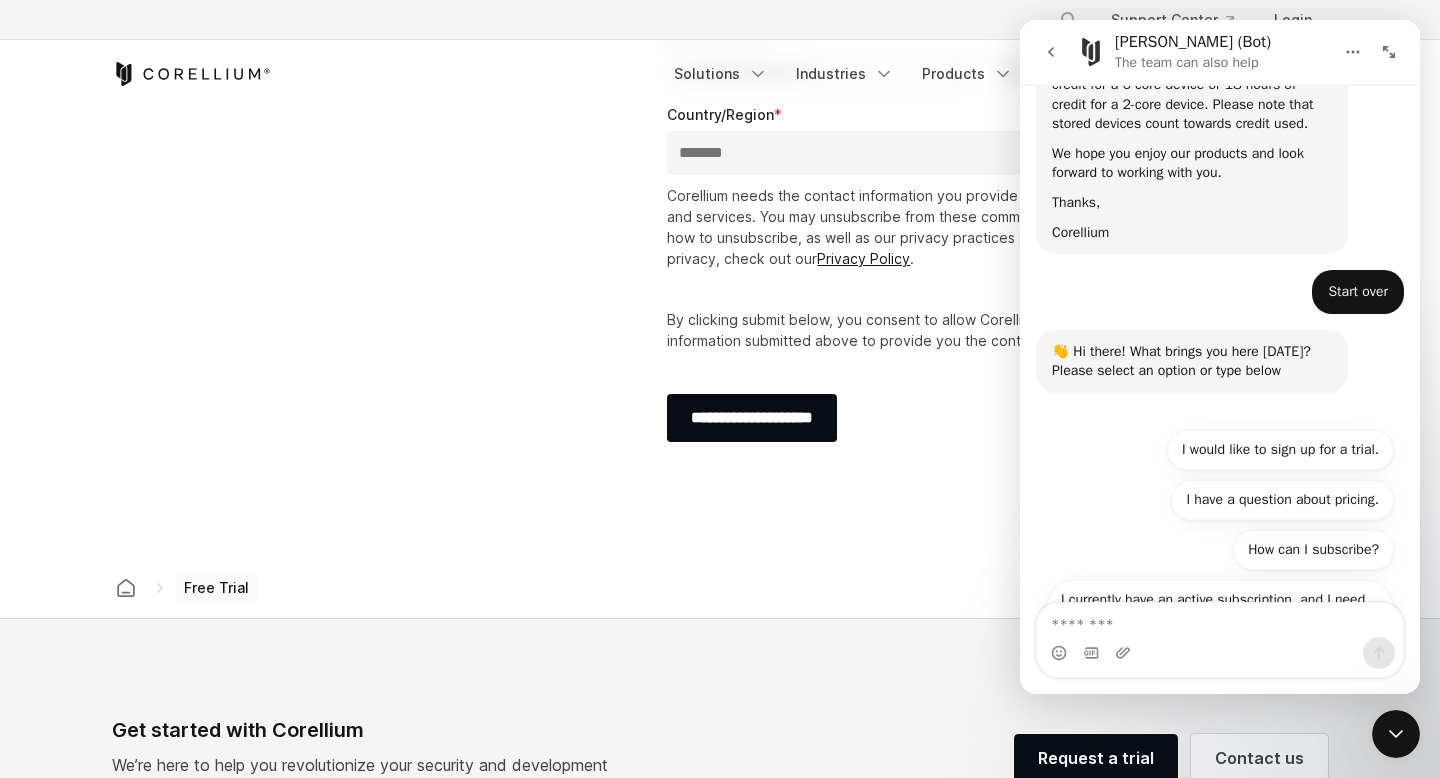scroll, scrollTop: 666, scrollLeft: 0, axis: vertical 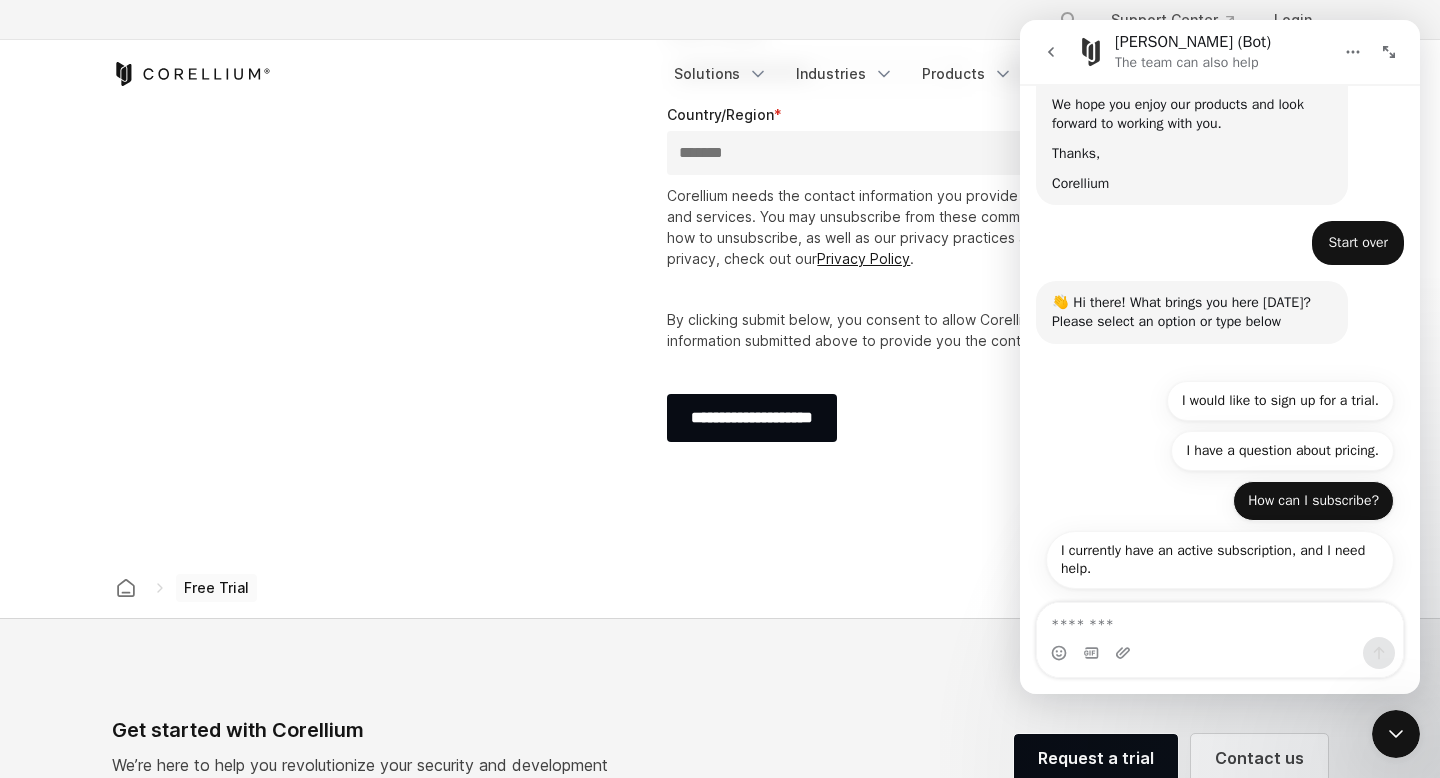 click on "How can I subscribe?" at bounding box center [1313, 501] 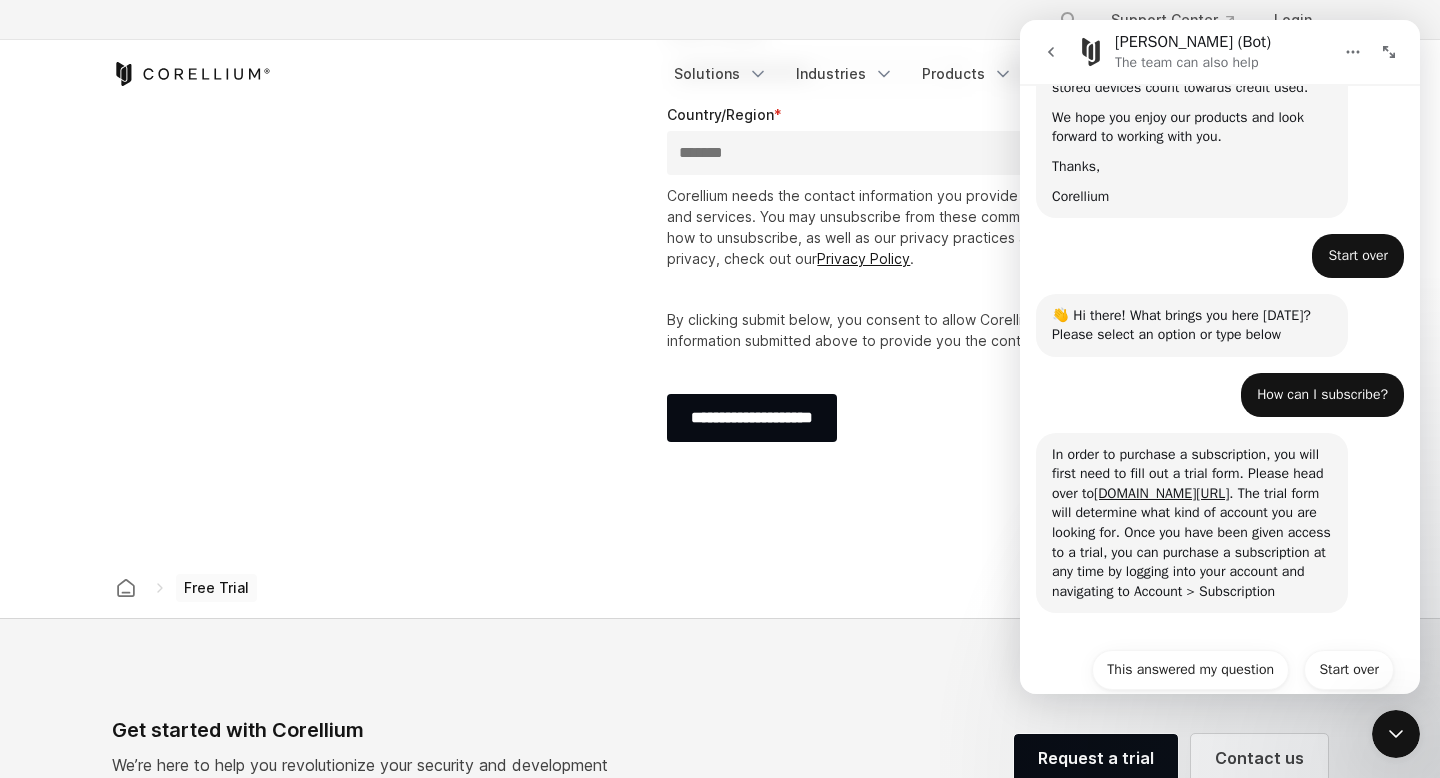 scroll, scrollTop: 704, scrollLeft: 0, axis: vertical 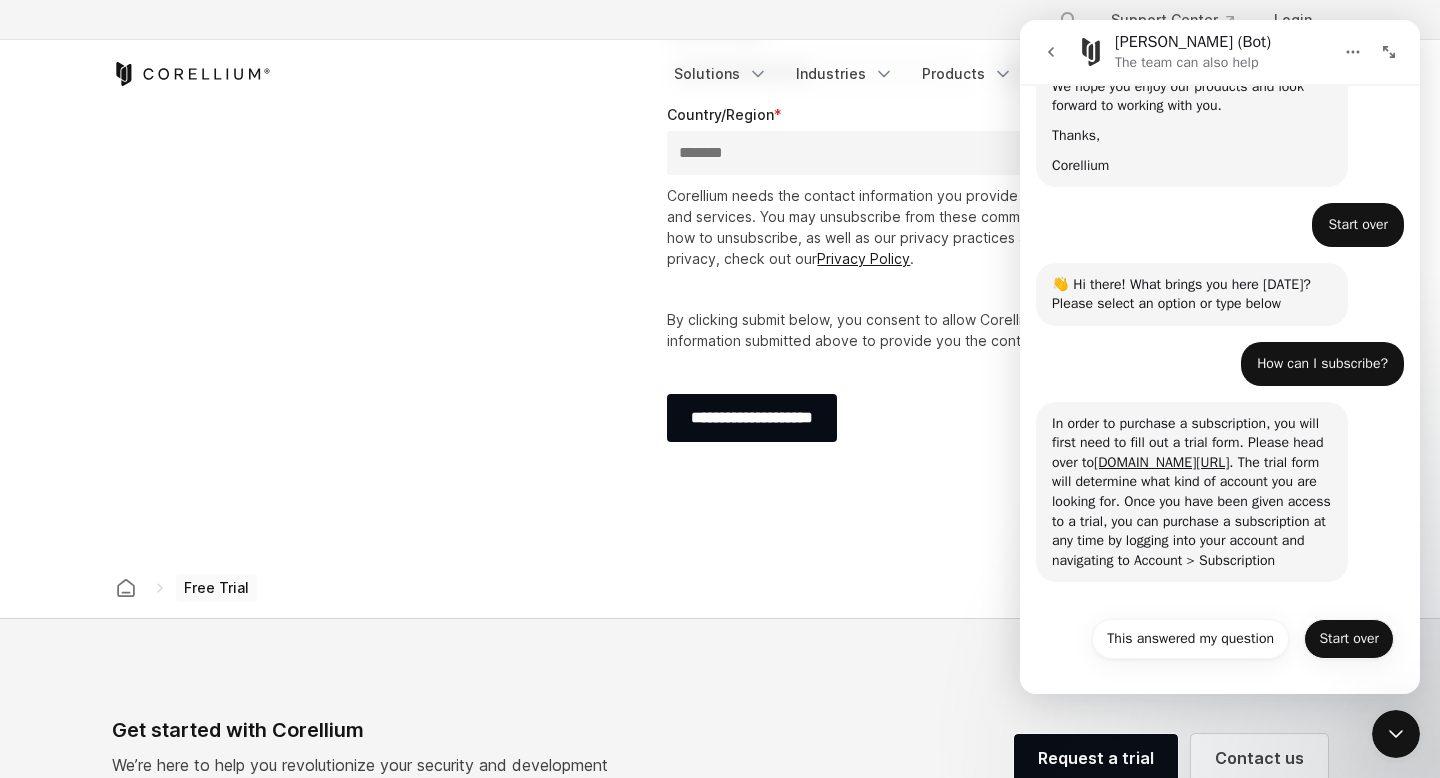 click on "Start over" at bounding box center (1349, 639) 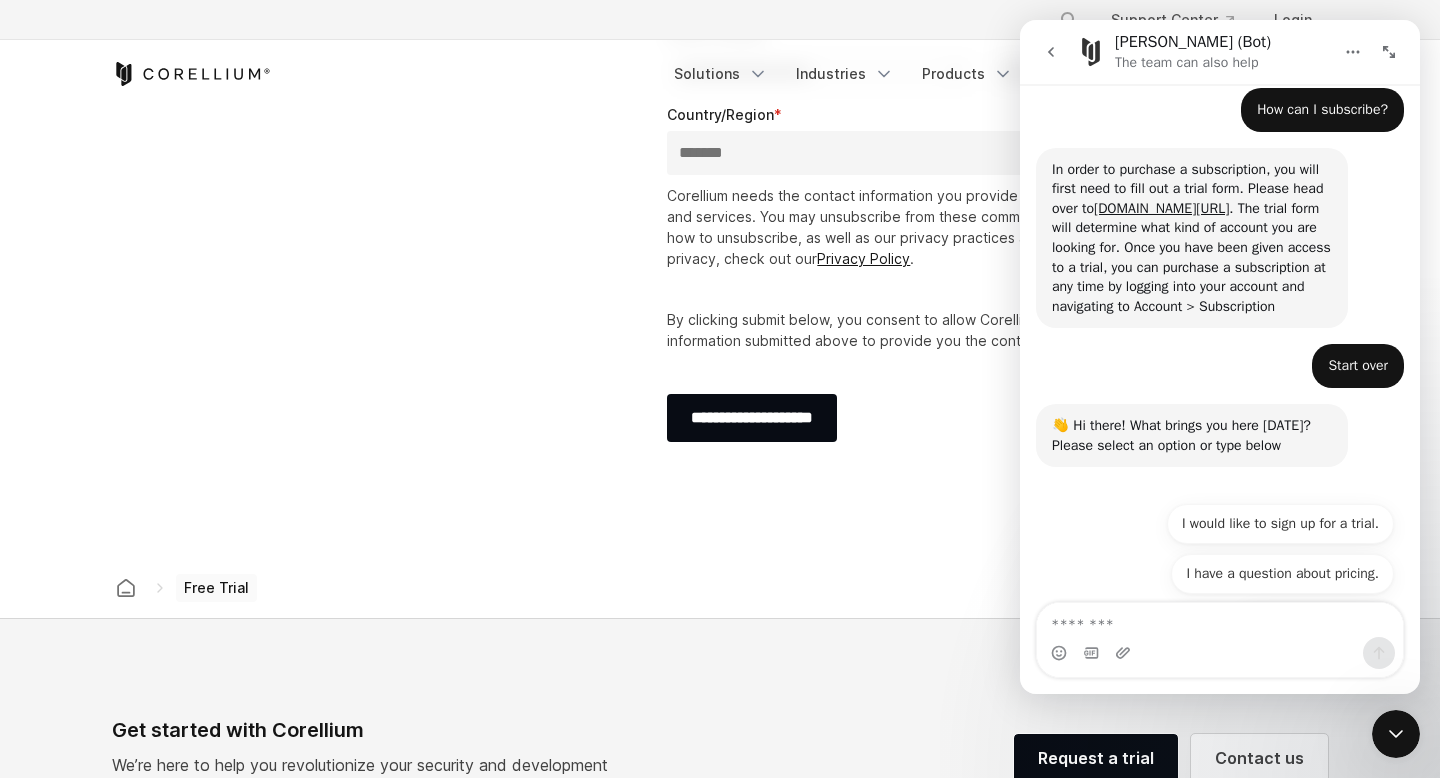 scroll, scrollTop: 1080, scrollLeft: 0, axis: vertical 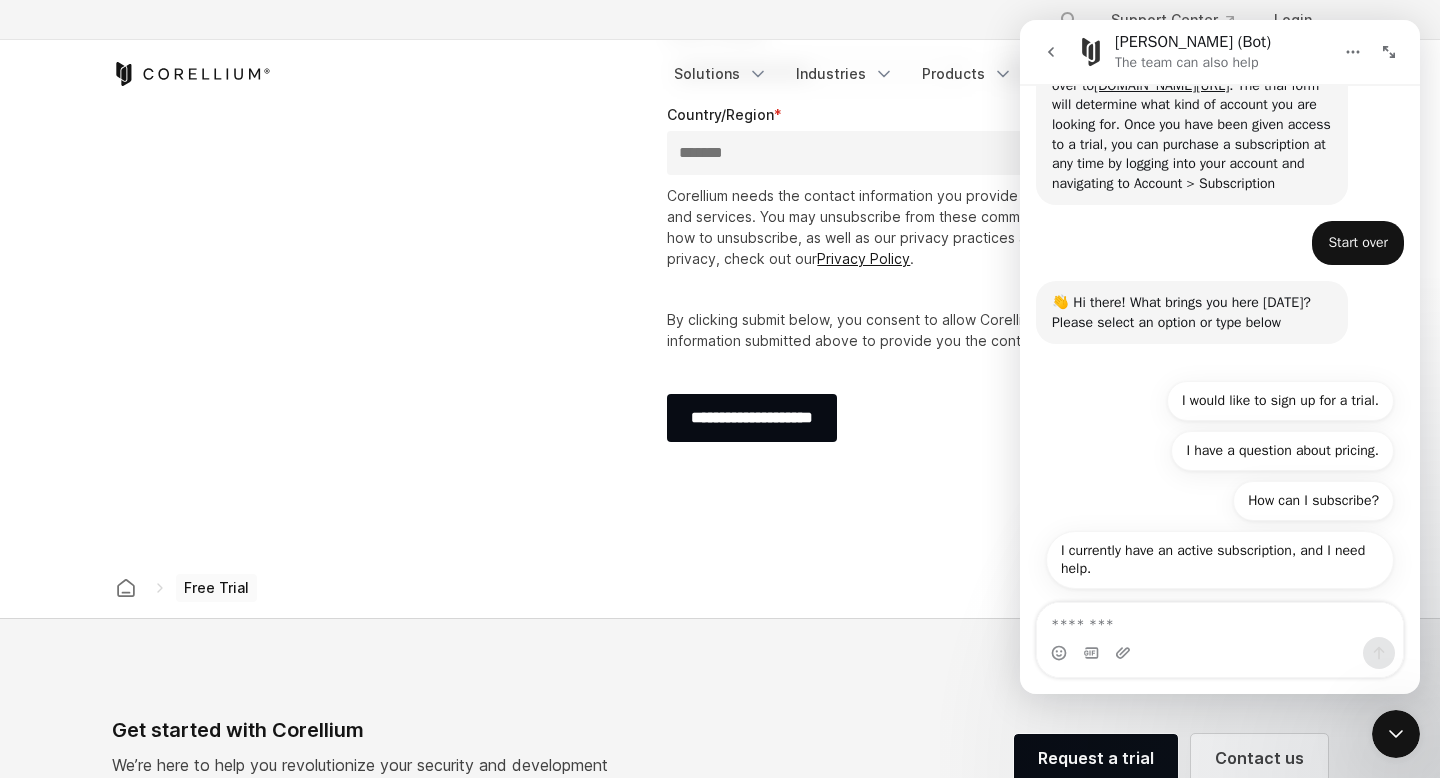click at bounding box center [1220, 620] 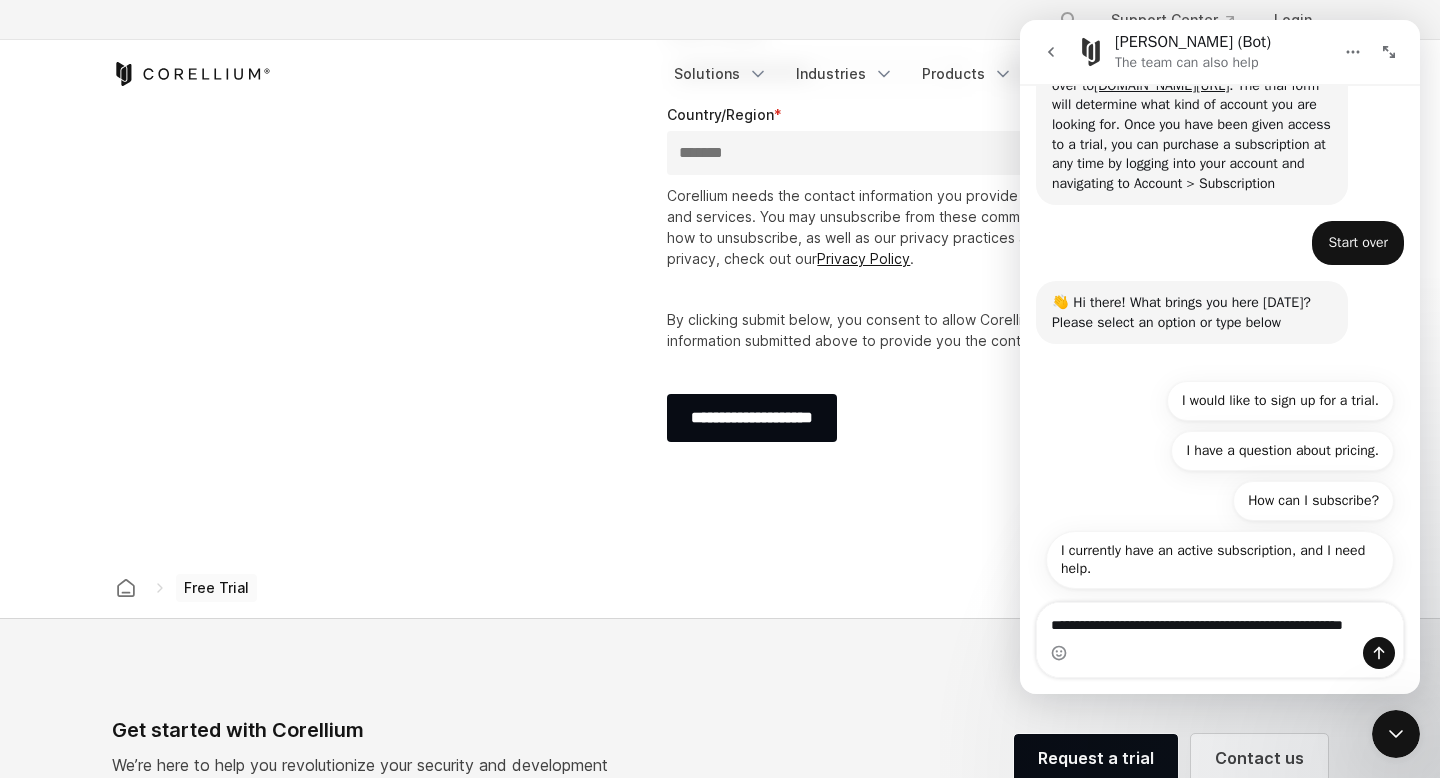 scroll, scrollTop: 1100, scrollLeft: 0, axis: vertical 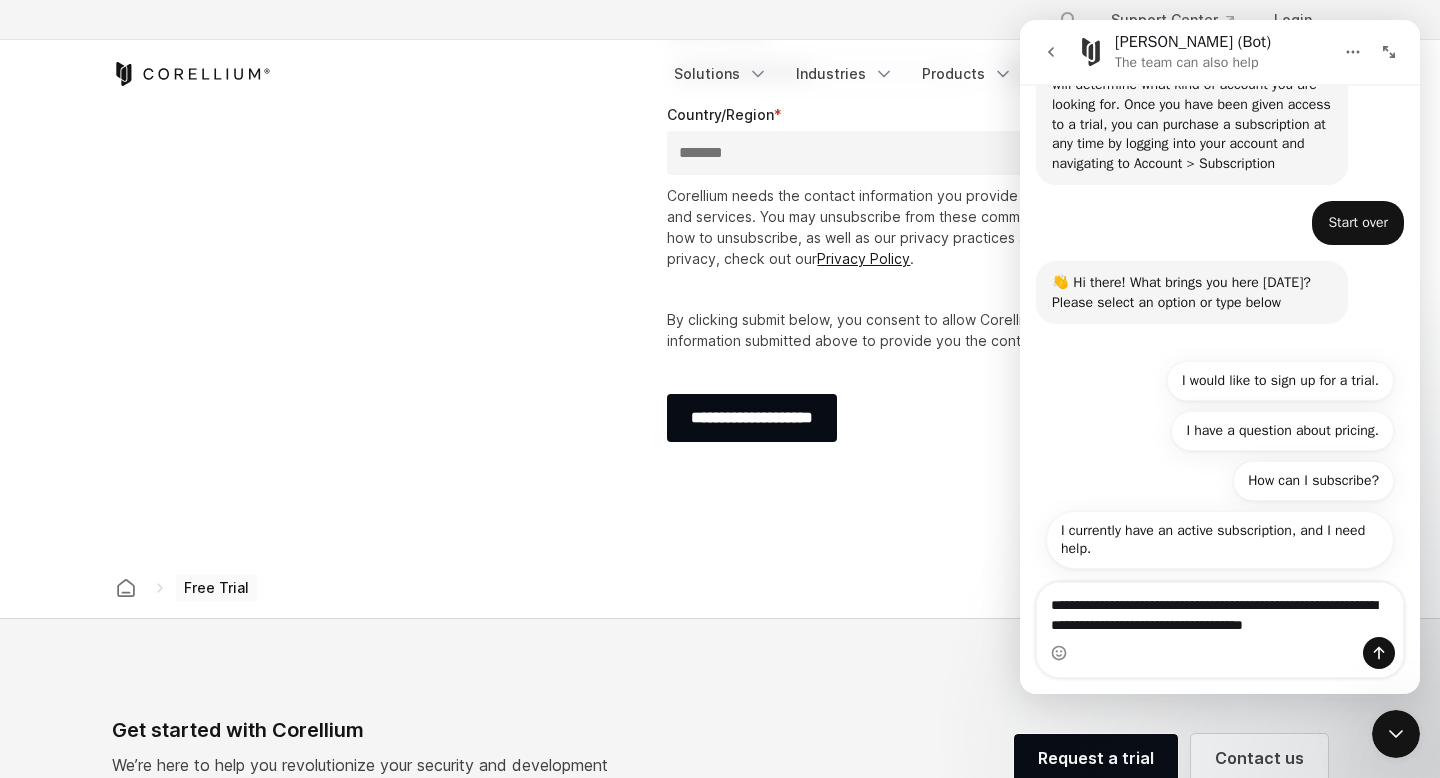 type on "**********" 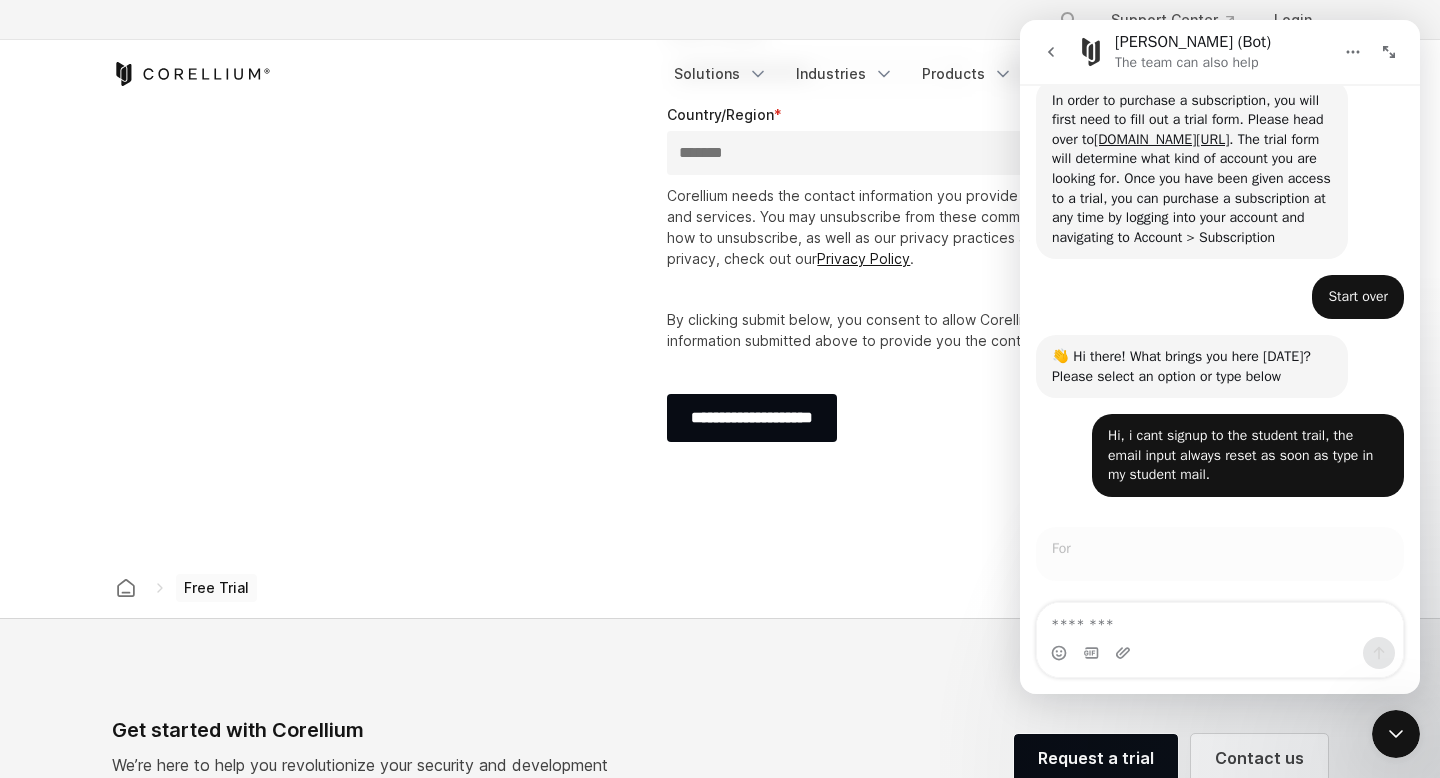 scroll, scrollTop: 1340, scrollLeft: 0, axis: vertical 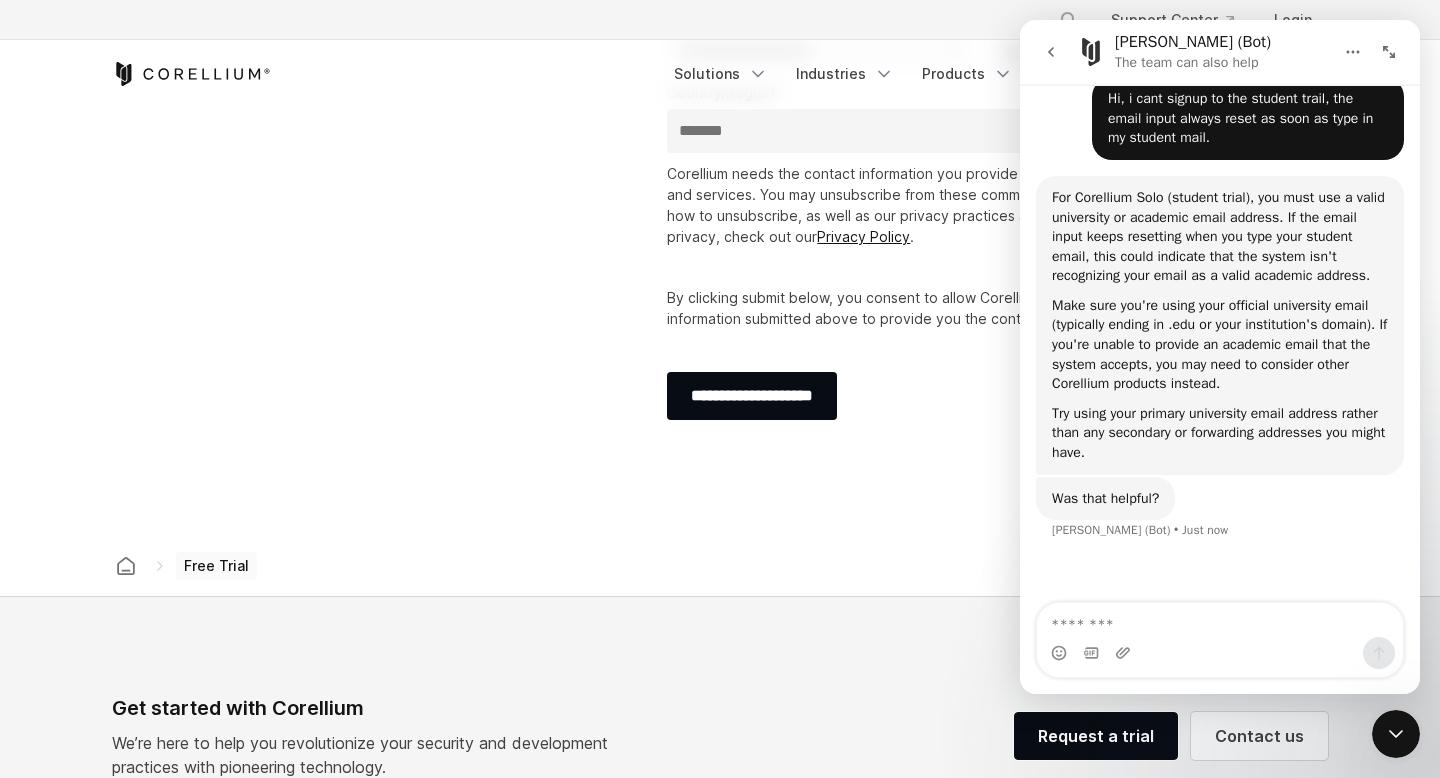 click at bounding box center [1220, 620] 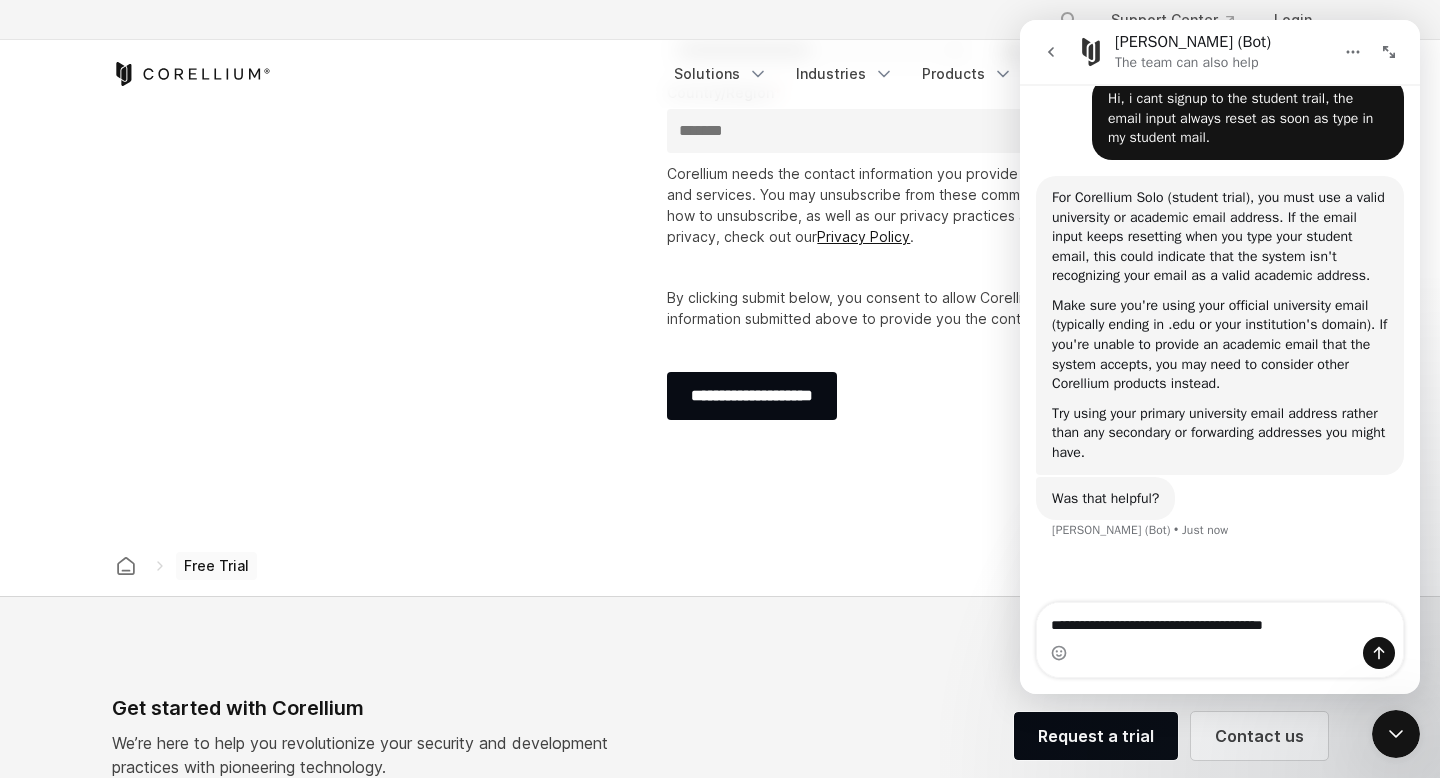 click on "**********" at bounding box center [1220, 620] 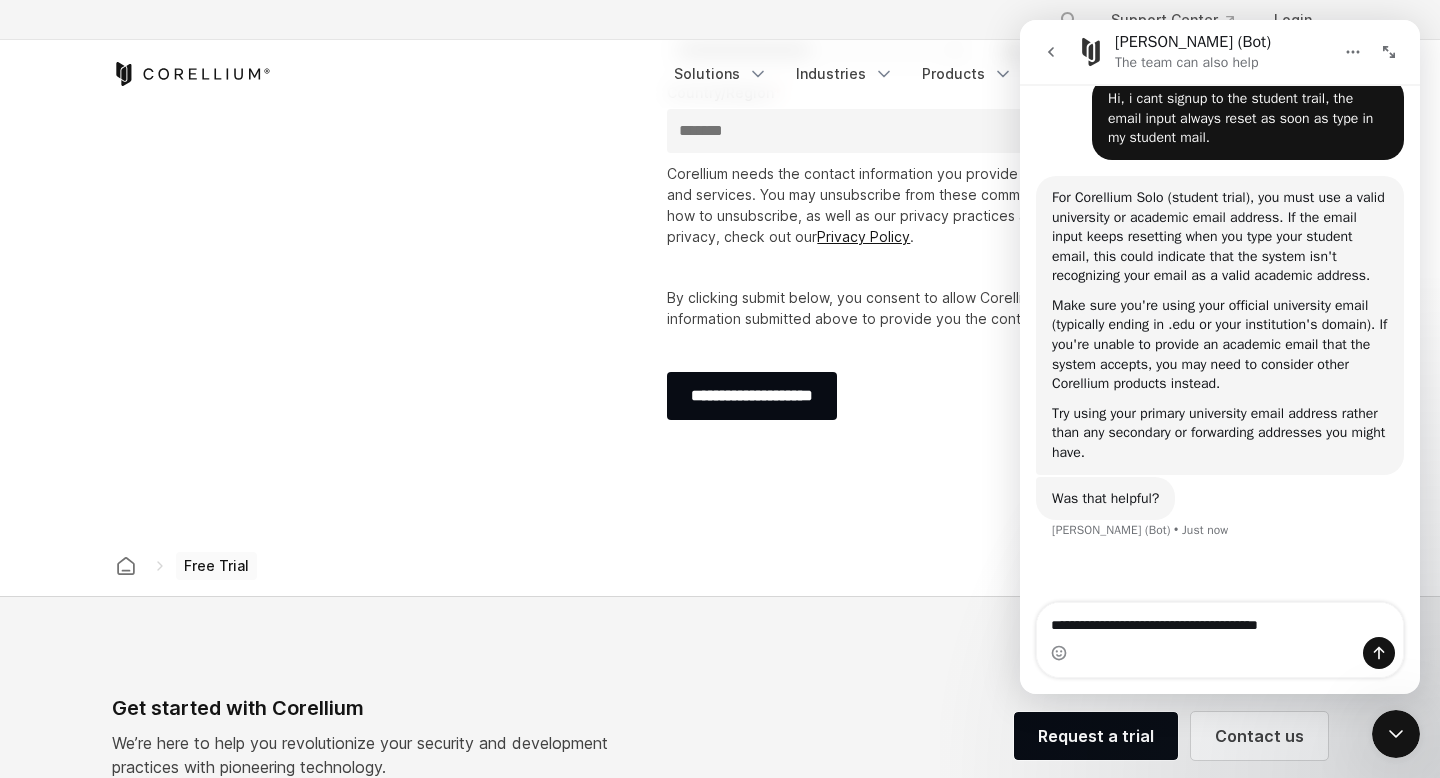 type on "**********" 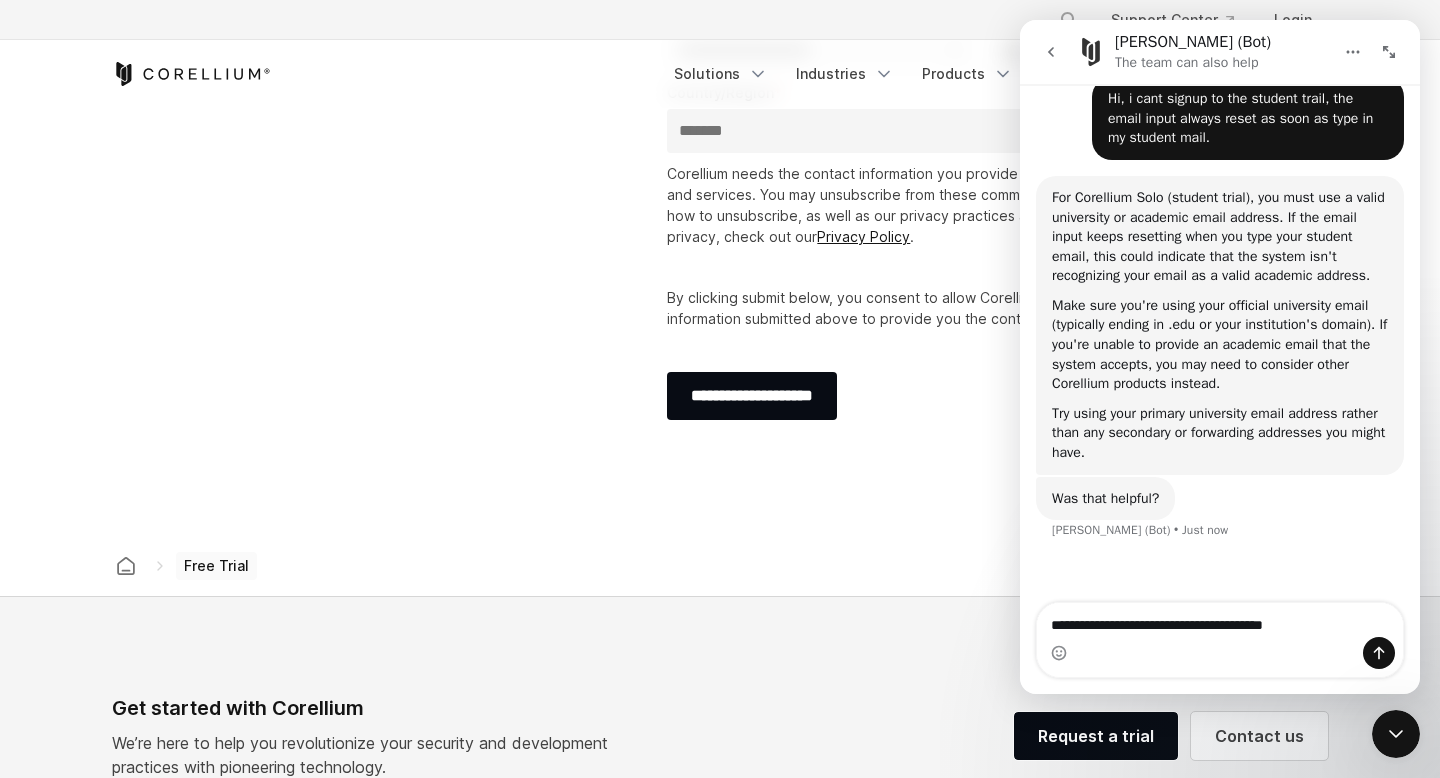 type 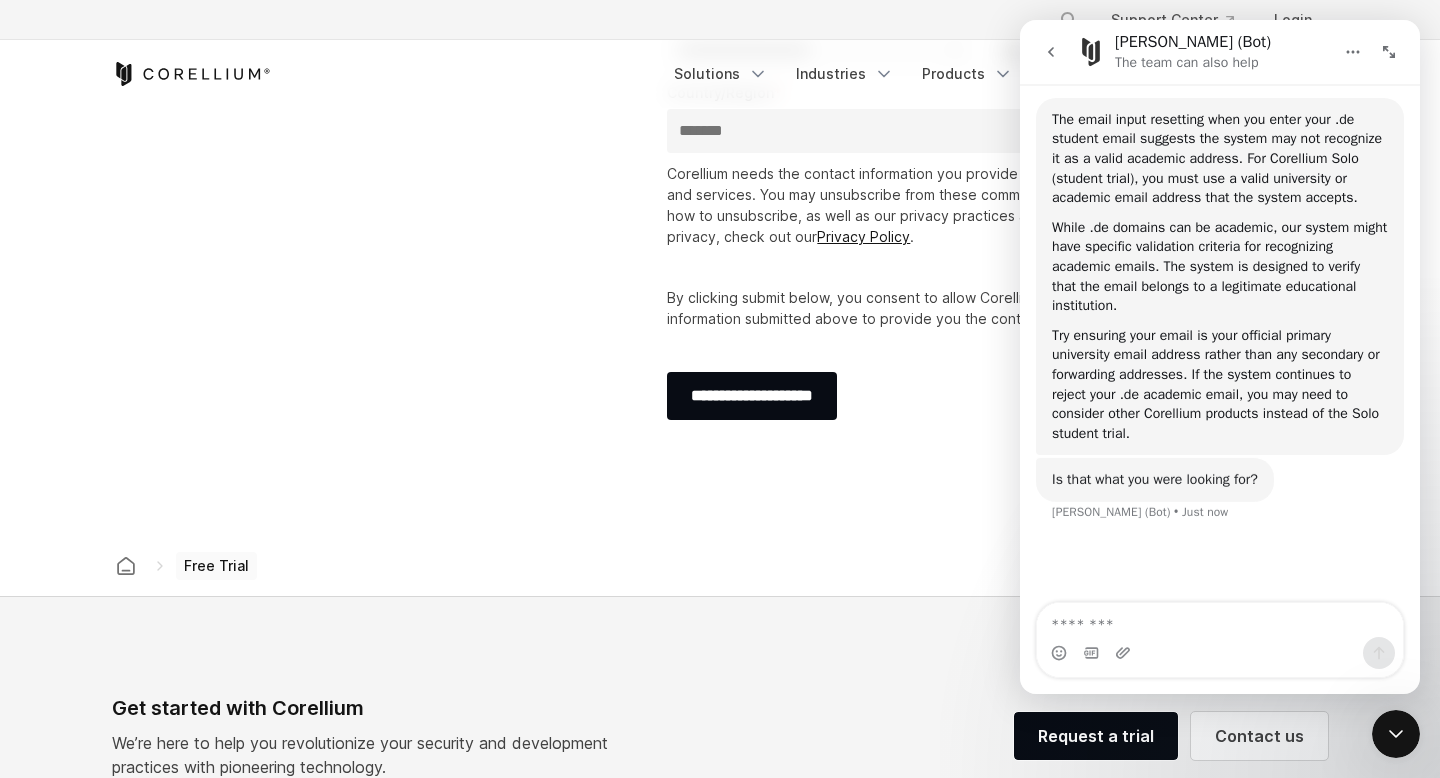 scroll, scrollTop: 1840, scrollLeft: 0, axis: vertical 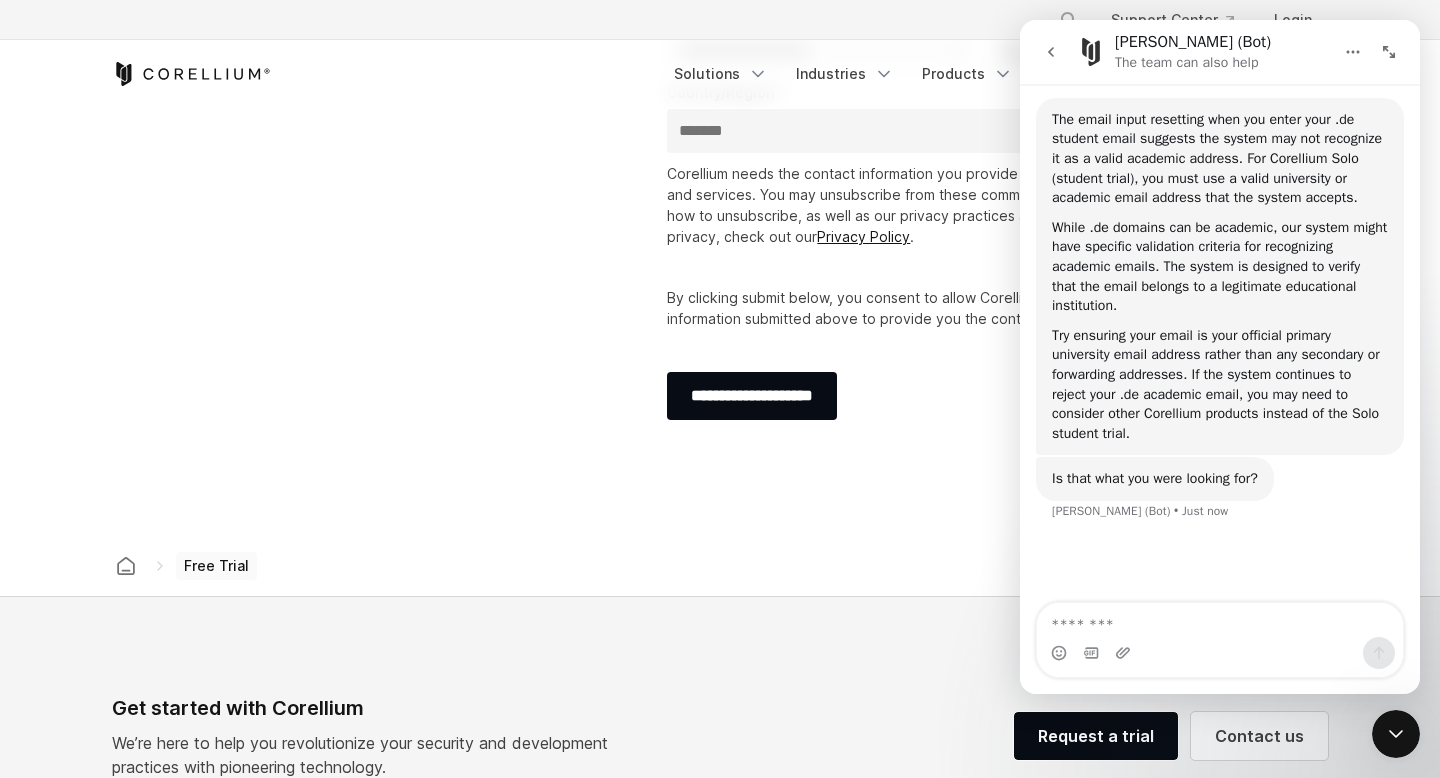 click at bounding box center [1053, 52] 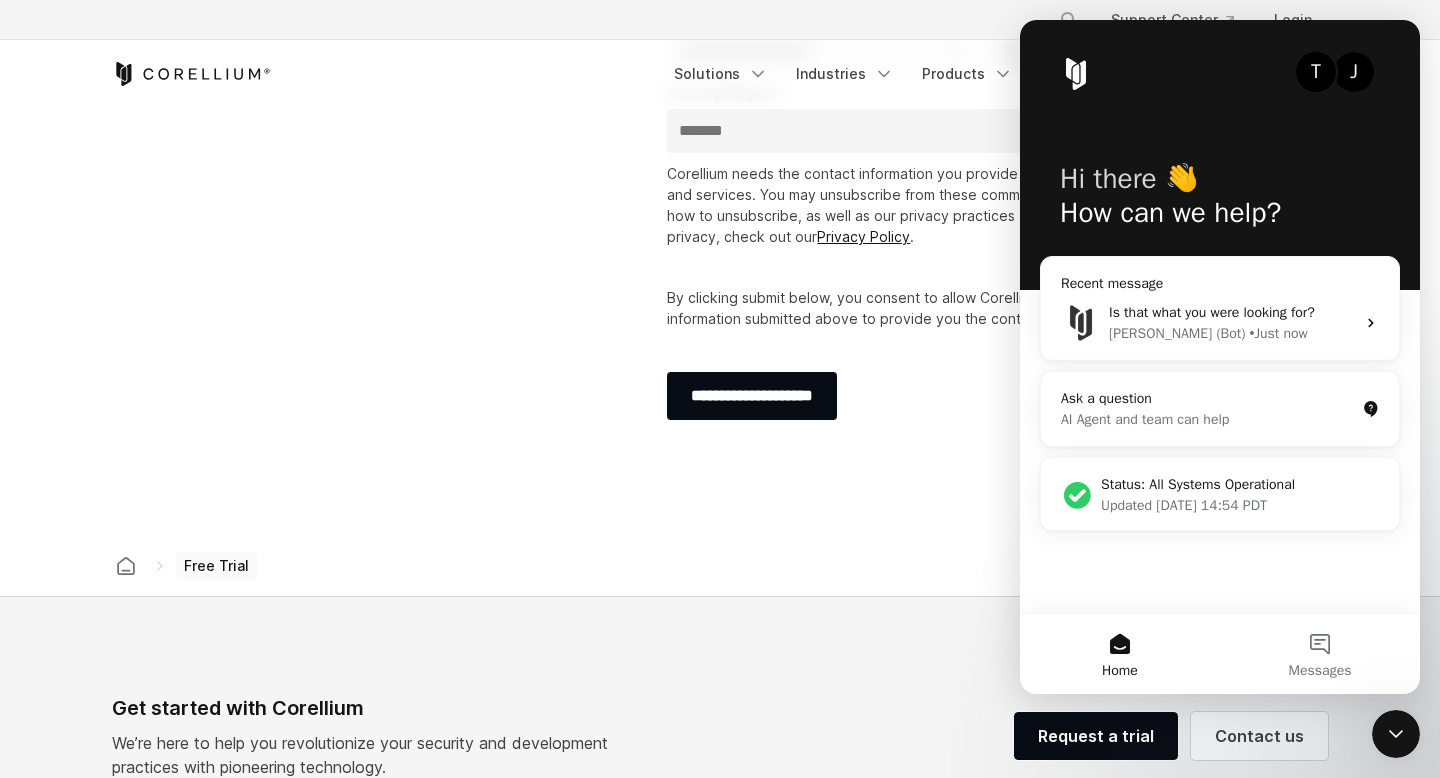 scroll, scrollTop: 0, scrollLeft: 0, axis: both 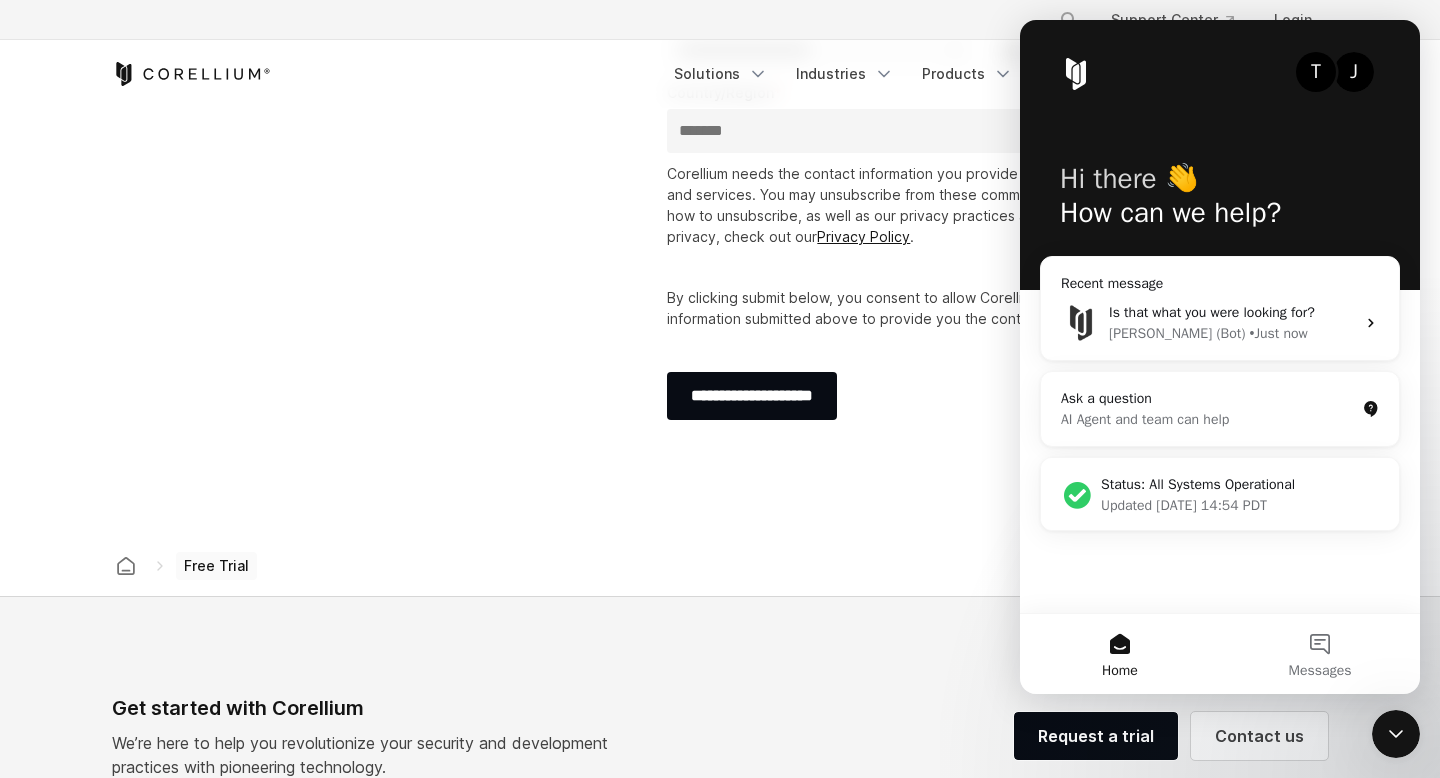 click on "T" at bounding box center [1316, 72] 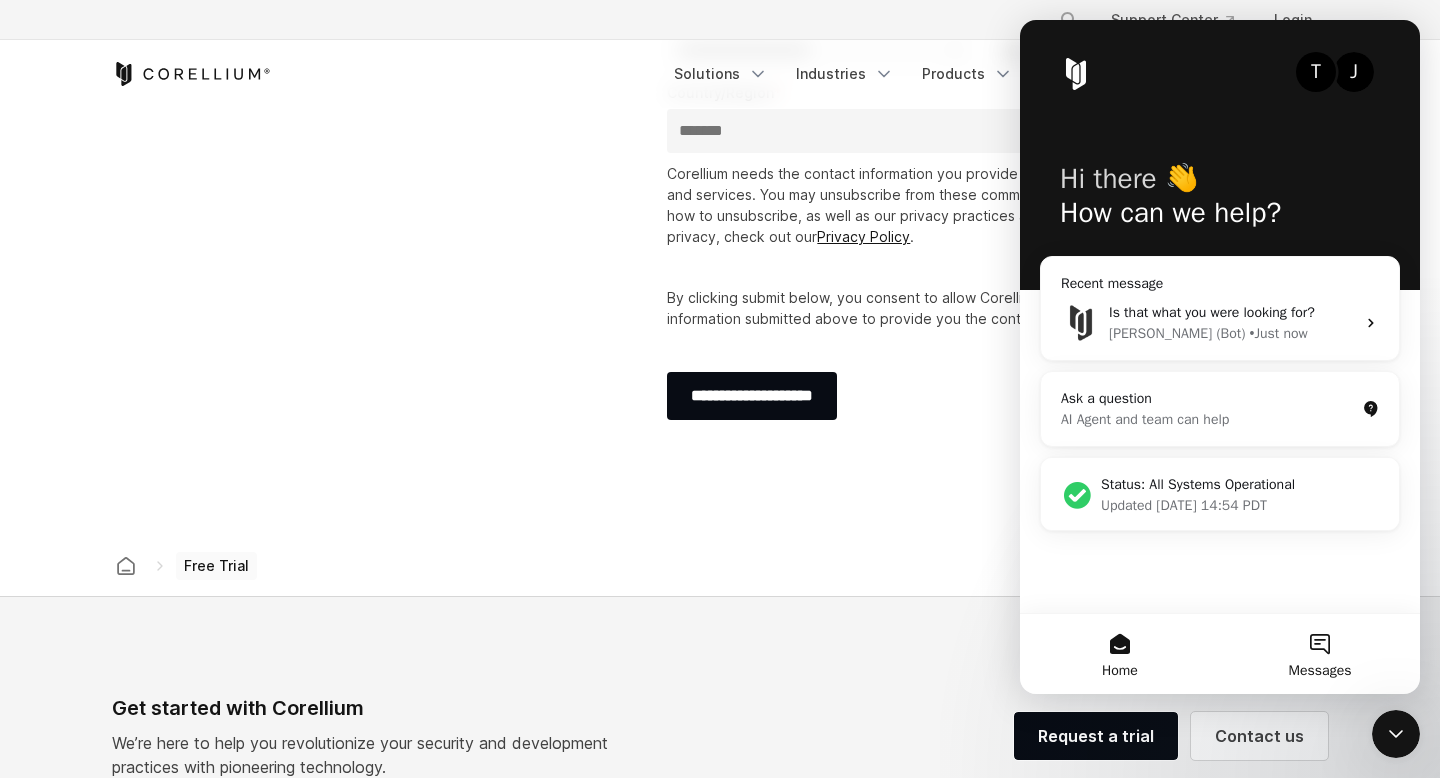 click on "Messages" at bounding box center [1320, 654] 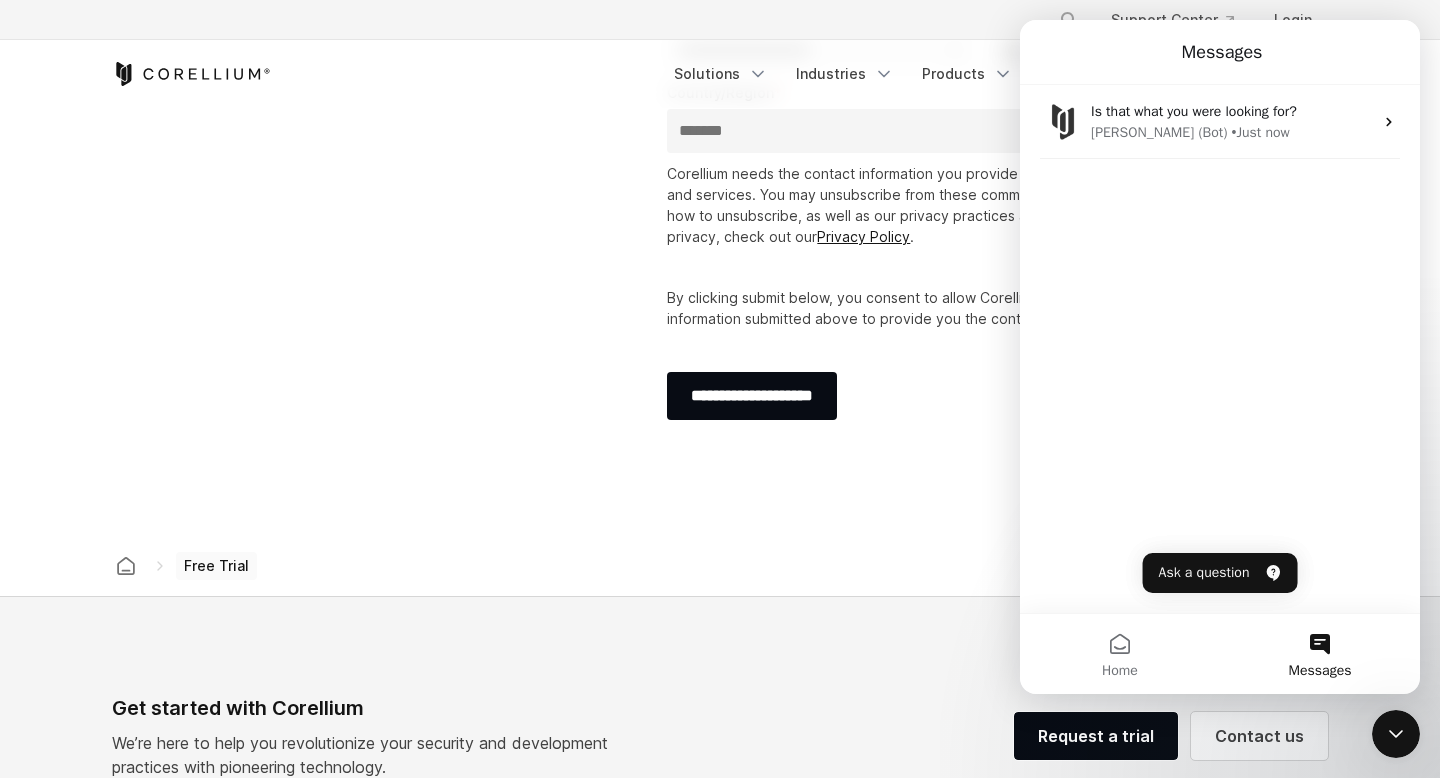 click at bounding box center [1396, 734] 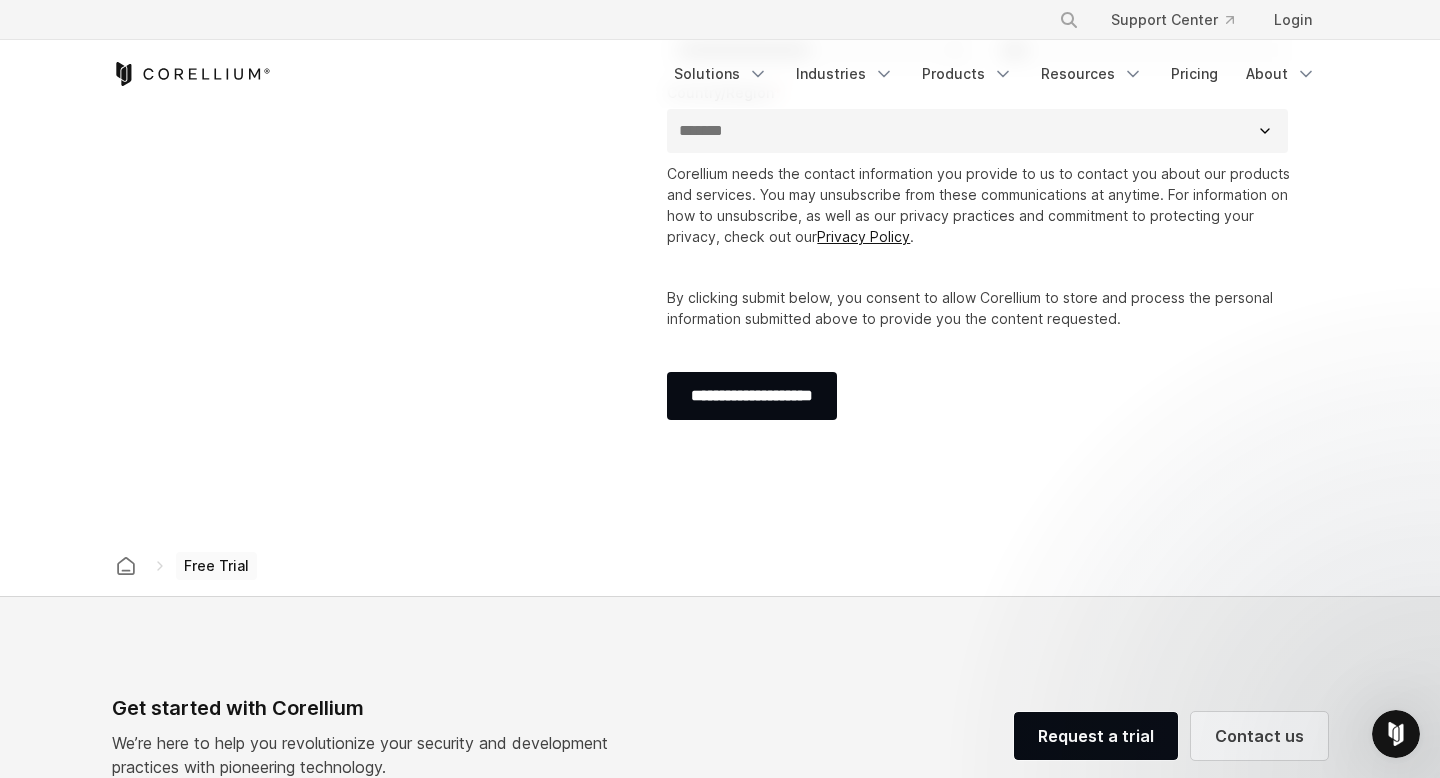 scroll, scrollTop: 0, scrollLeft: 0, axis: both 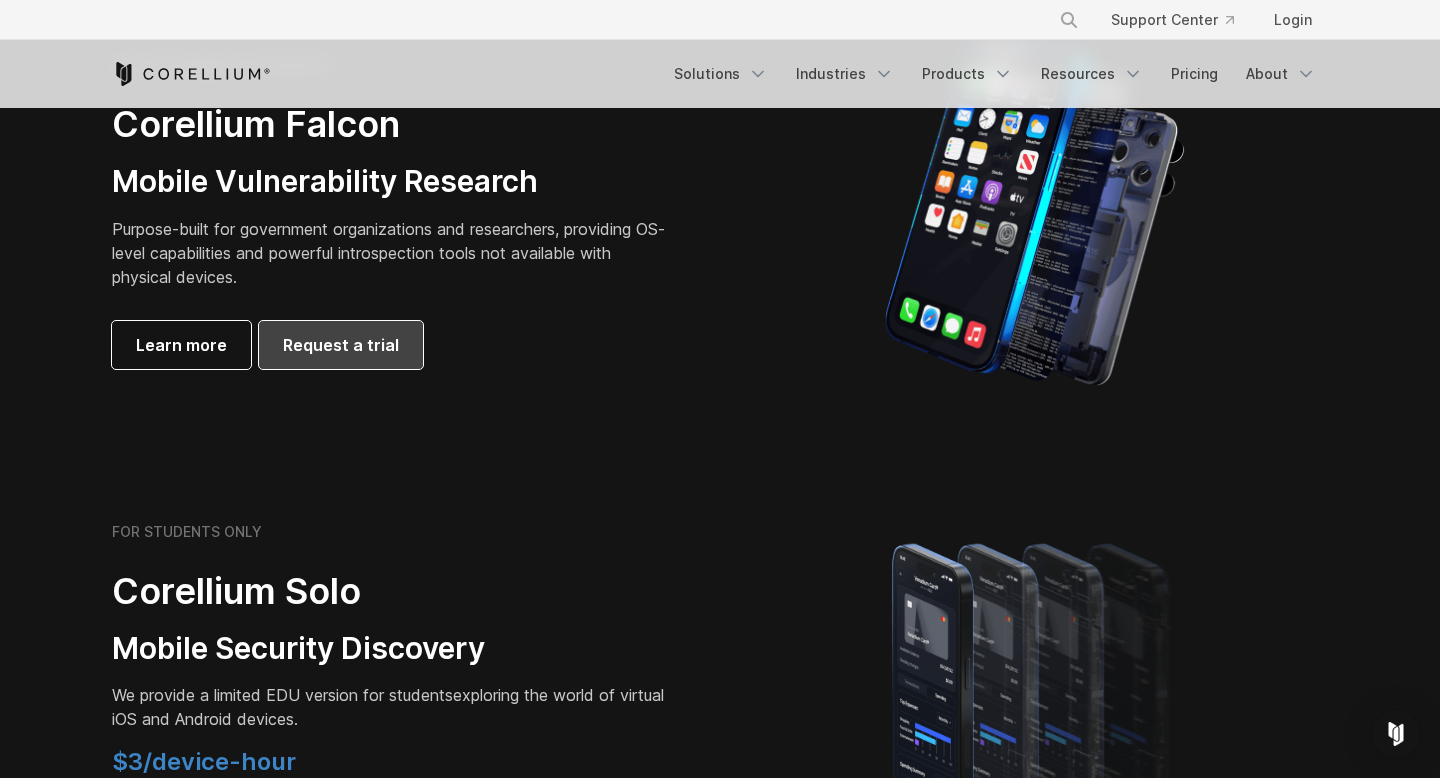 click on "Request a trial" at bounding box center [341, 345] 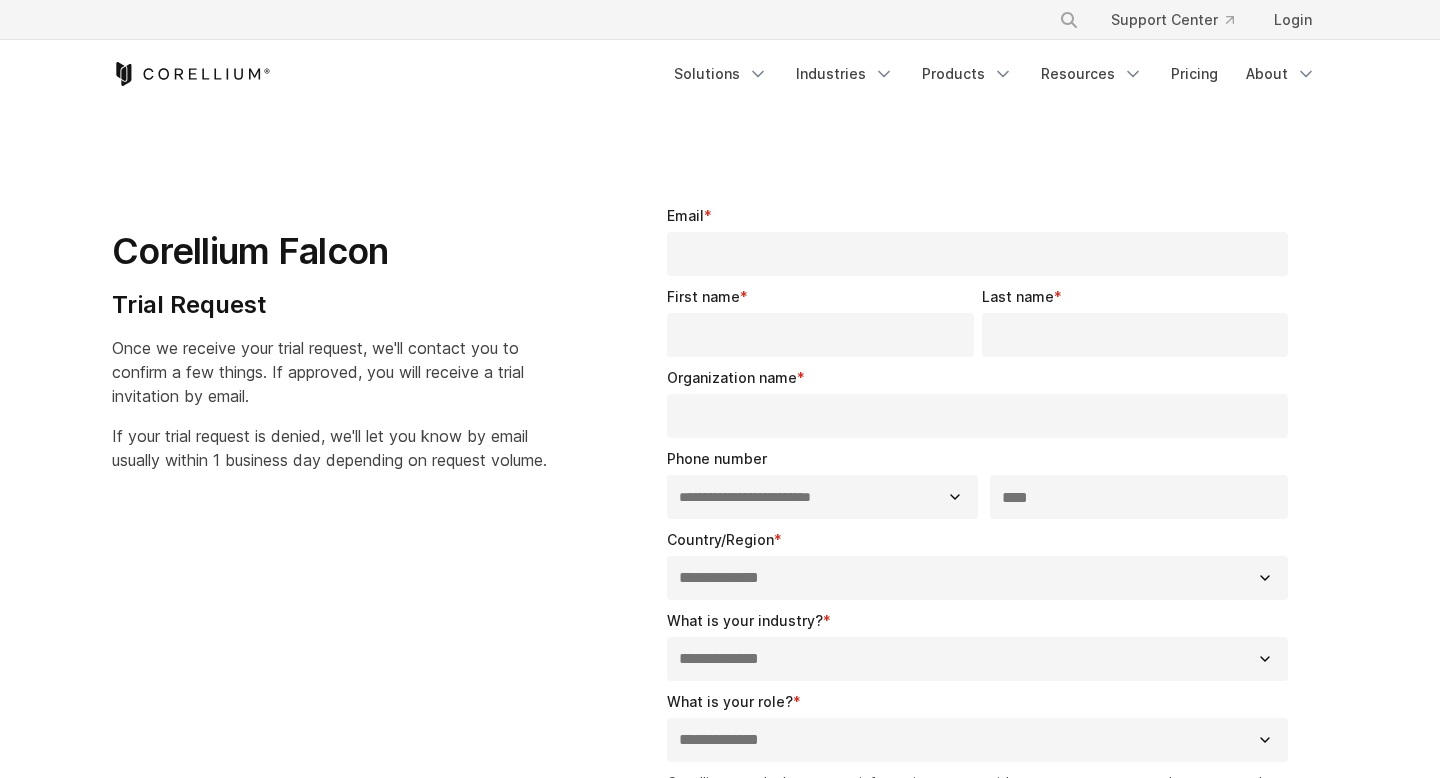 select on "**" 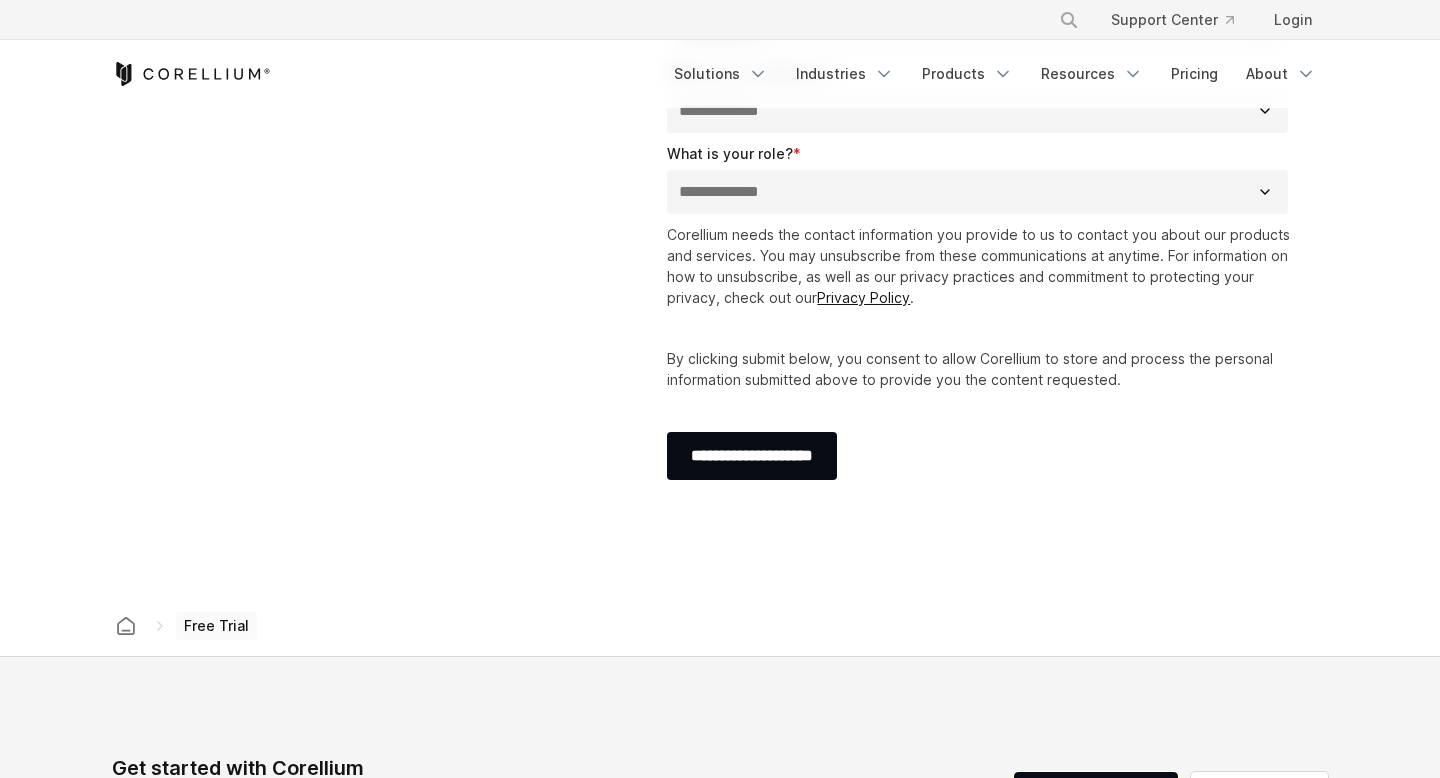 scroll, scrollTop: 0, scrollLeft: 0, axis: both 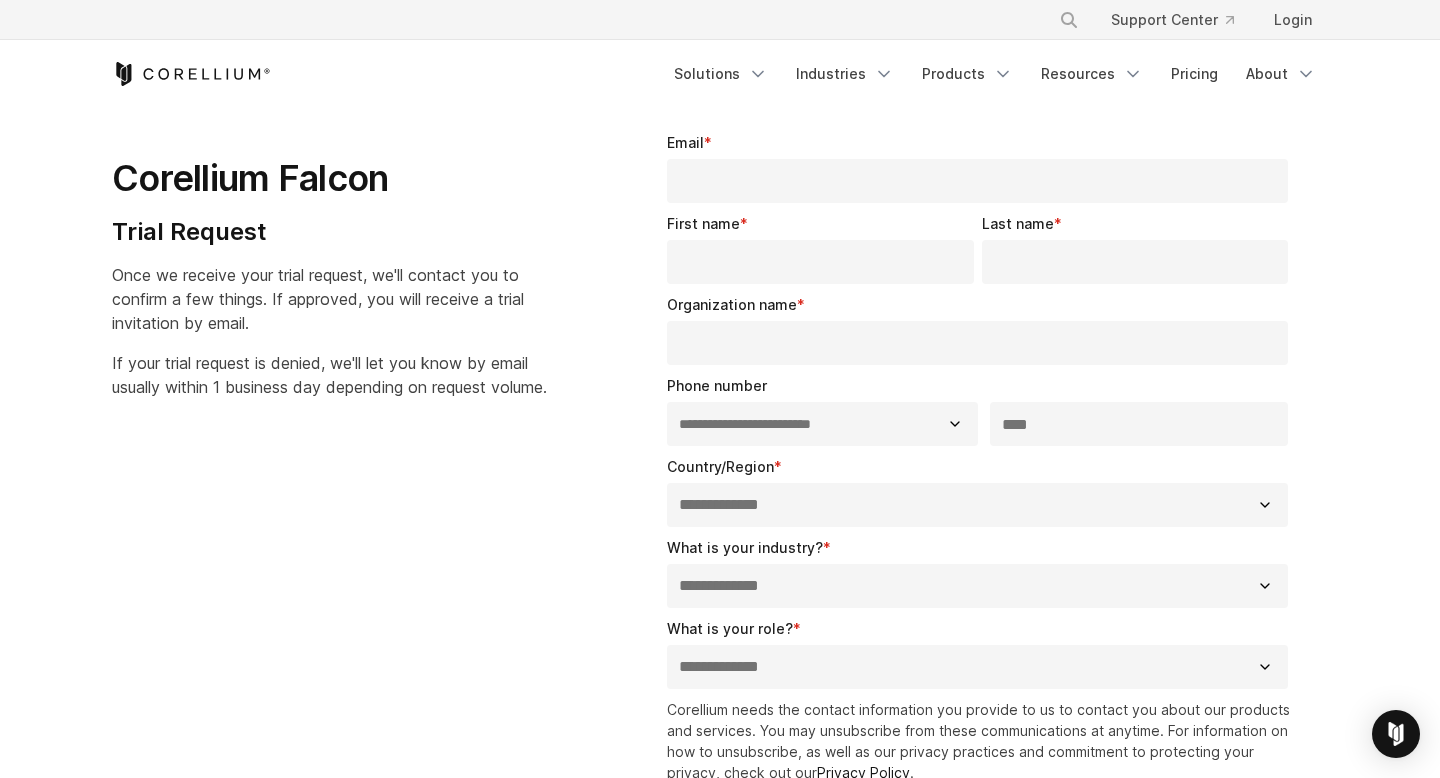 click on "Email *" at bounding box center [977, 181] 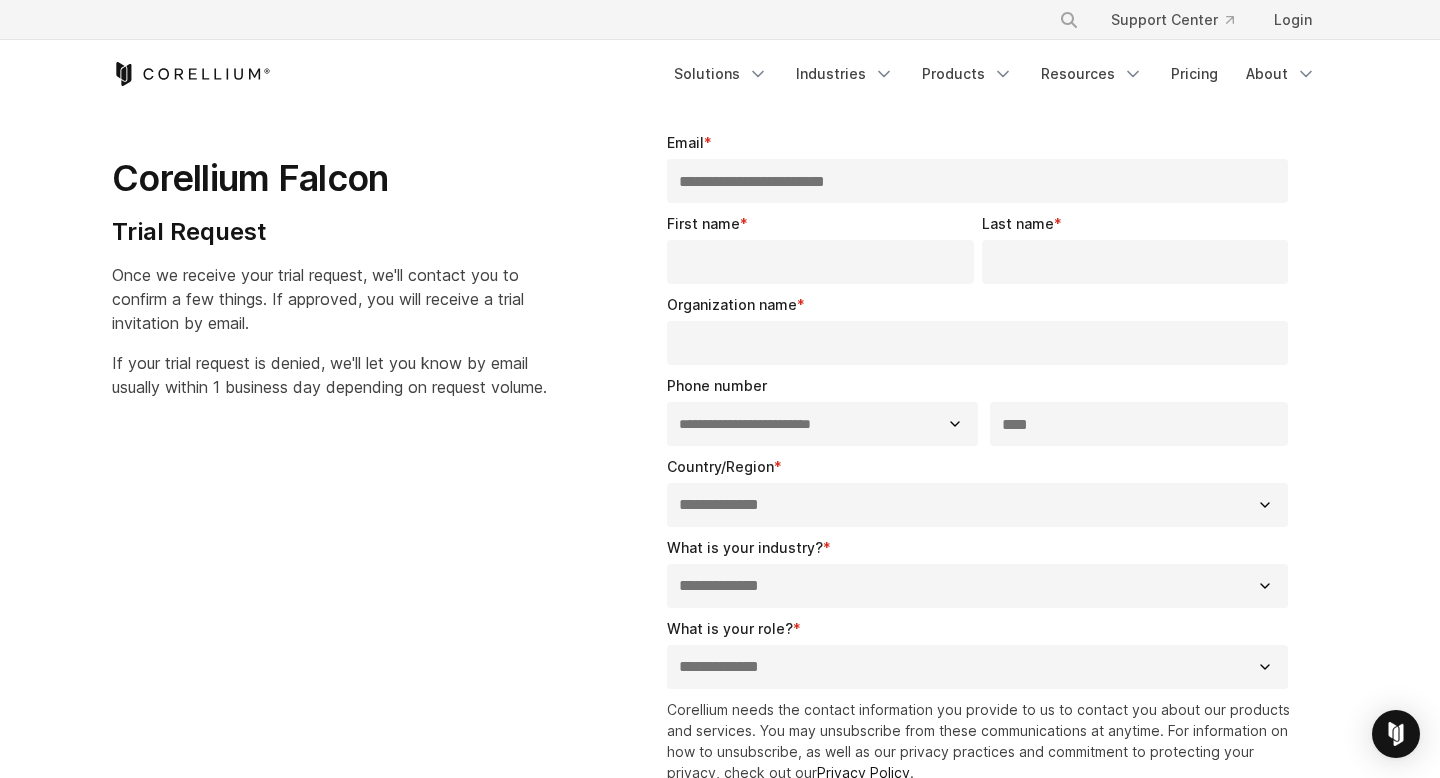 type on "**********" 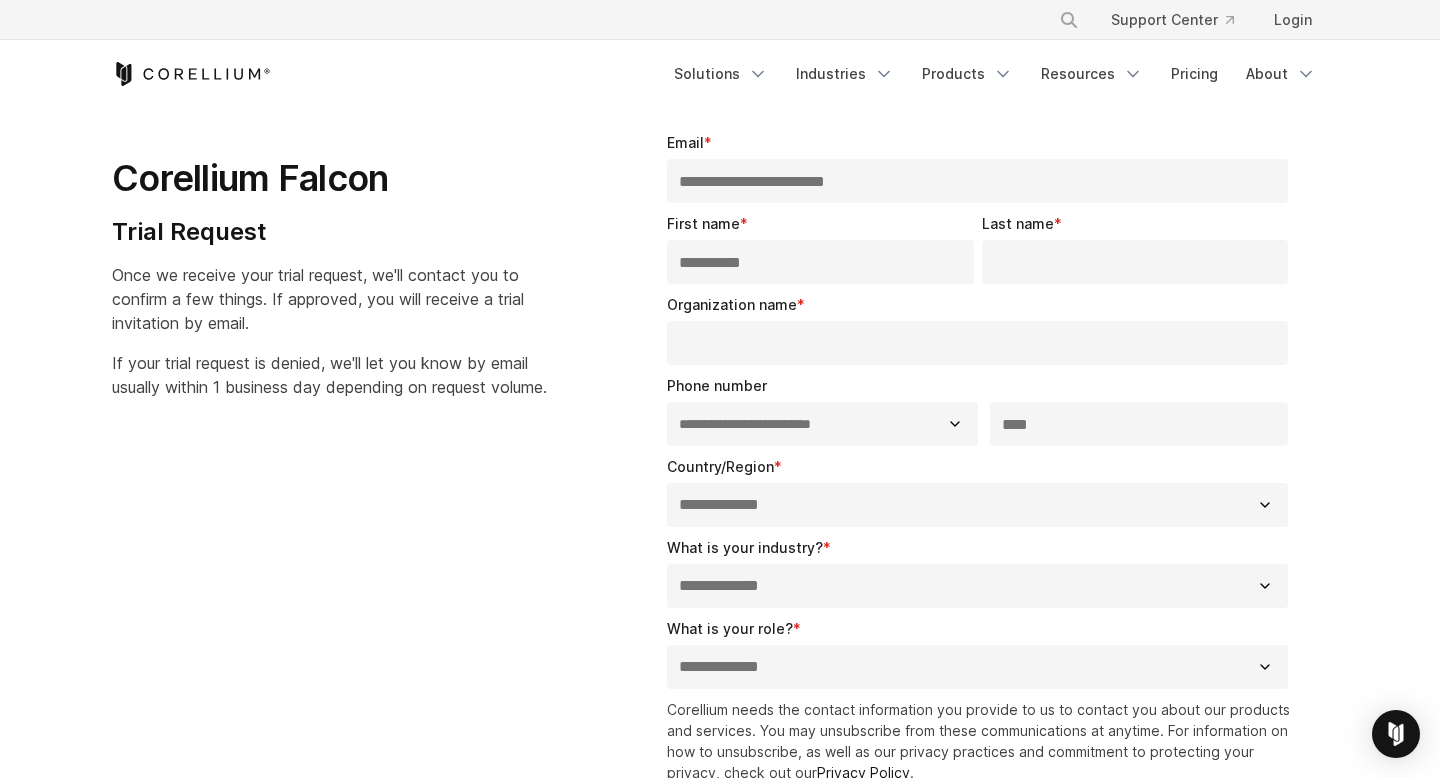 type on "********" 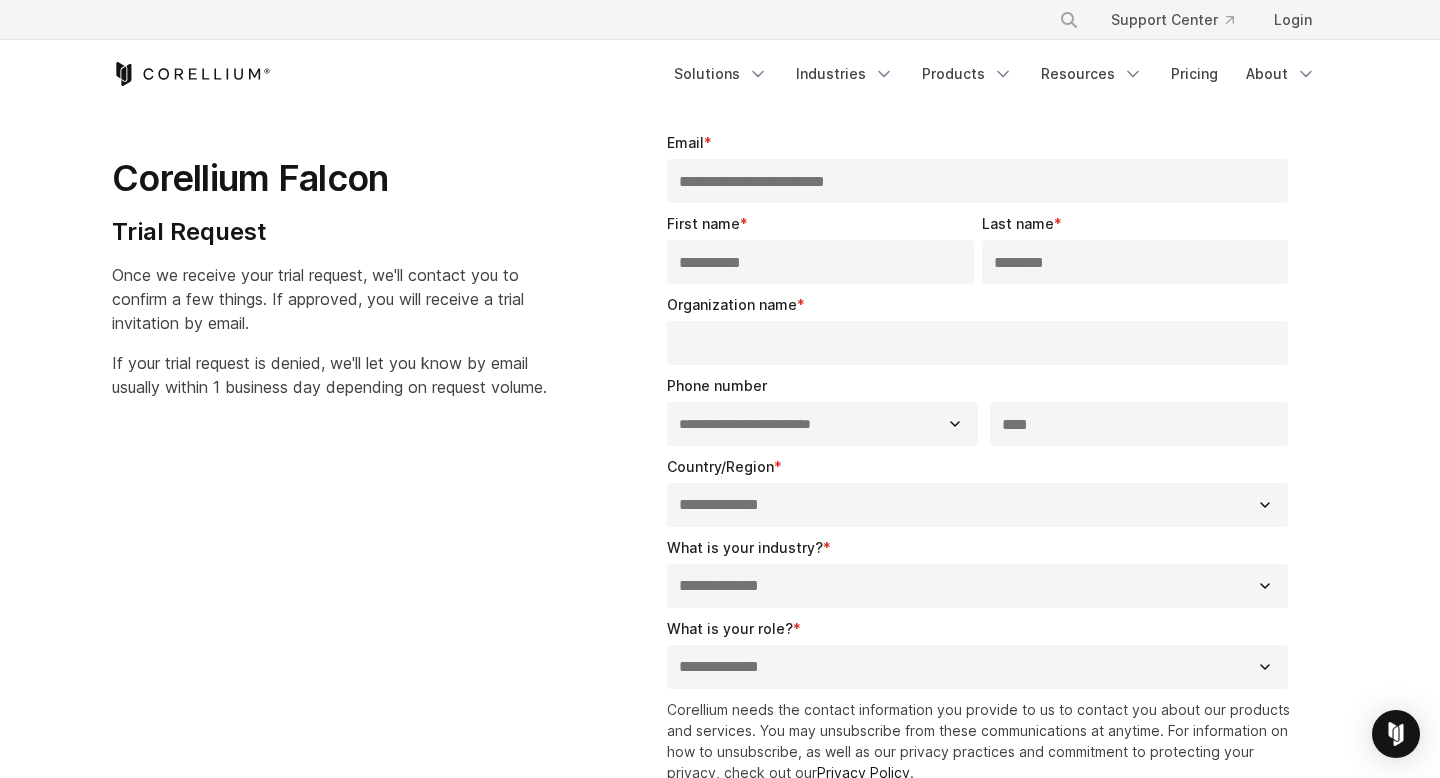 select on "*******" 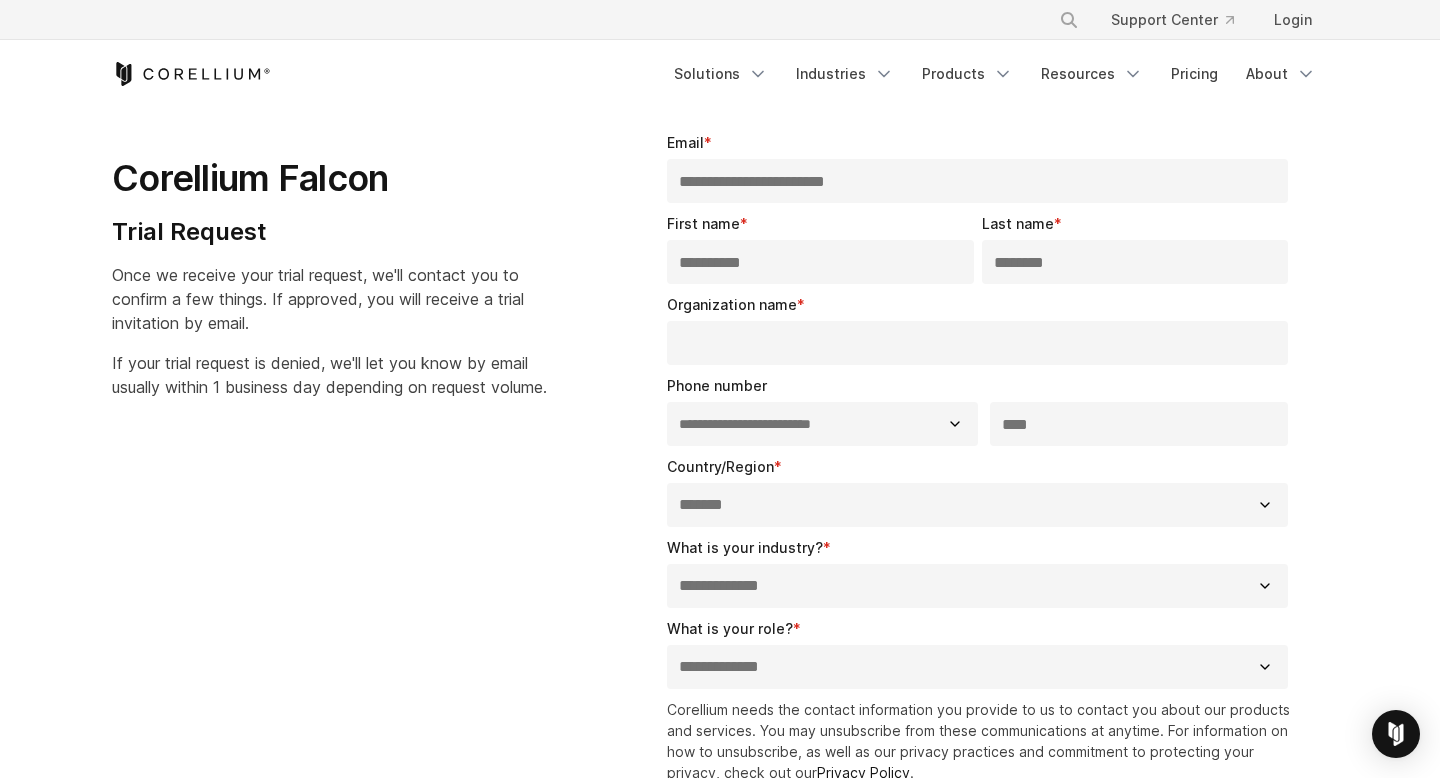 click on "Organization name *" at bounding box center (977, 343) 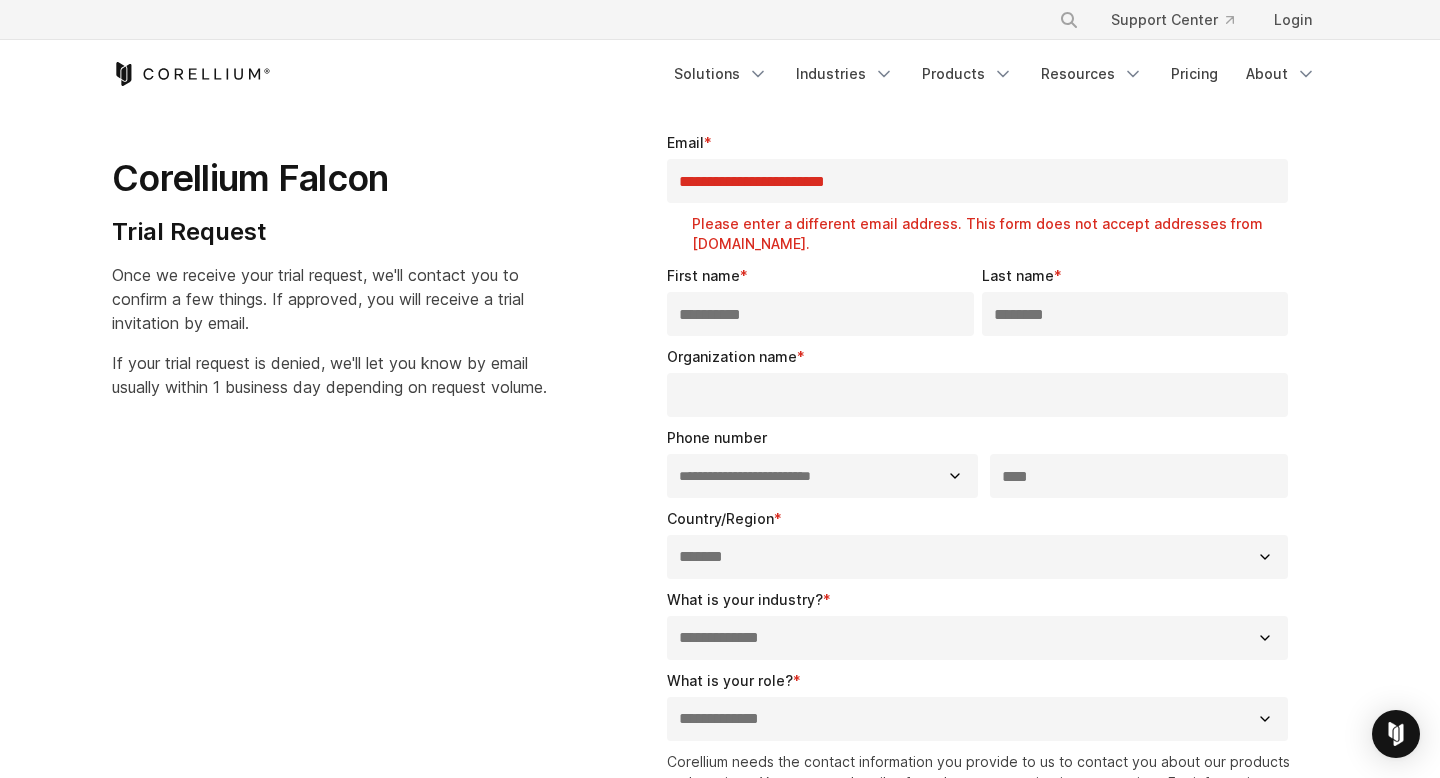 type on "****" 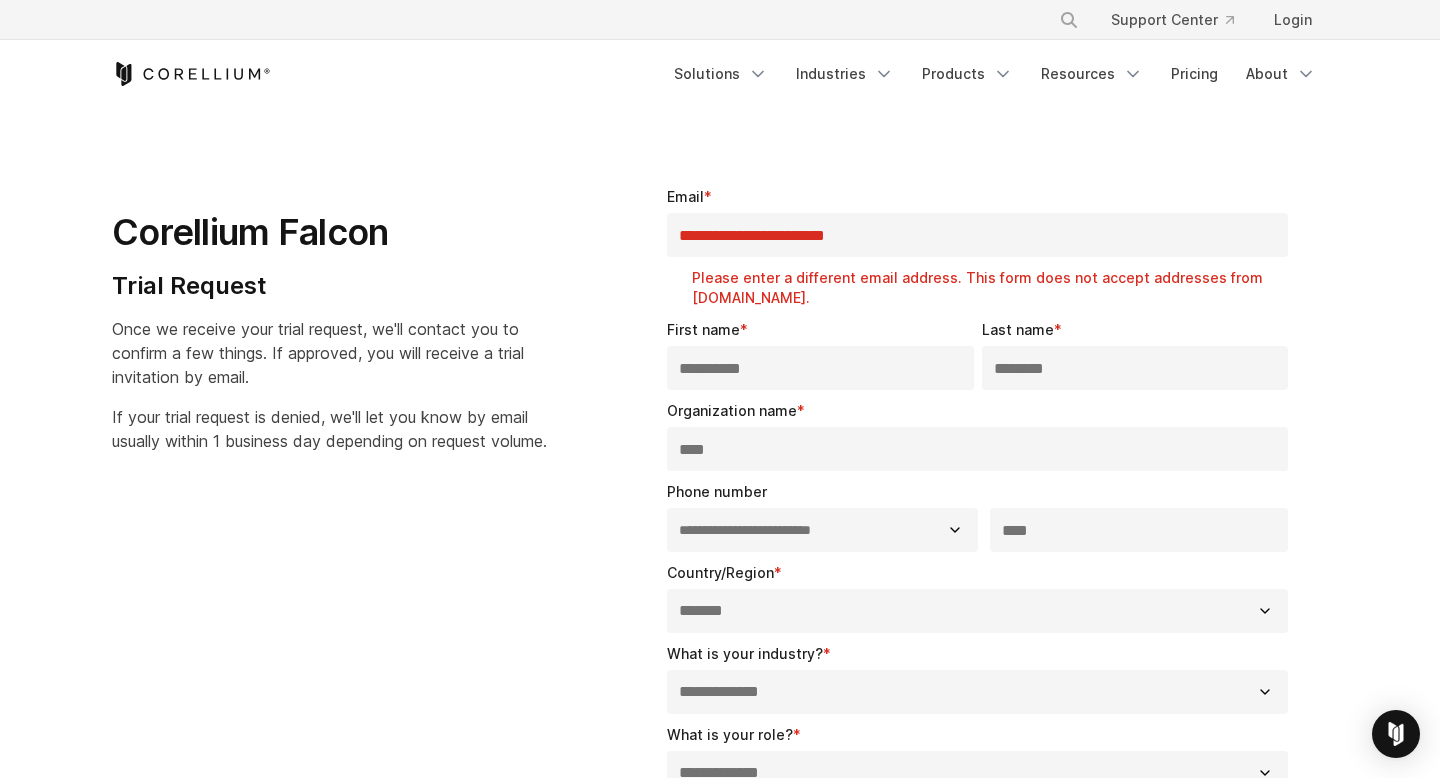 scroll, scrollTop: 0, scrollLeft: 0, axis: both 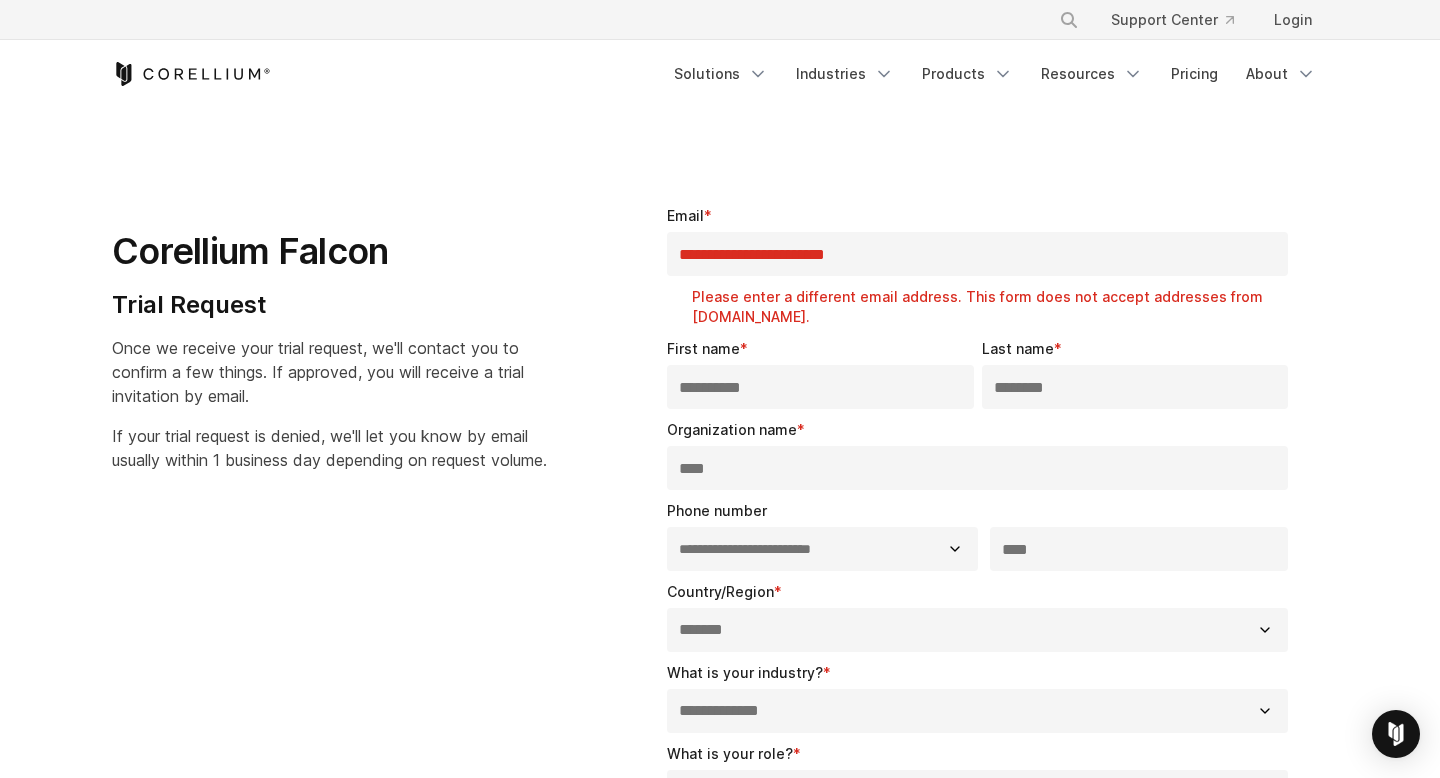 drag, startPoint x: 923, startPoint y: 257, endPoint x: 667, endPoint y: 251, distance: 256.0703 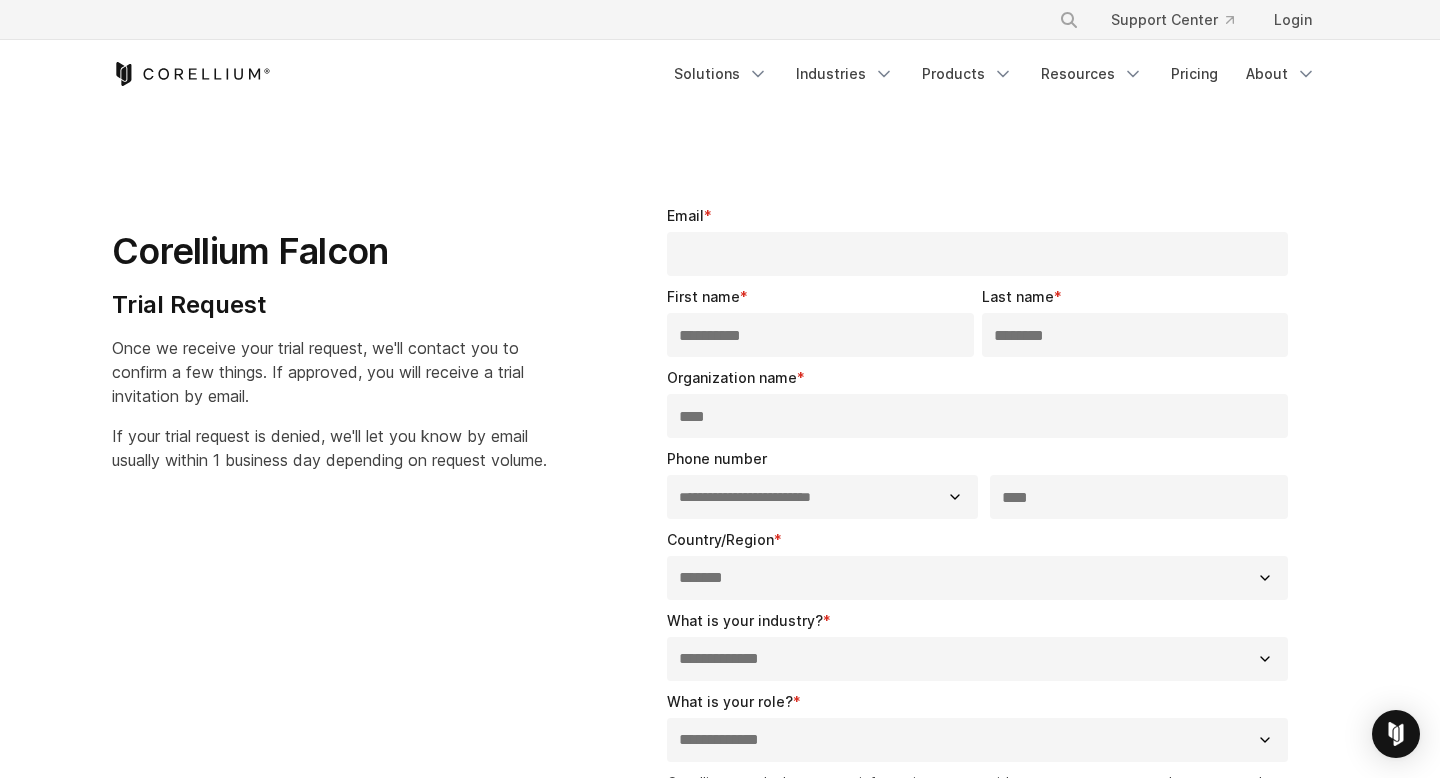 click on "Email *" at bounding box center (977, 254) 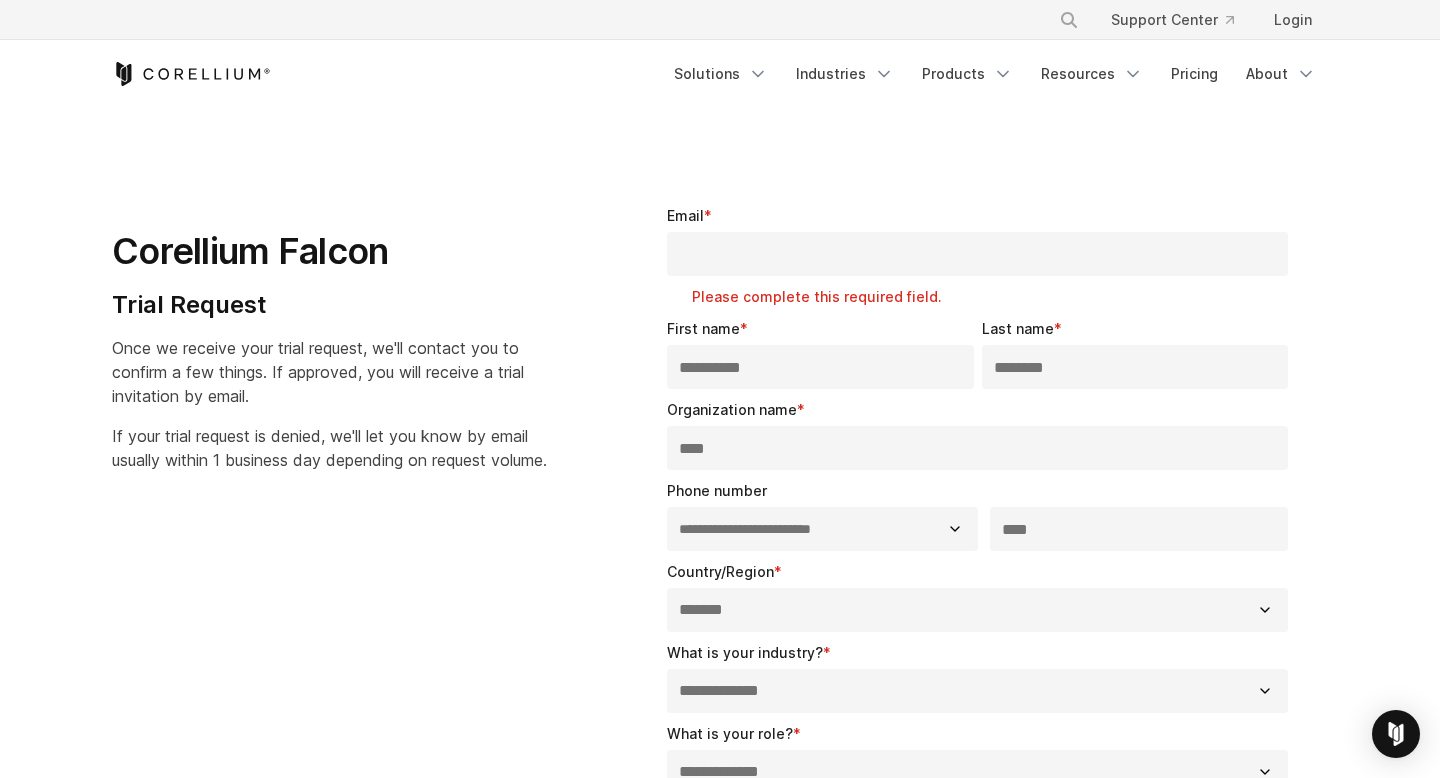 type on "**********" 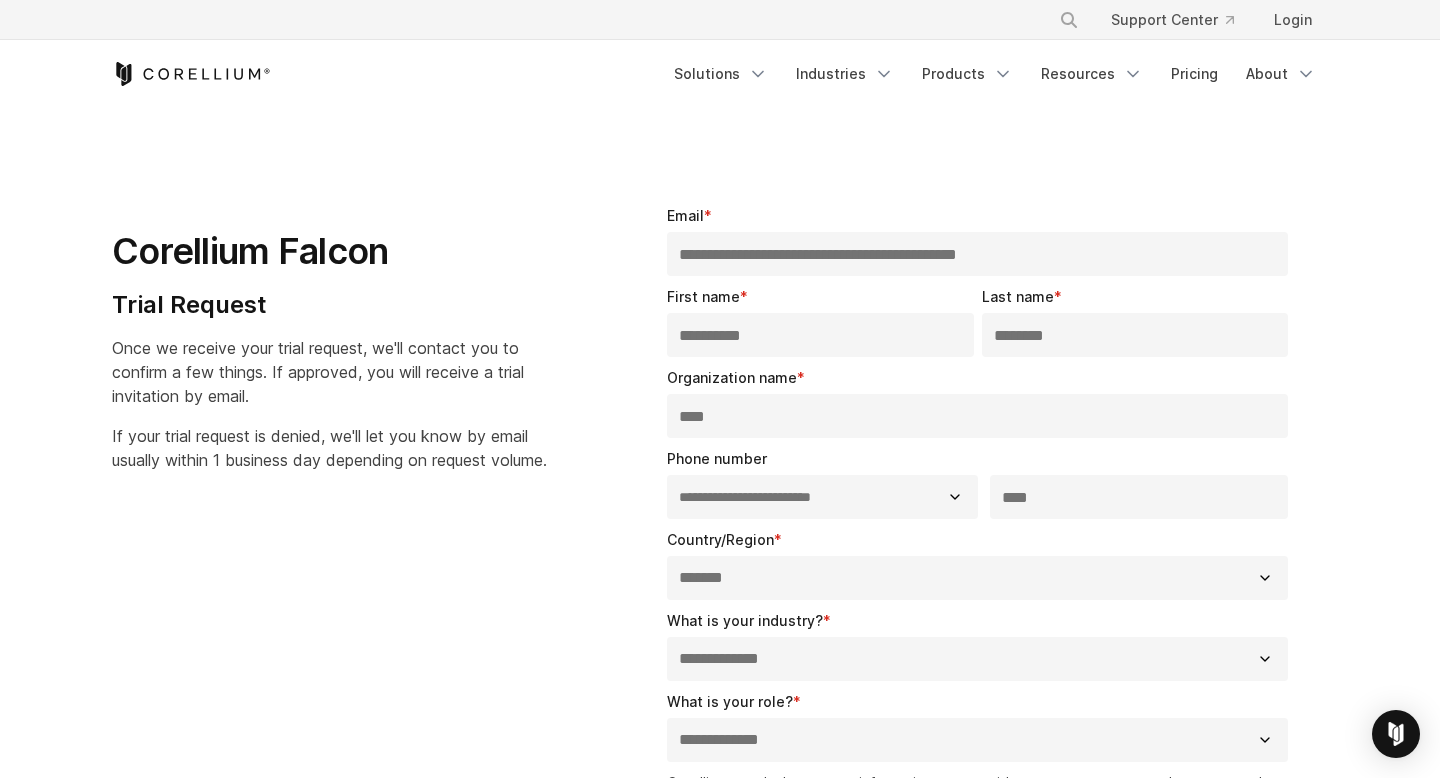 click on "Corellium Falcon
Trial Request
Once we receive your trial request, we'll contact you to confirm a few things. If approved, you will receive a trial invitation by email.
If your trial request is denied, we'll let you know by email usually within 1 business day depending on request volume." at bounding box center [353, 330] 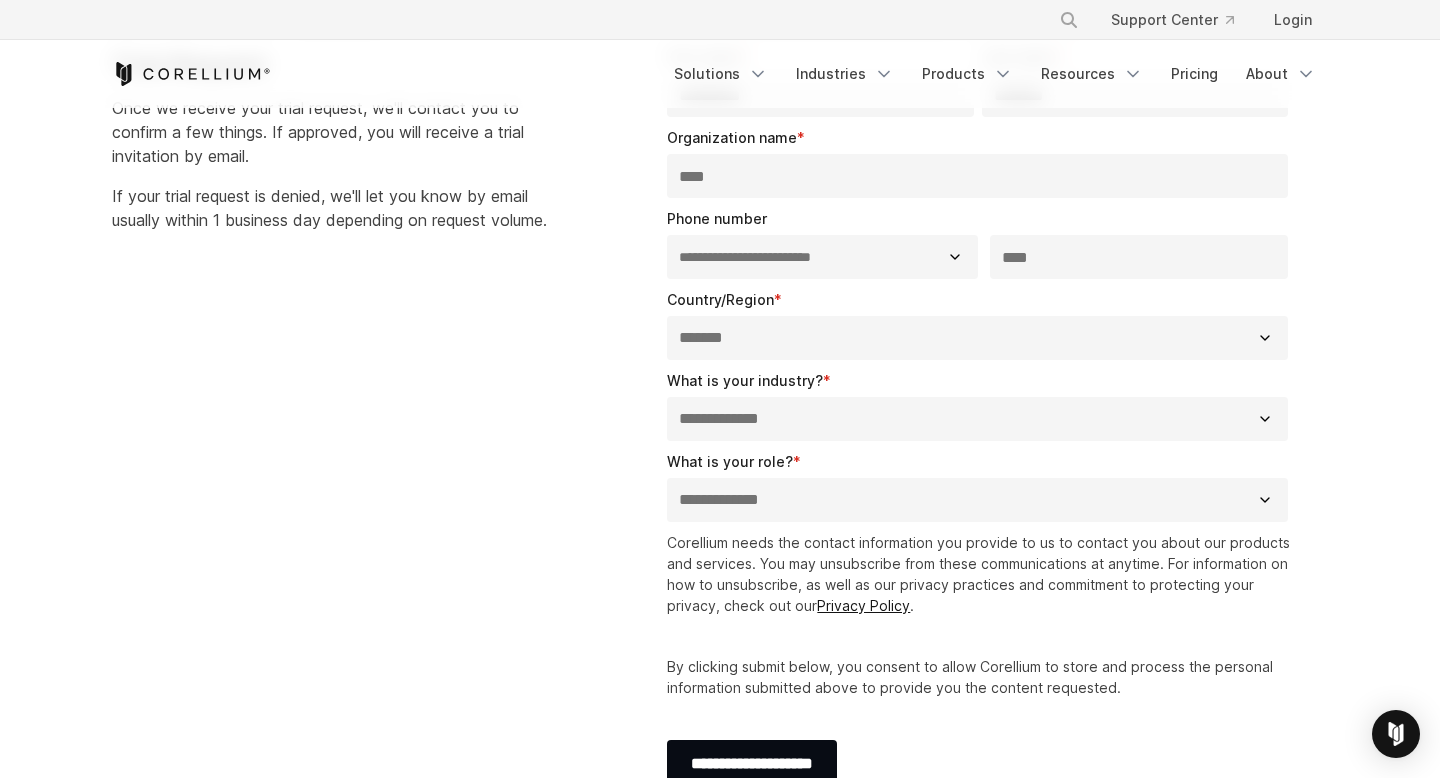 scroll, scrollTop: 328, scrollLeft: 0, axis: vertical 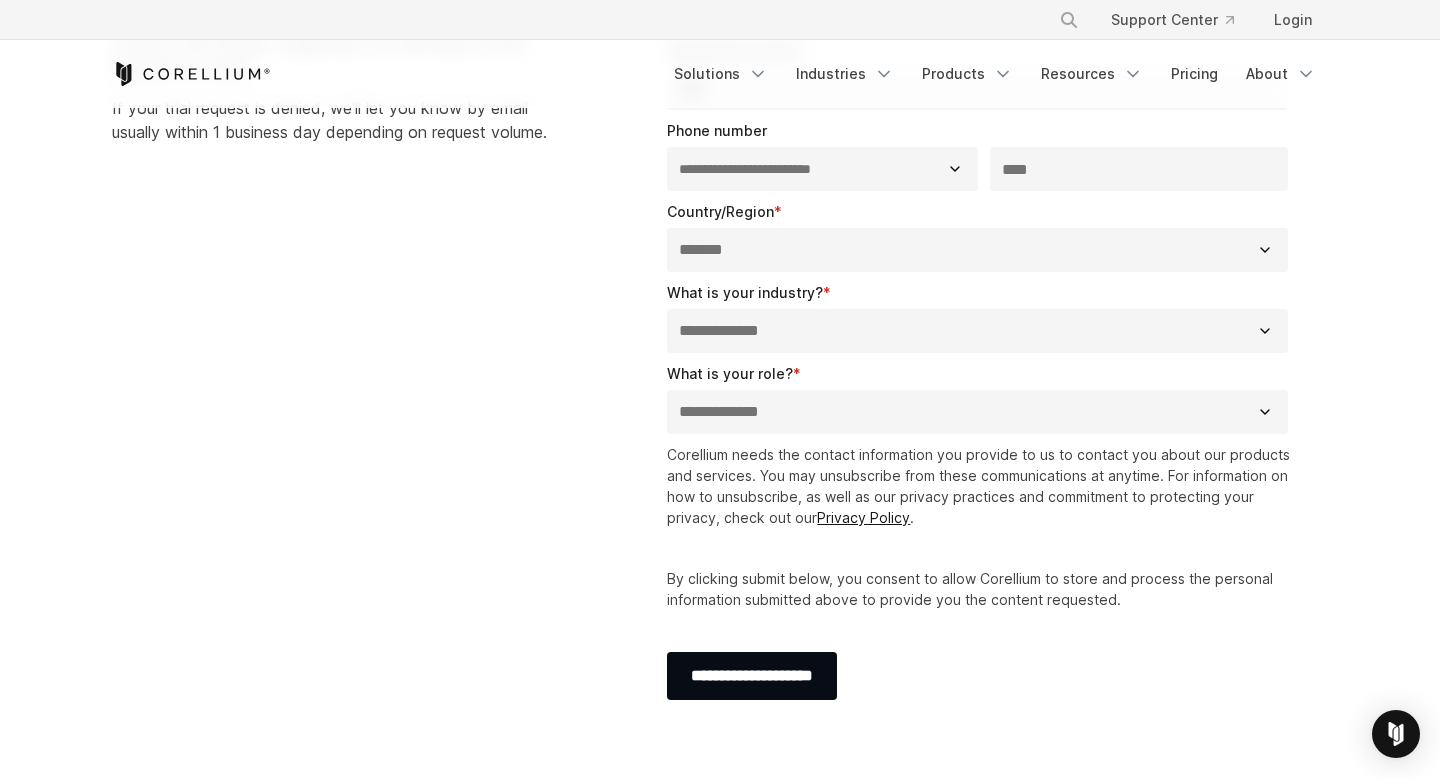 click on "**********" at bounding box center (977, 331) 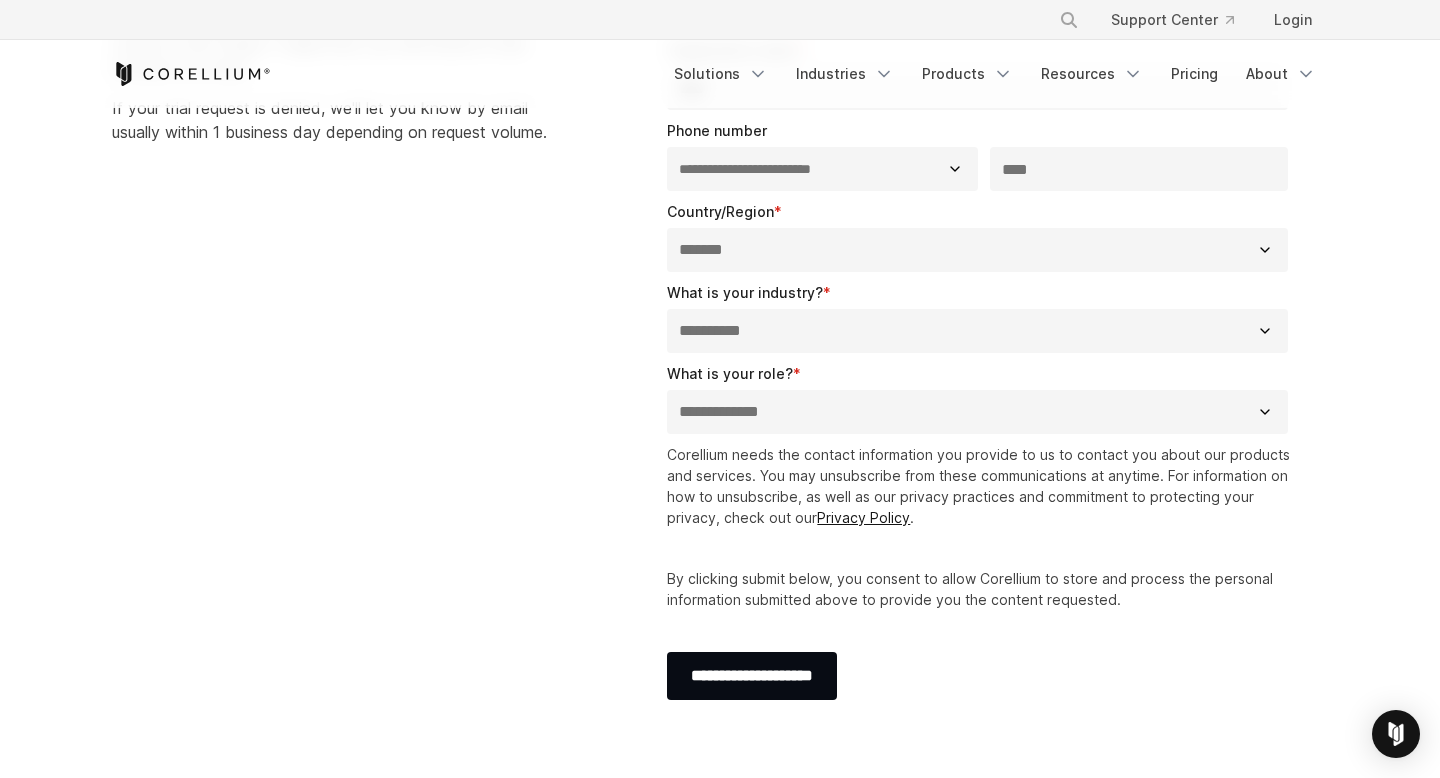 click on "**********" at bounding box center [977, 412] 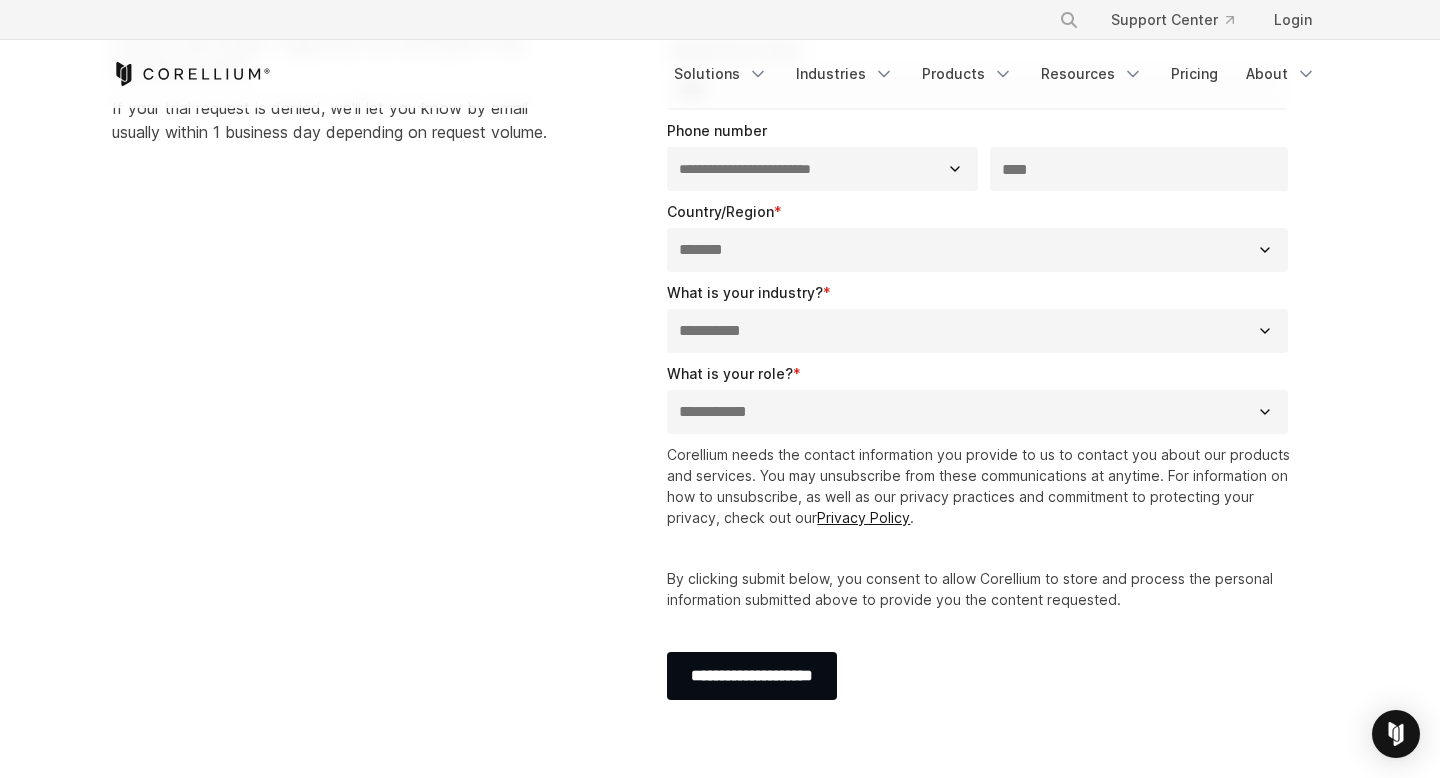 click on "**********" at bounding box center (981, 676) 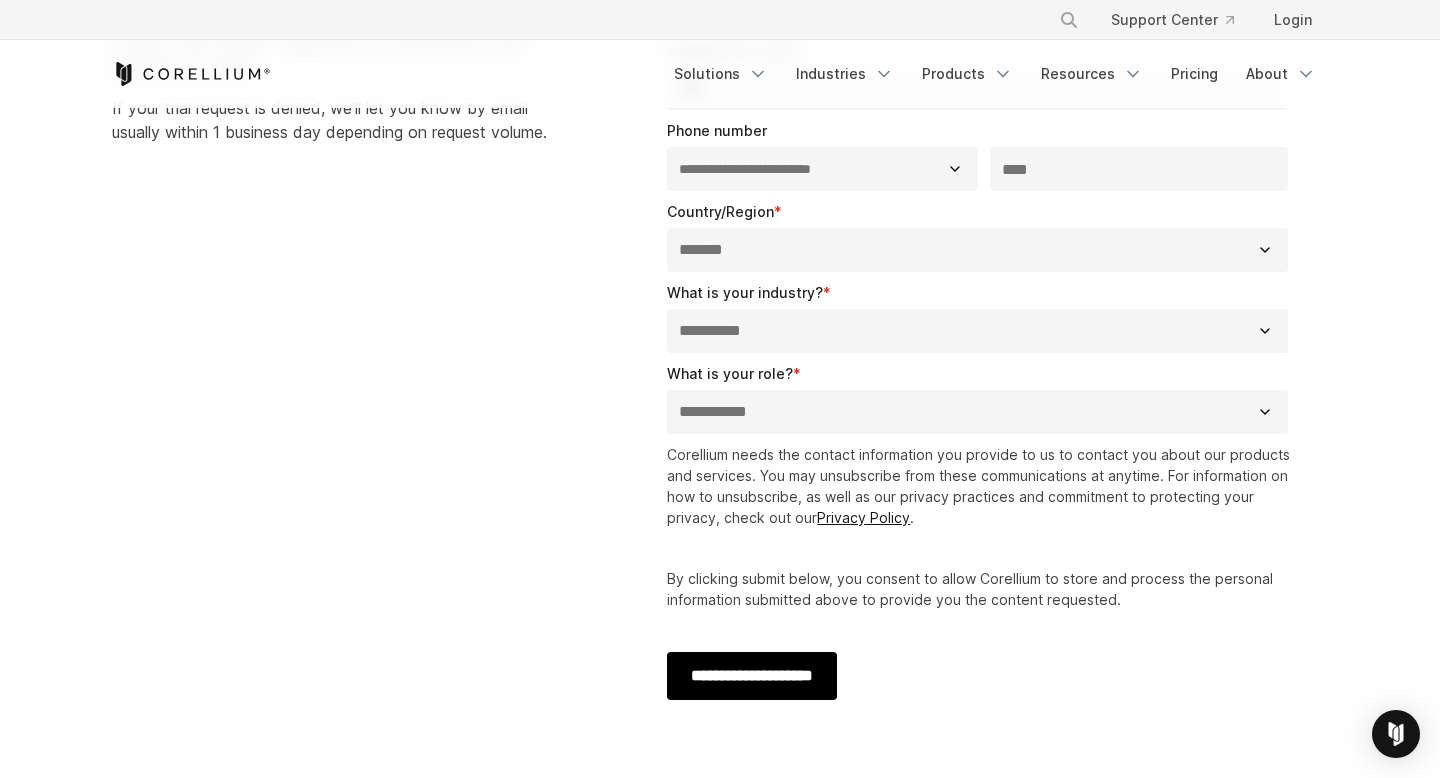 click on "**********" at bounding box center [752, 676] 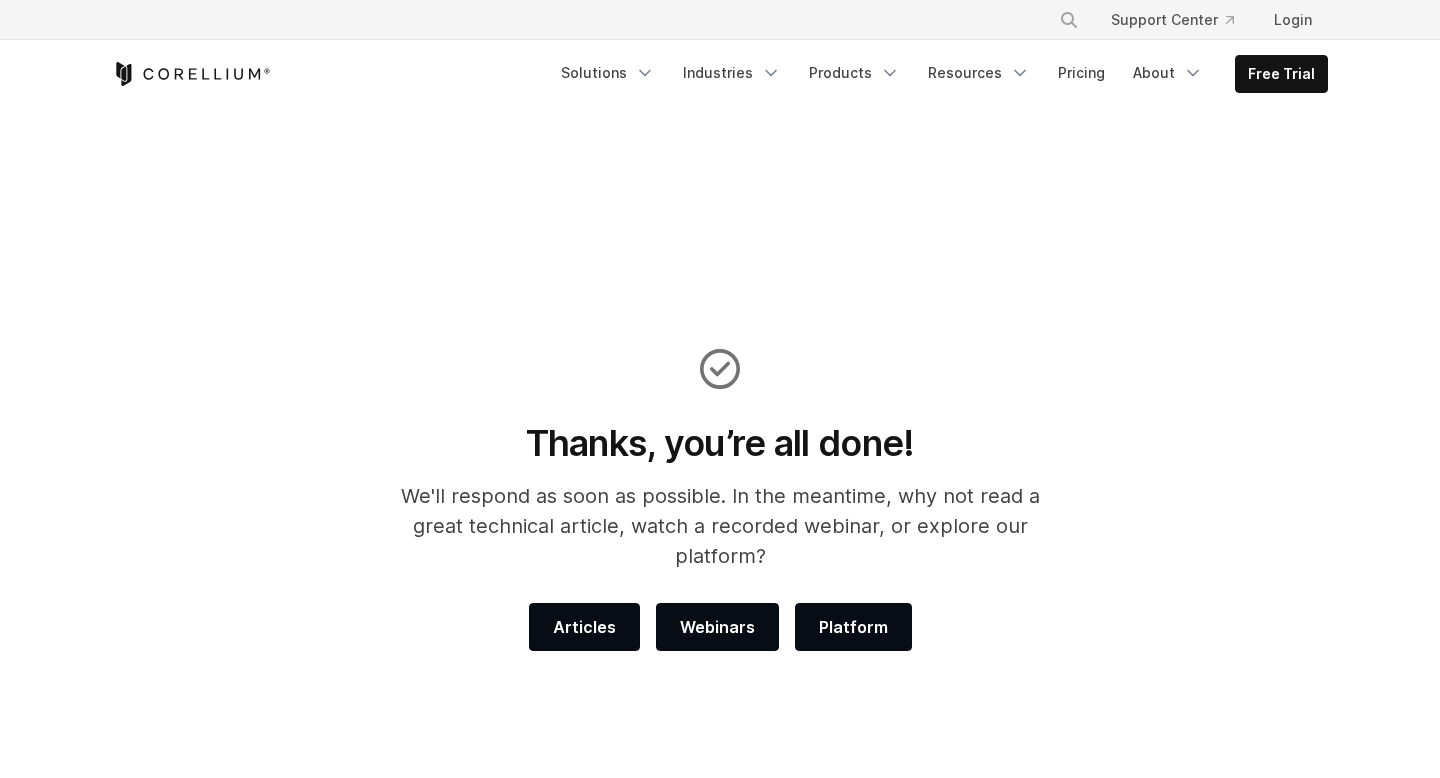 scroll, scrollTop: 0, scrollLeft: 0, axis: both 